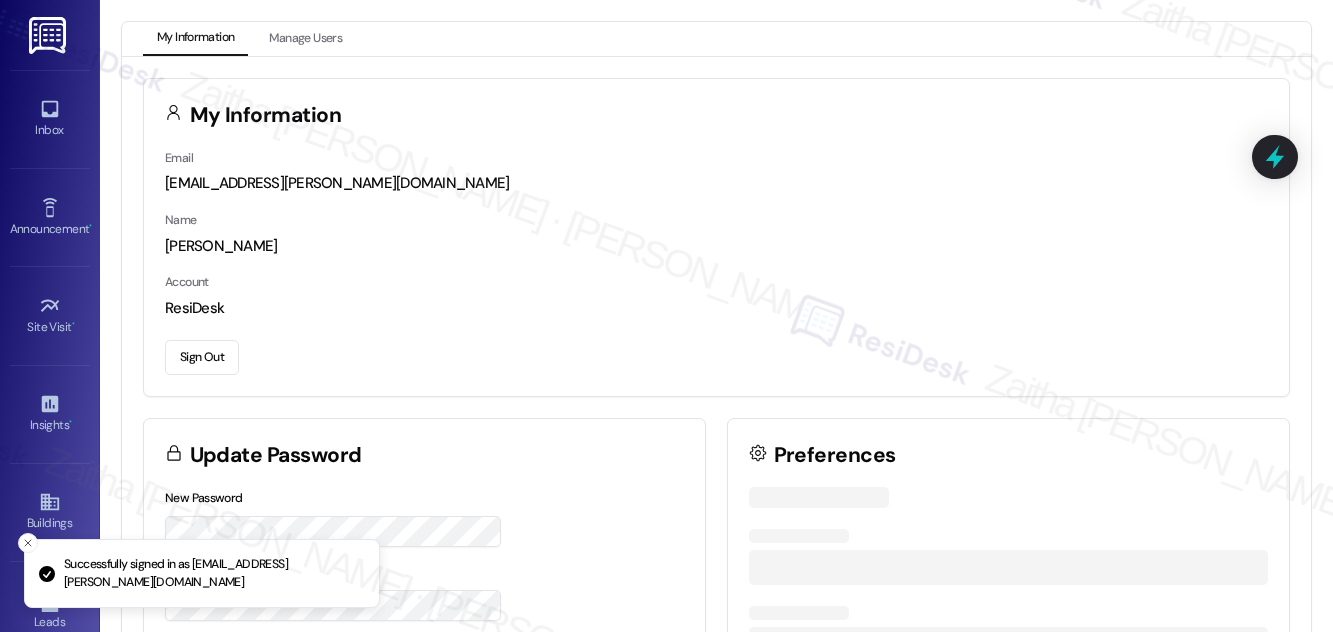 scroll, scrollTop: 0, scrollLeft: 0, axis: both 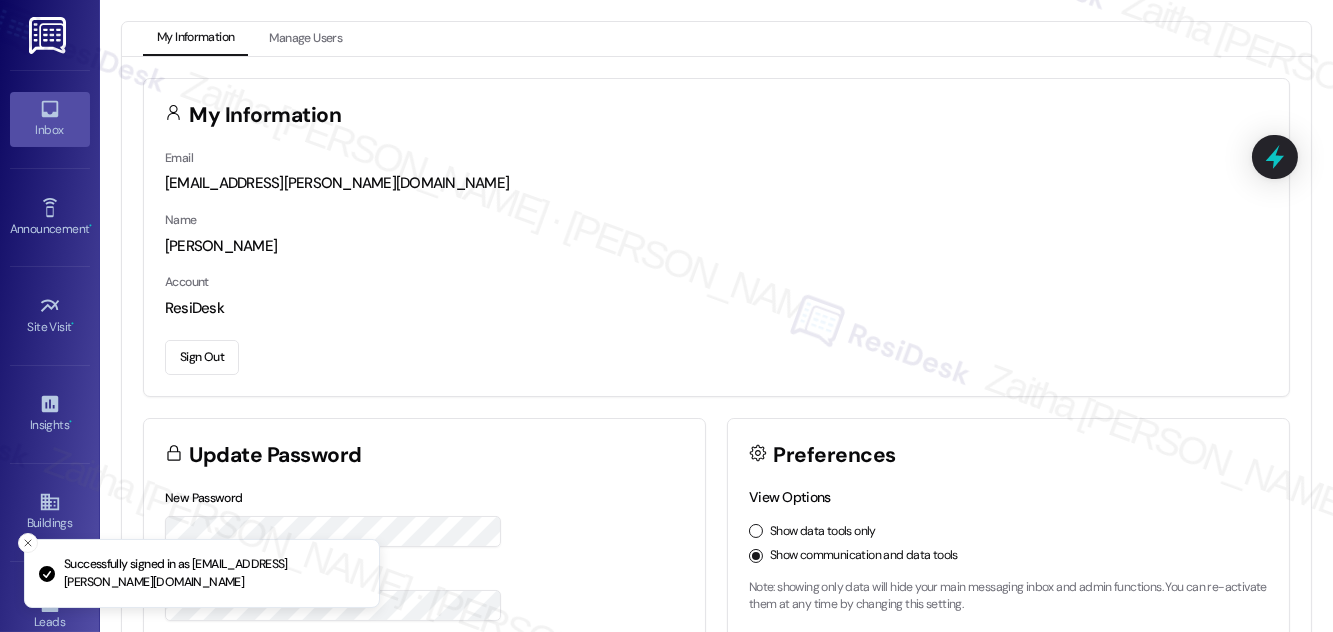 click on "Inbox" at bounding box center (50, 119) 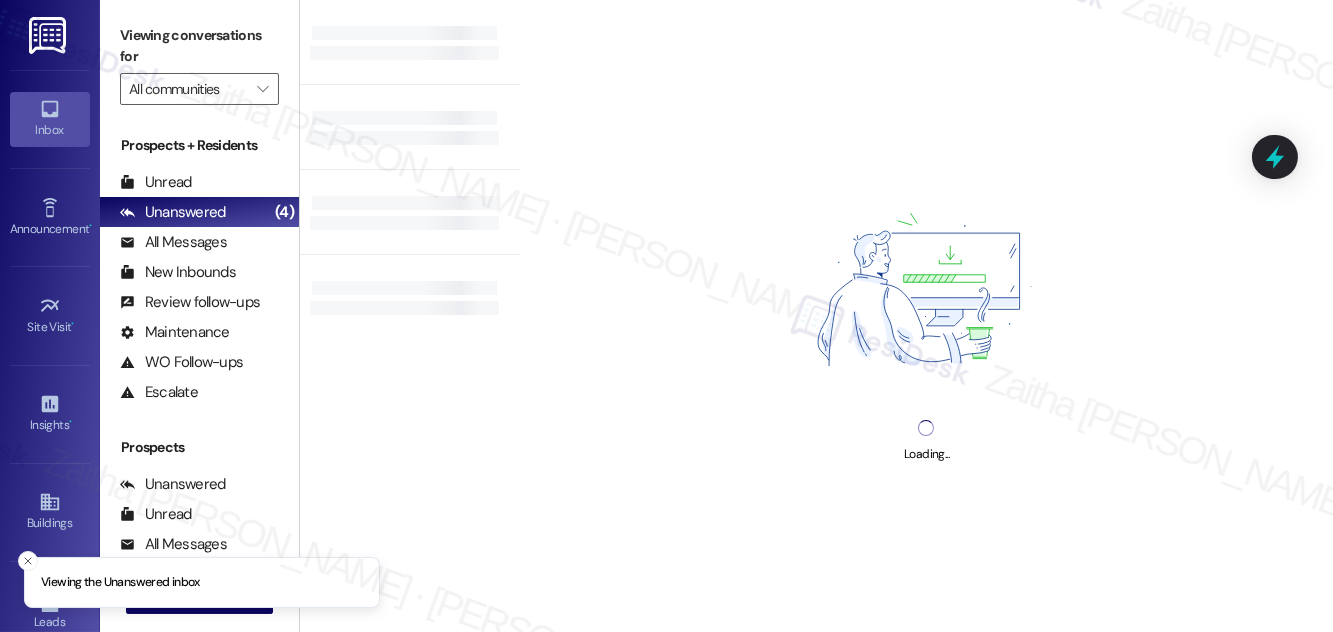 scroll, scrollTop: 384, scrollLeft: 0, axis: vertical 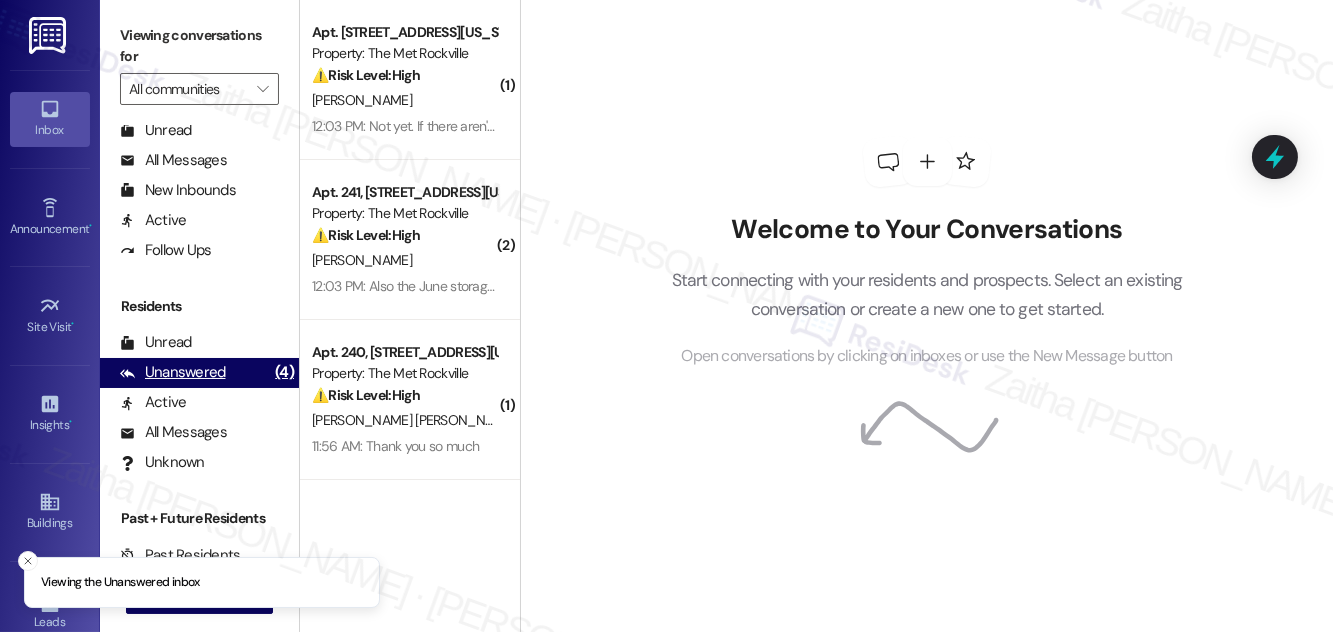 click on "Unanswered" at bounding box center [173, 372] 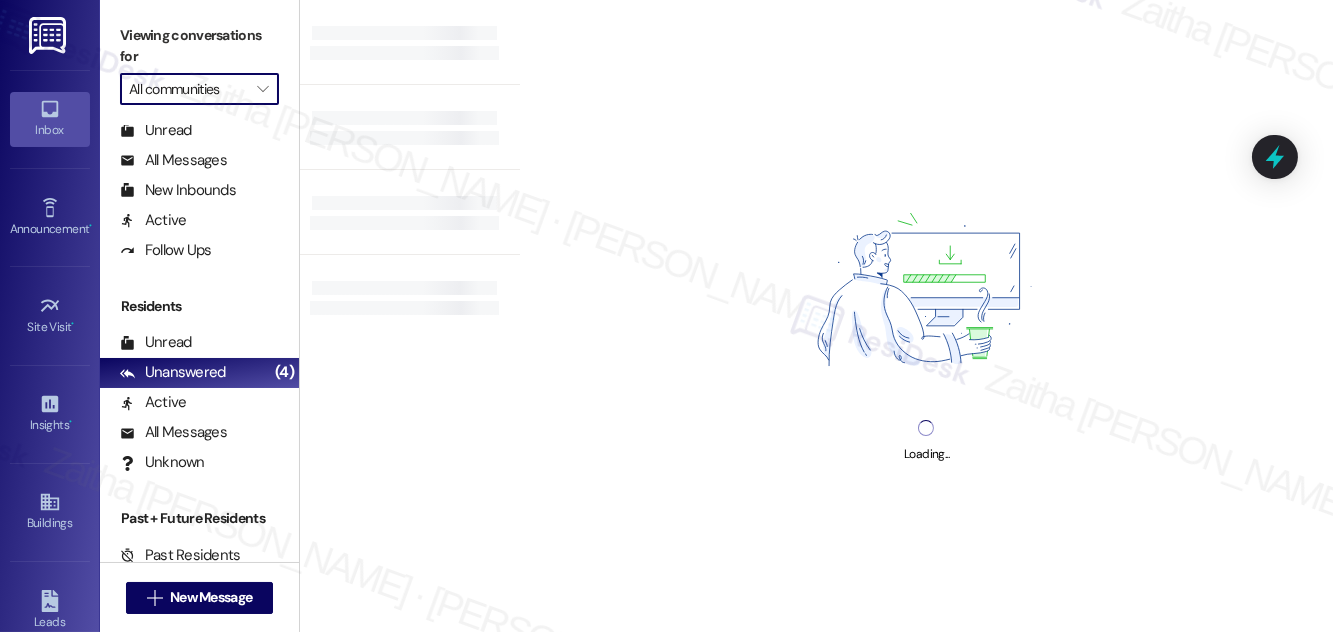 click on "All communities" at bounding box center [188, 89] 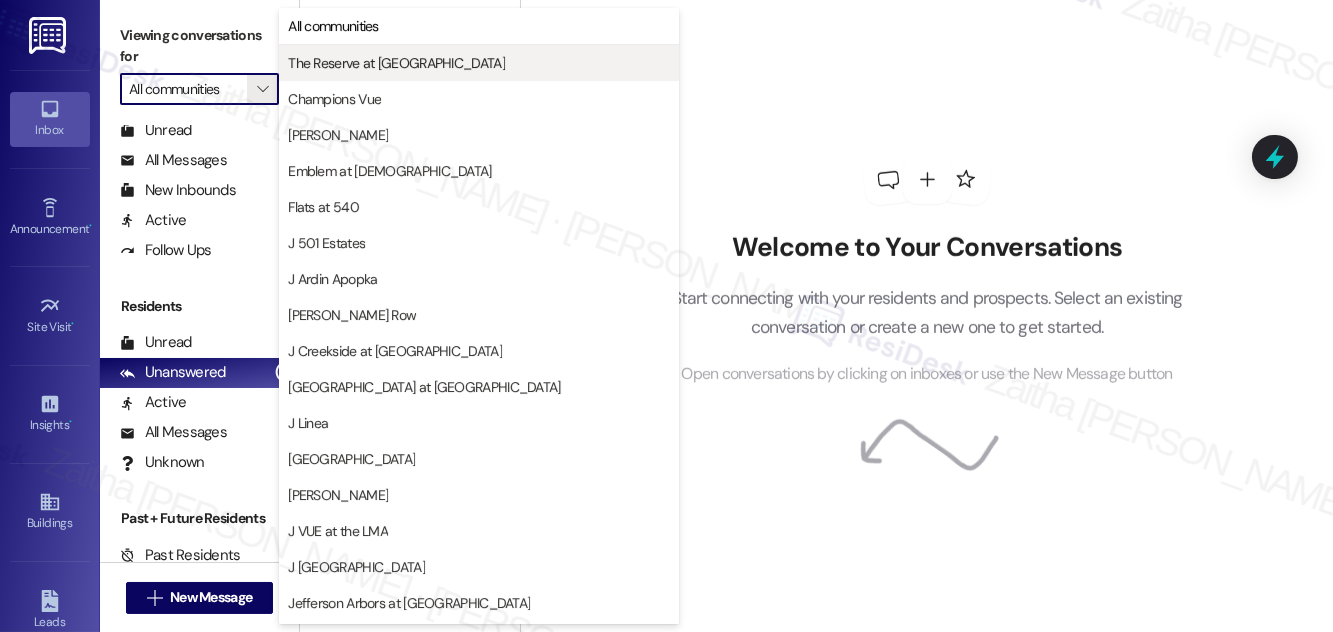 click on "The Reserve at [GEOGRAPHIC_DATA]" at bounding box center [396, 63] 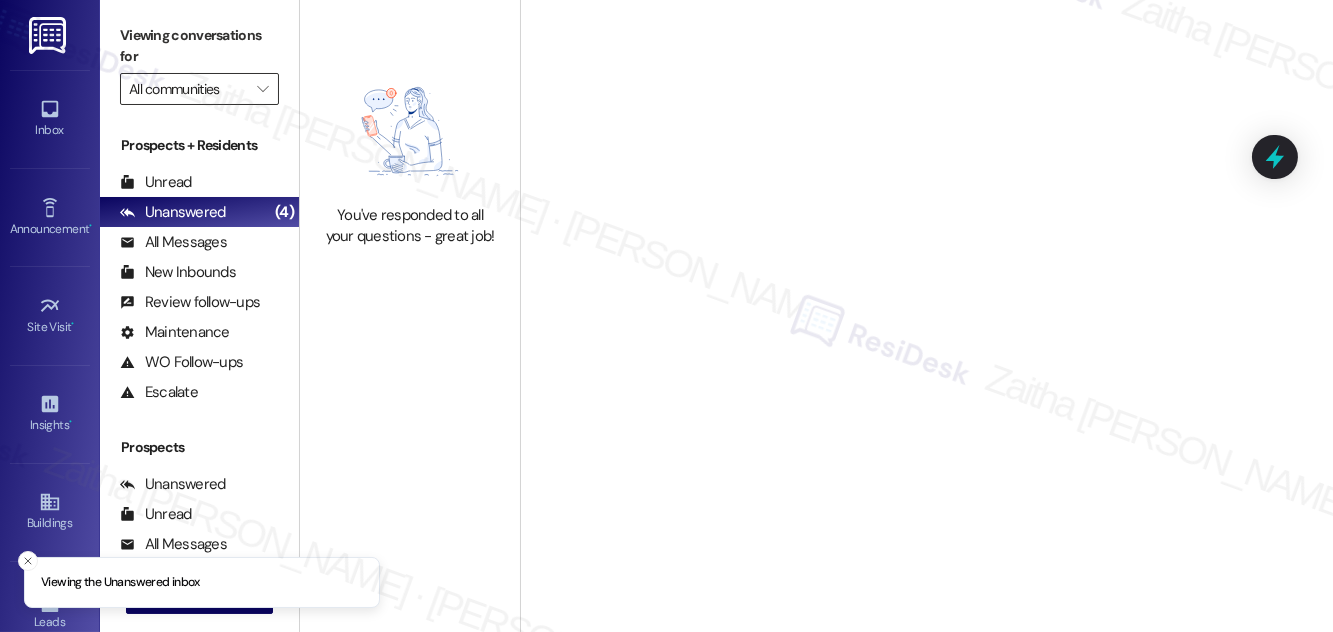 type on "The Reserve at [GEOGRAPHIC_DATA]" 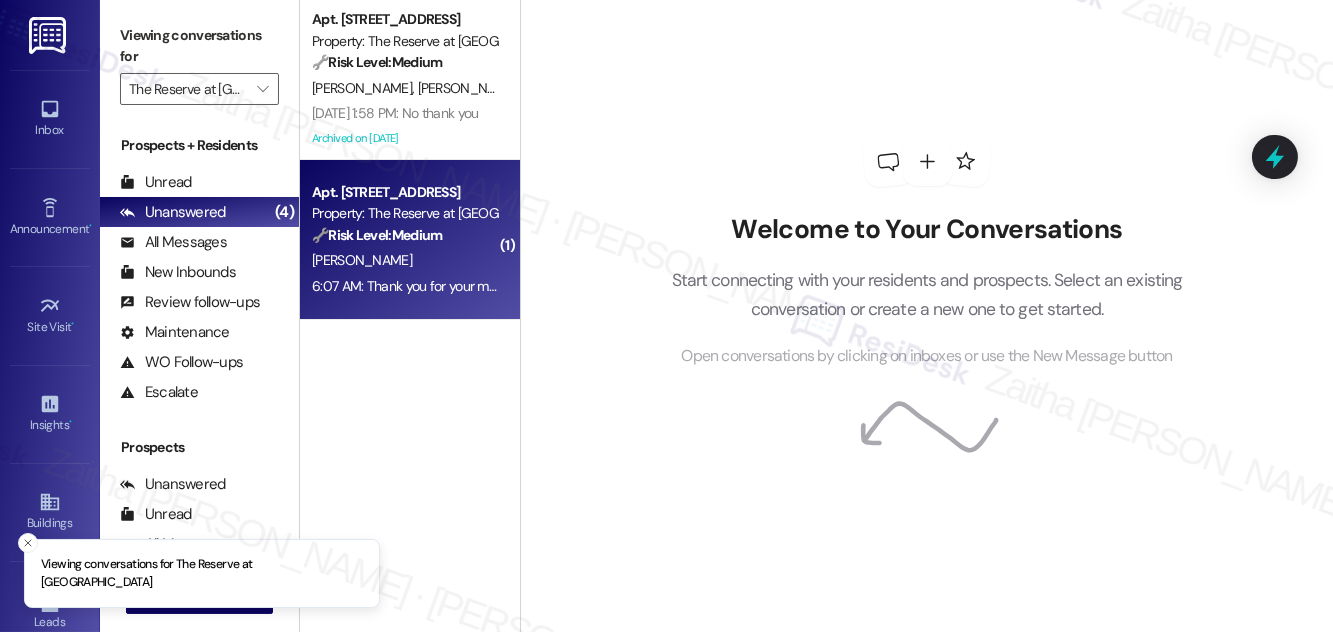 click on "[PERSON_NAME]" at bounding box center (404, 260) 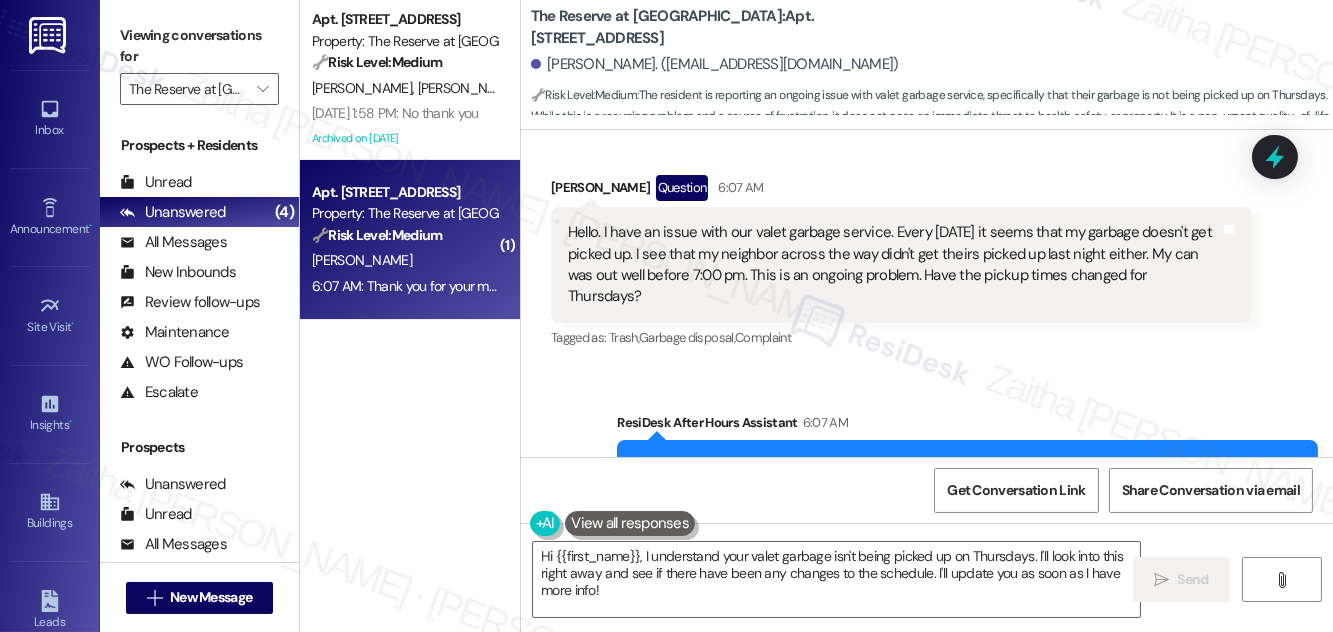 scroll, scrollTop: 6322, scrollLeft: 0, axis: vertical 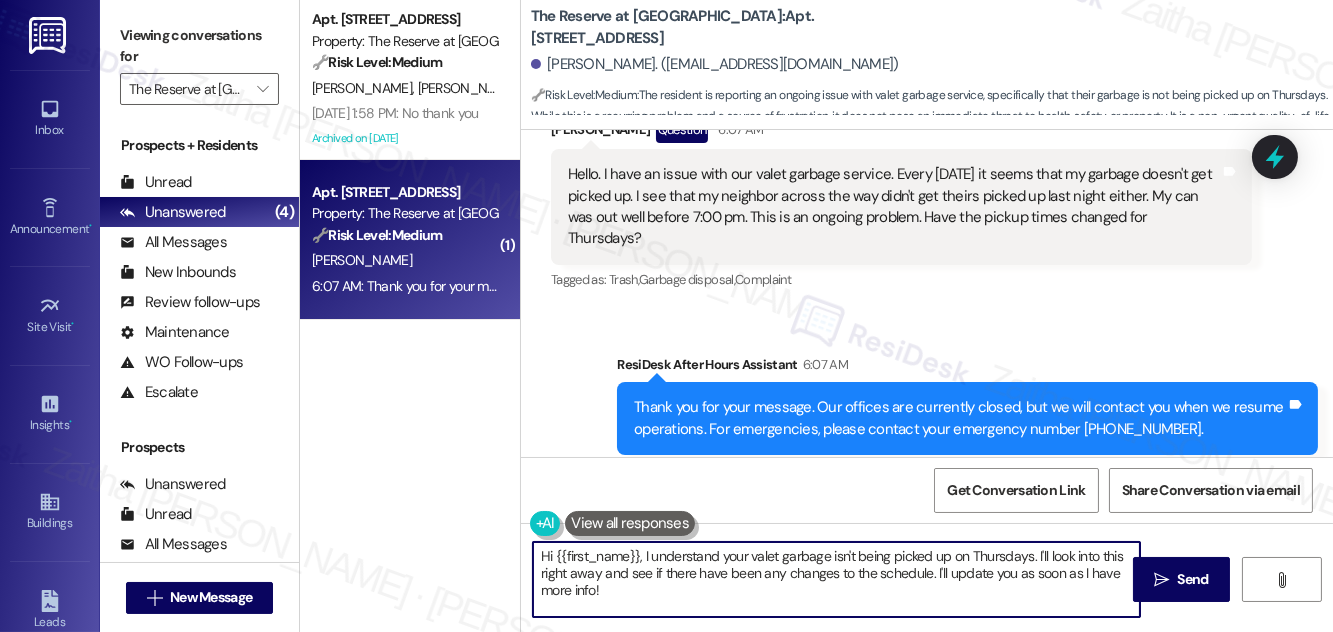 click on "Hi {{first_name}}, I understand your valet garbage isn't being picked up on Thursdays. I'll look into this right away and see if there have been any changes to the schedule. I'll update you as soon as I have more info!" at bounding box center [836, 579] 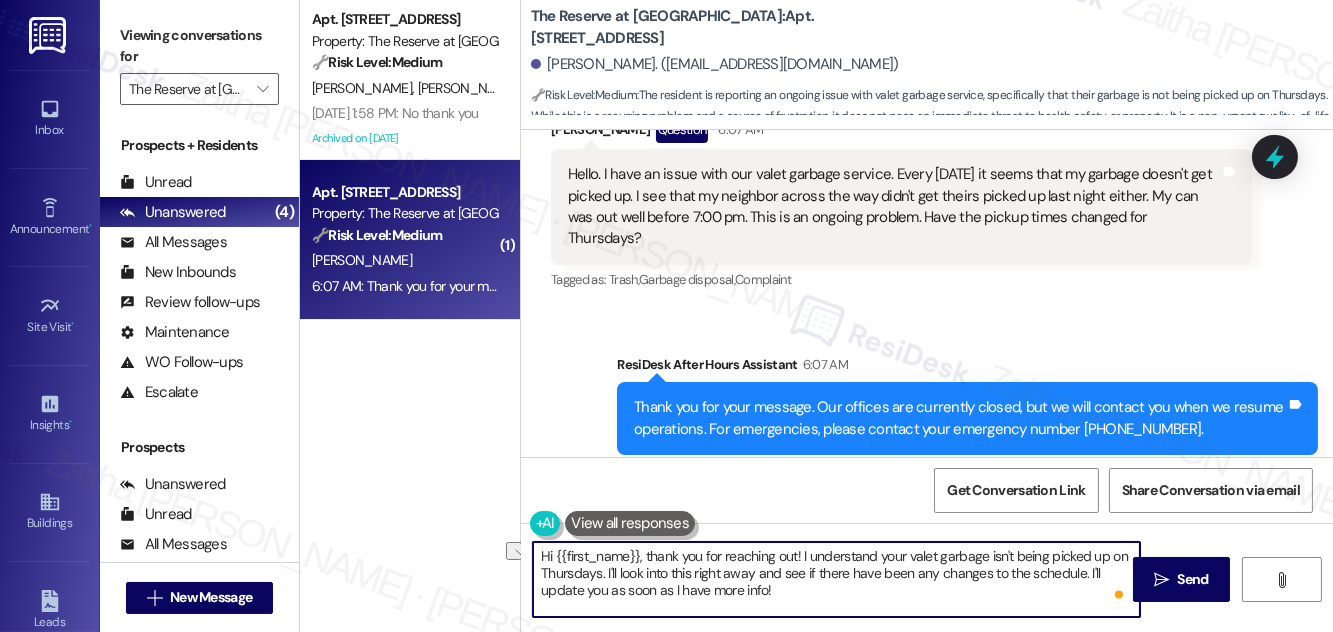 drag, startPoint x: 759, startPoint y: 572, endPoint x: 698, endPoint y: 567, distance: 61.204575 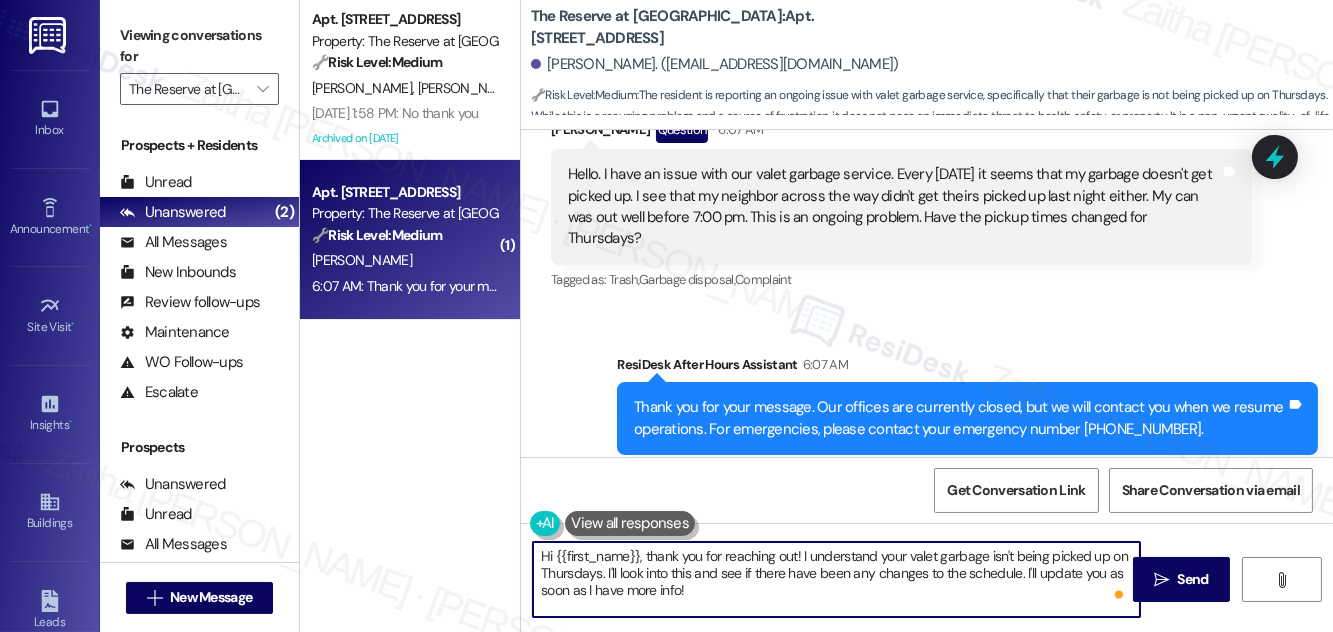 click on "Hi {{first_name}}, thank you for reaching out! I understand your valet garbage isn't being picked up on Thursdays. I'll look into this and see if there have been any changes to the schedule. I'll update you as soon as I have more info!" at bounding box center (836, 579) 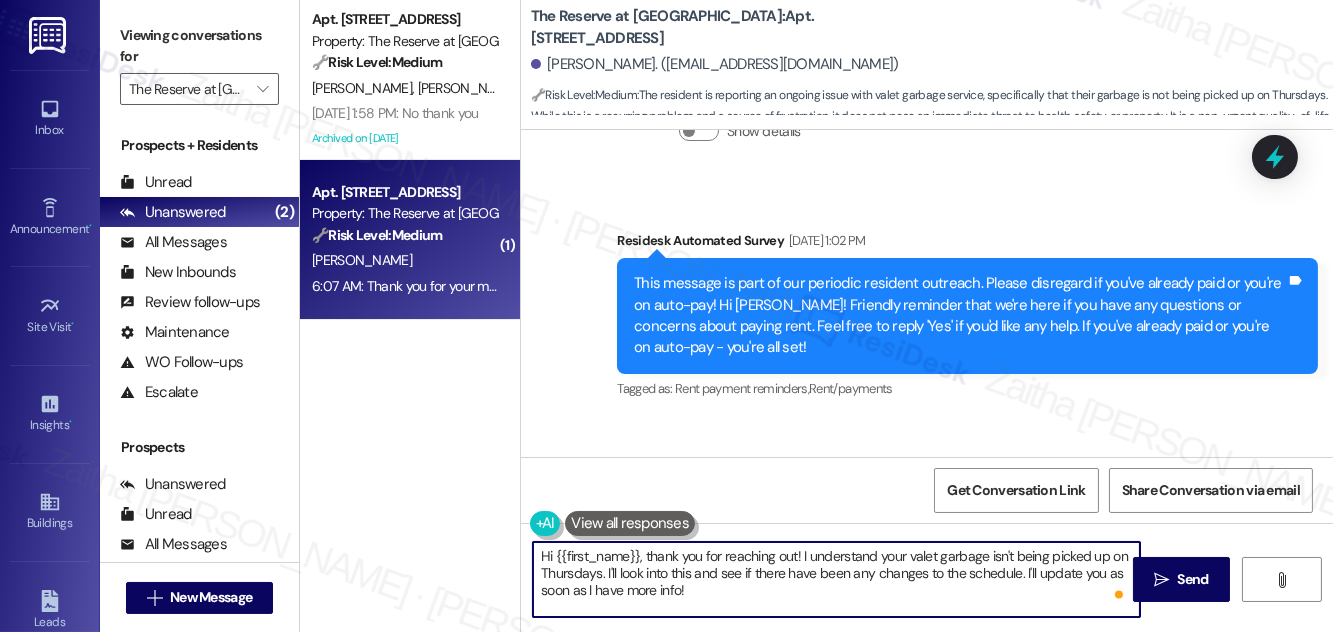 scroll, scrollTop: 6322, scrollLeft: 0, axis: vertical 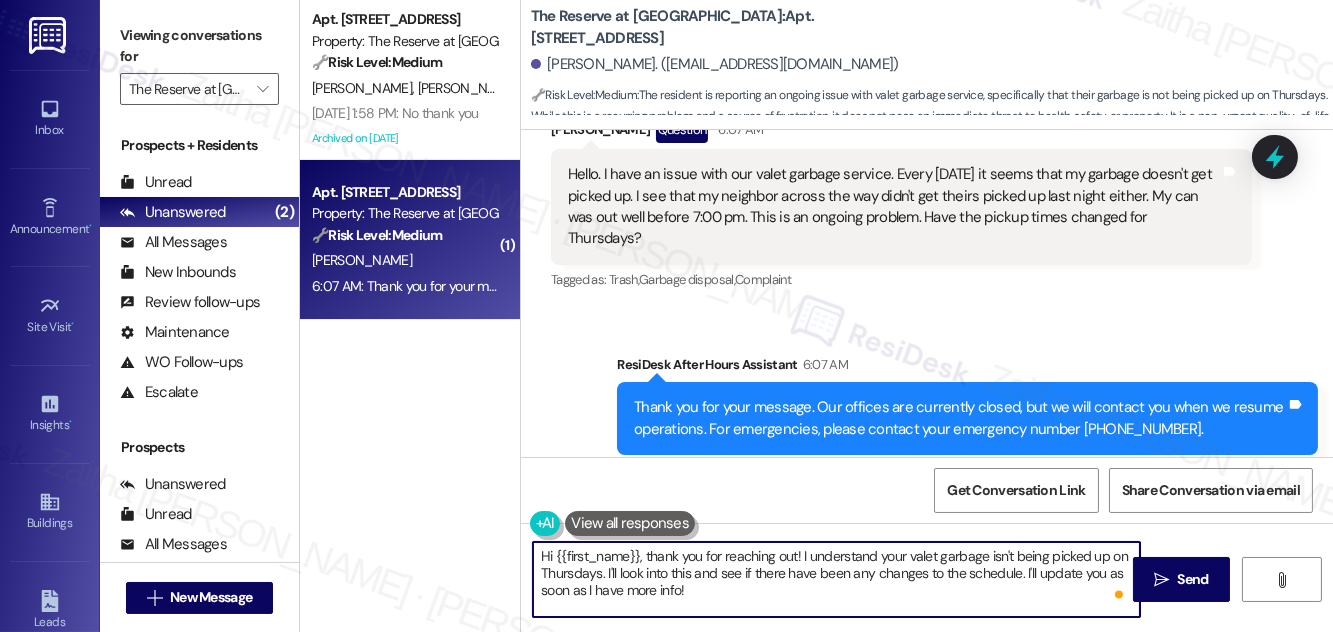 type on "Hi {{first_name}}, thank you for reaching out! I understand your valet garbage isn't being picked up on Thursdays. I'll look into this and see if there have been any changes to the schedule. I'll update you as soon as I have more info!" 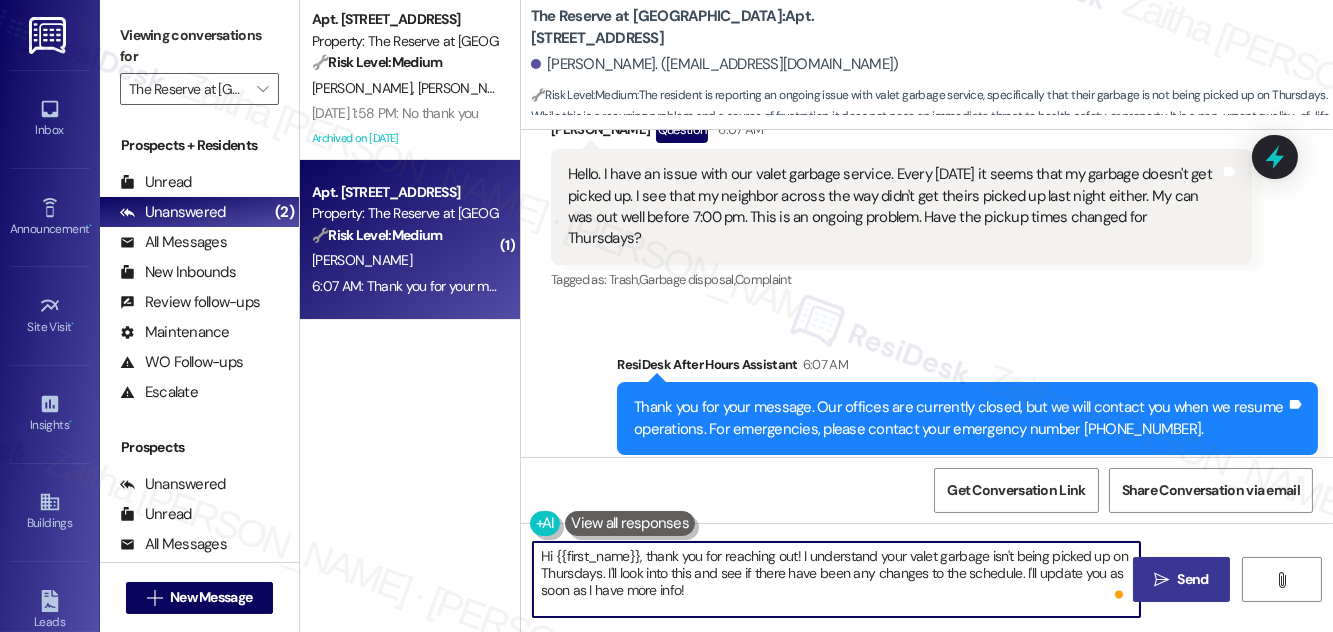 drag, startPoint x: 1173, startPoint y: 572, endPoint x: 1170, endPoint y: 557, distance: 15.297058 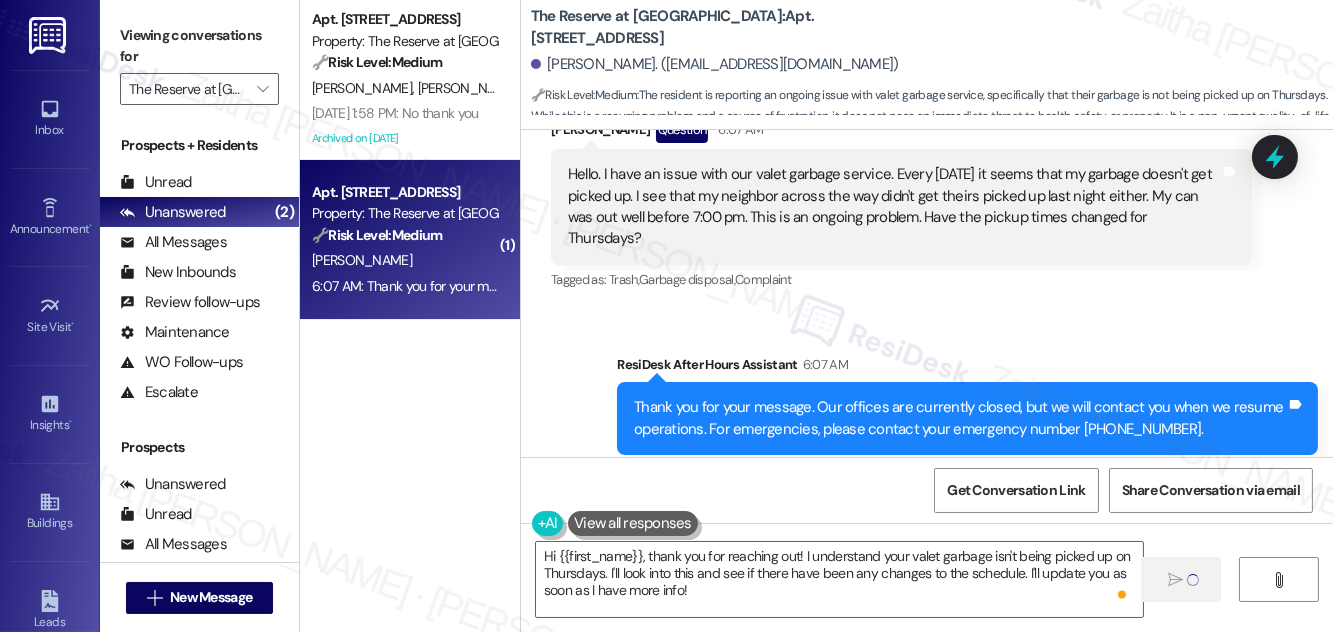 type 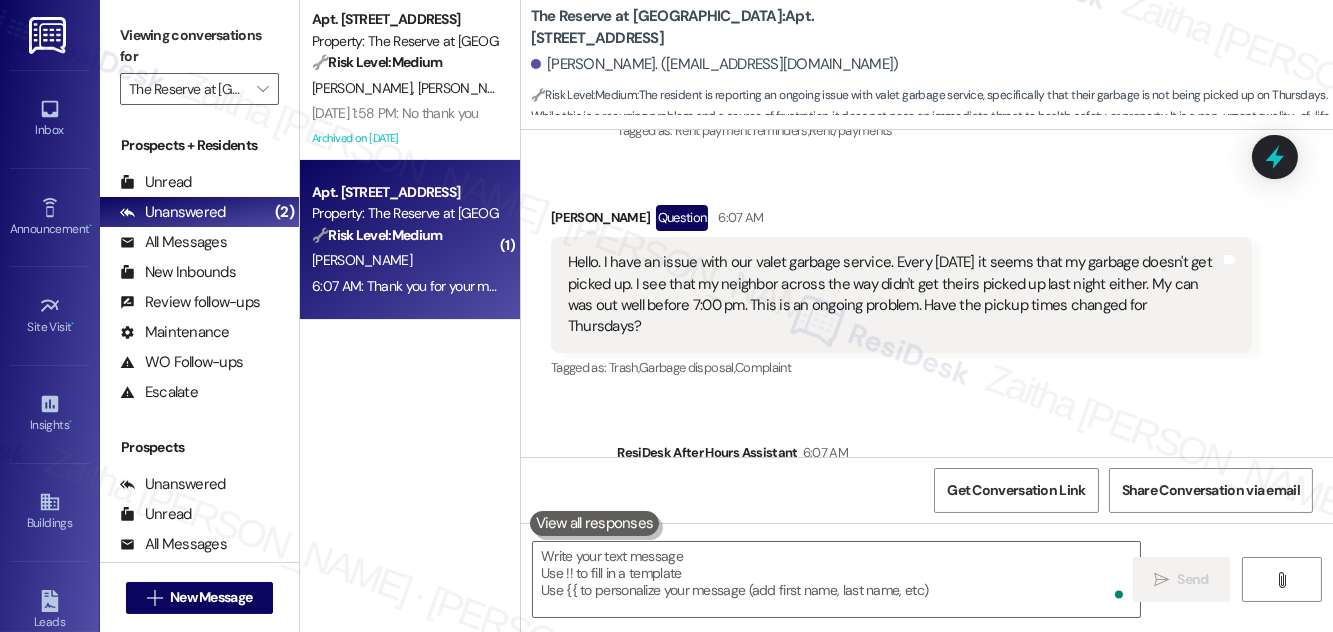scroll, scrollTop: 6505, scrollLeft: 0, axis: vertical 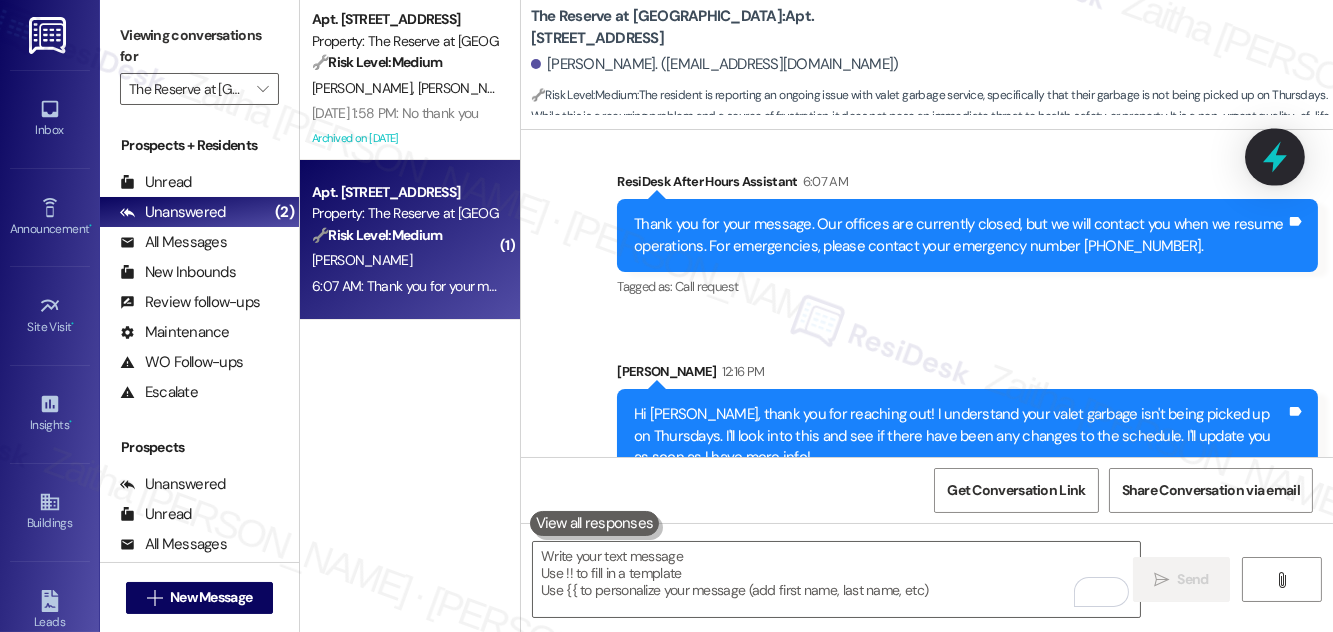 click 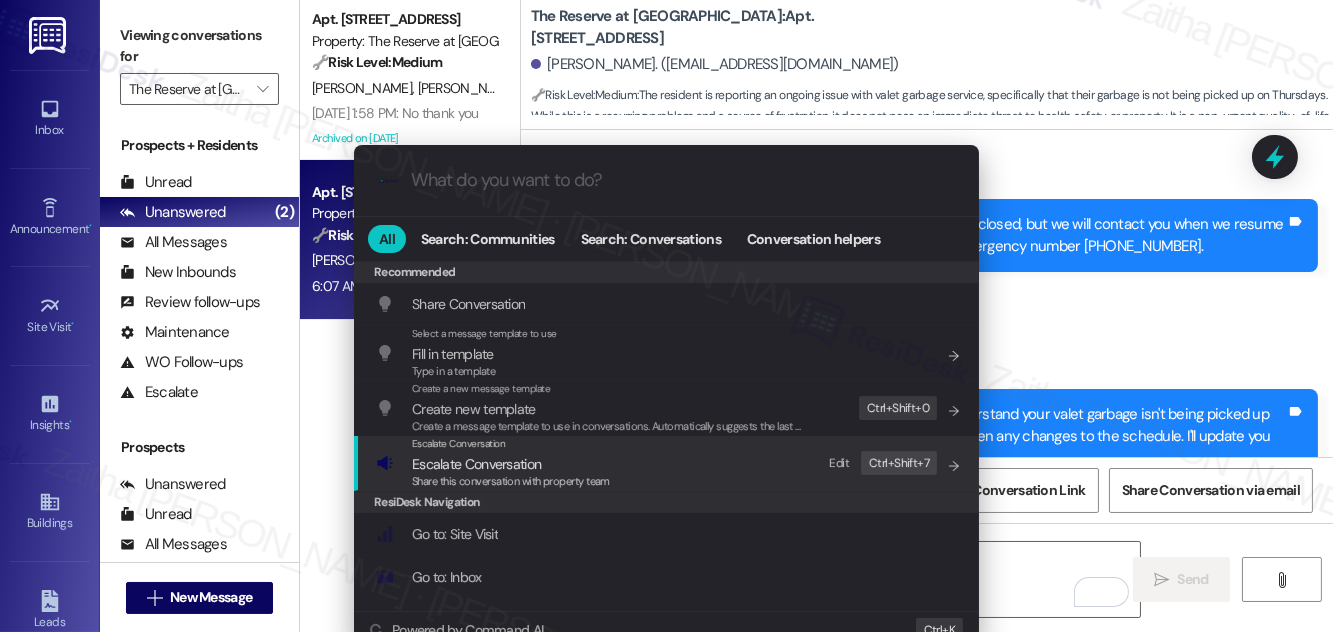 click on "Share this conversation with property team" at bounding box center [511, 482] 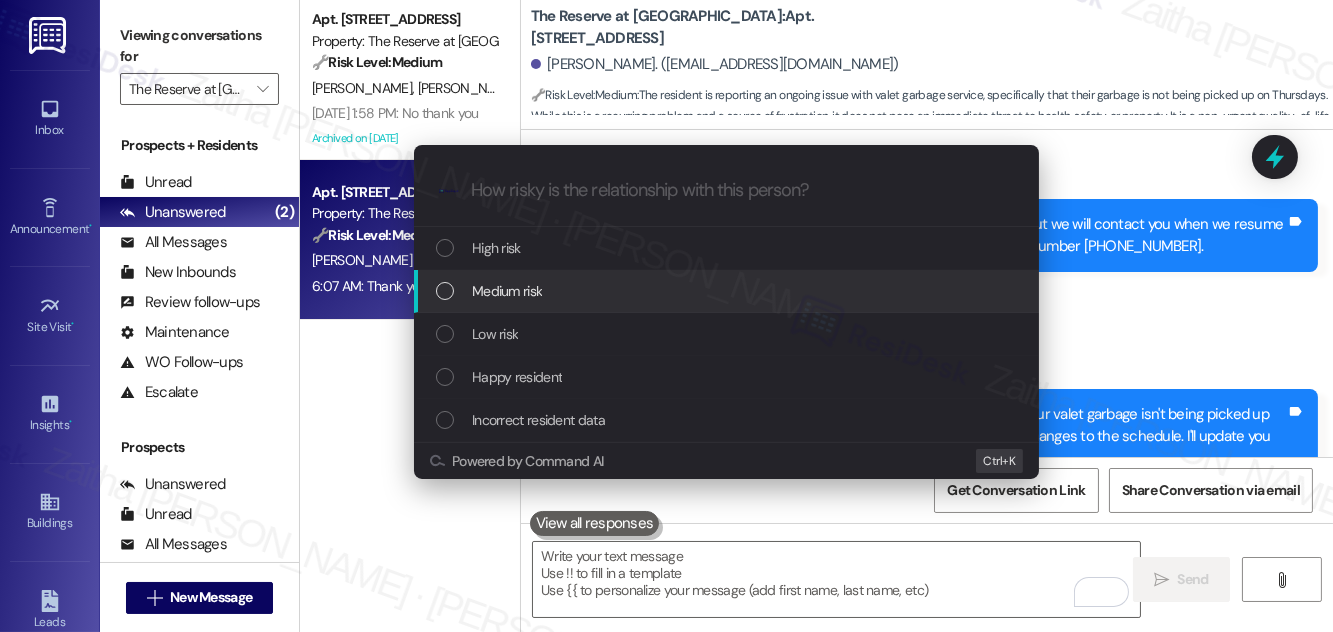 click on "Medium risk" at bounding box center (507, 291) 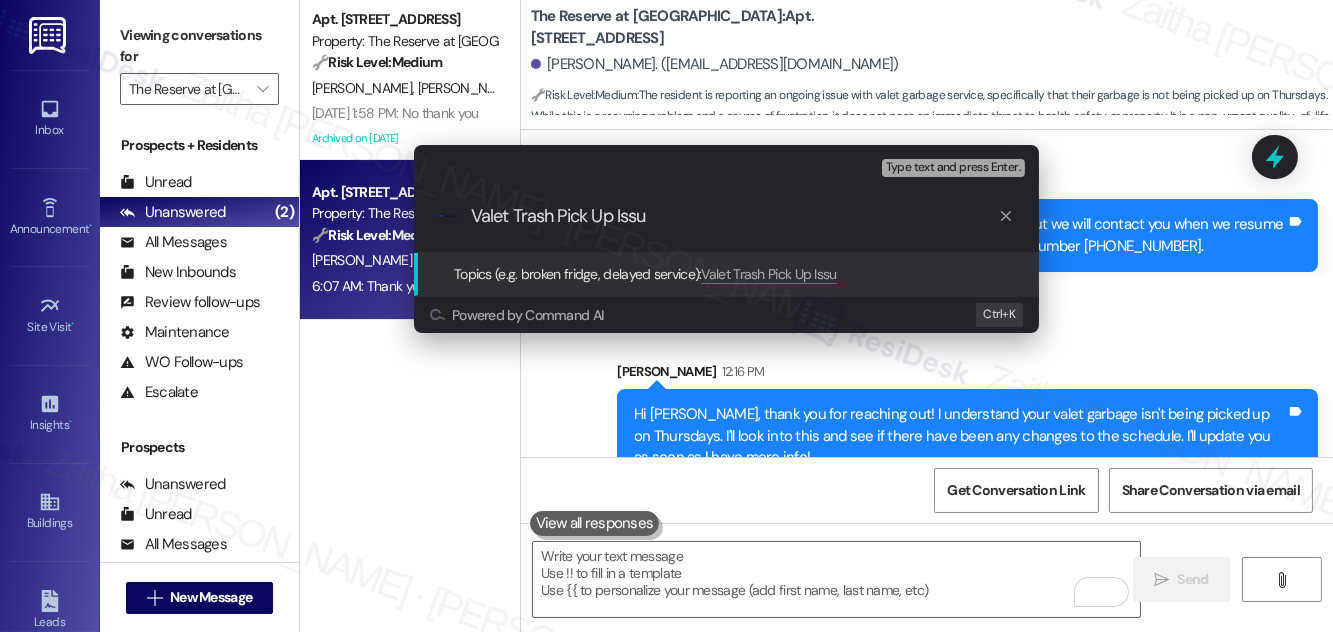 type on "Valet Trash Pick Up Issue" 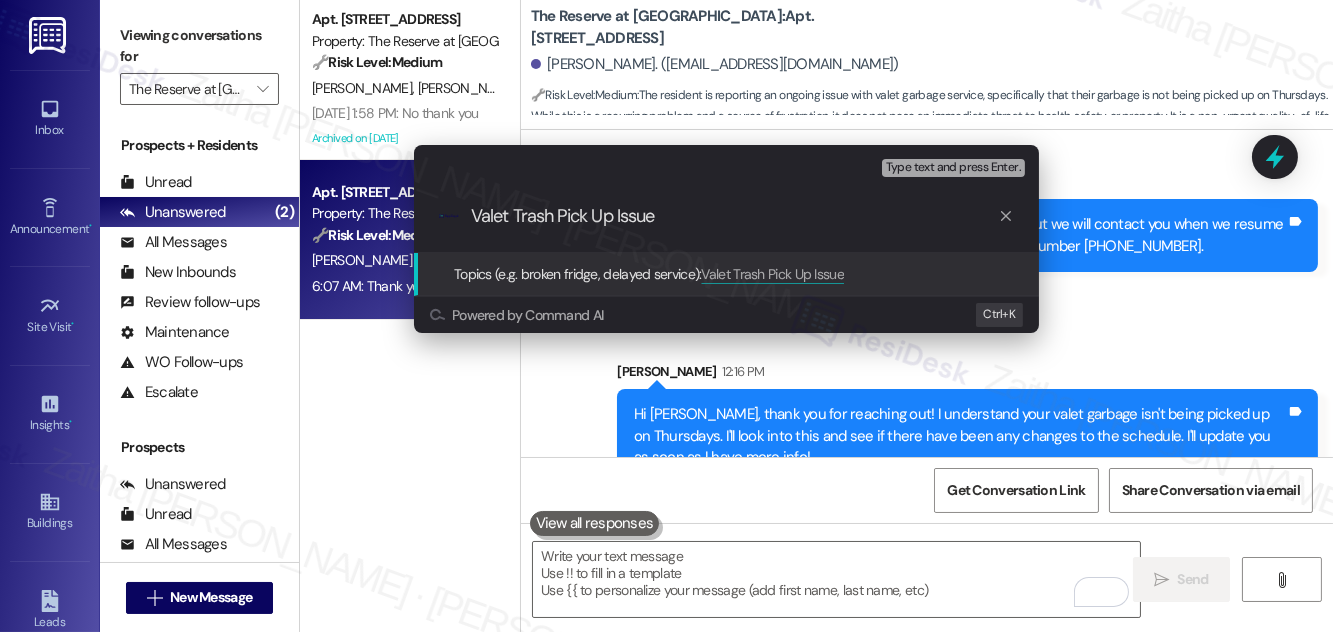 type 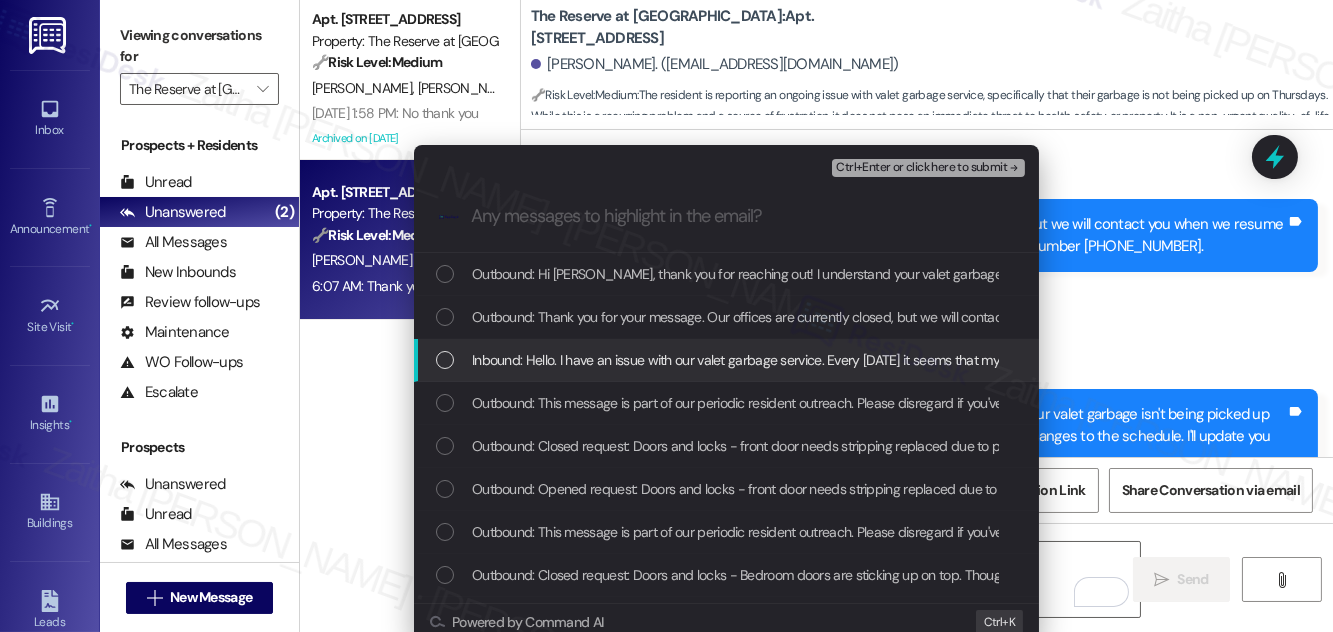 click on "Inbound: Hello. I have an issue with  our valet garbage service. Every [DATE] it seems that my garbage doesn't get picked up. I see that my neighbor across the way didn't get theirs picked up last night either. My can was out well before 7:00 pm. This is an ongoing problem. Have the pickup times changed for Thursdays?" at bounding box center [728, 360] 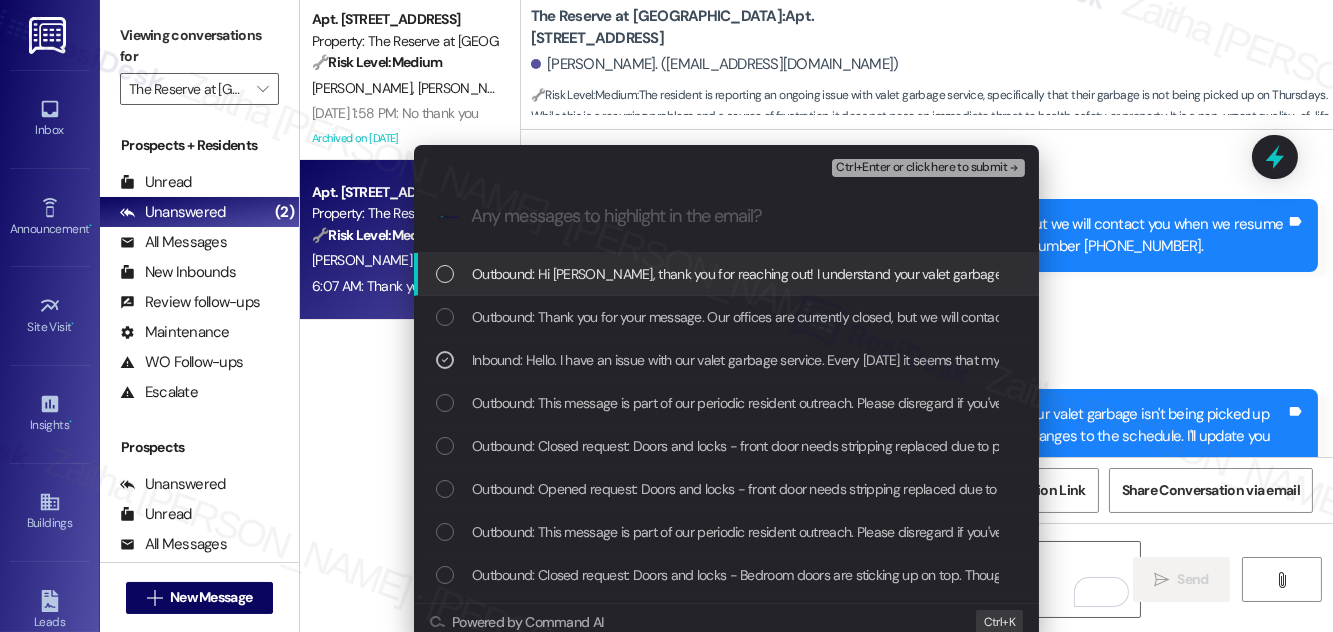 click on "Ctrl+Enter or click here to submit" at bounding box center (921, 168) 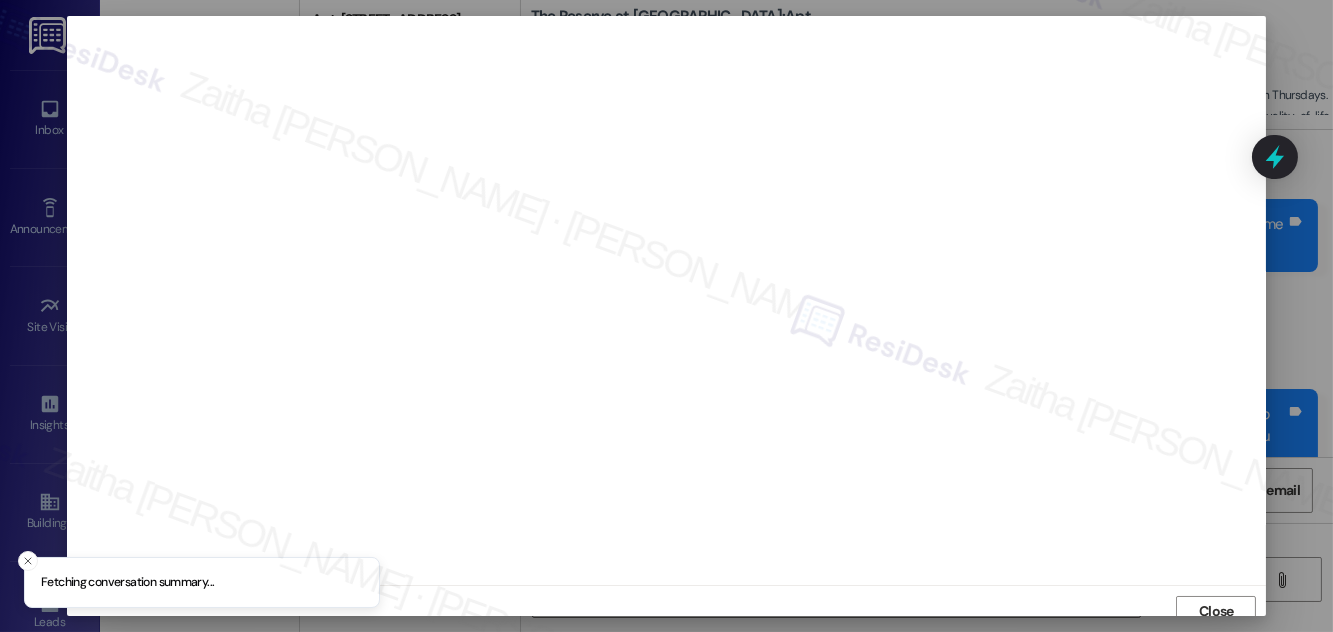 scroll, scrollTop: 11, scrollLeft: 0, axis: vertical 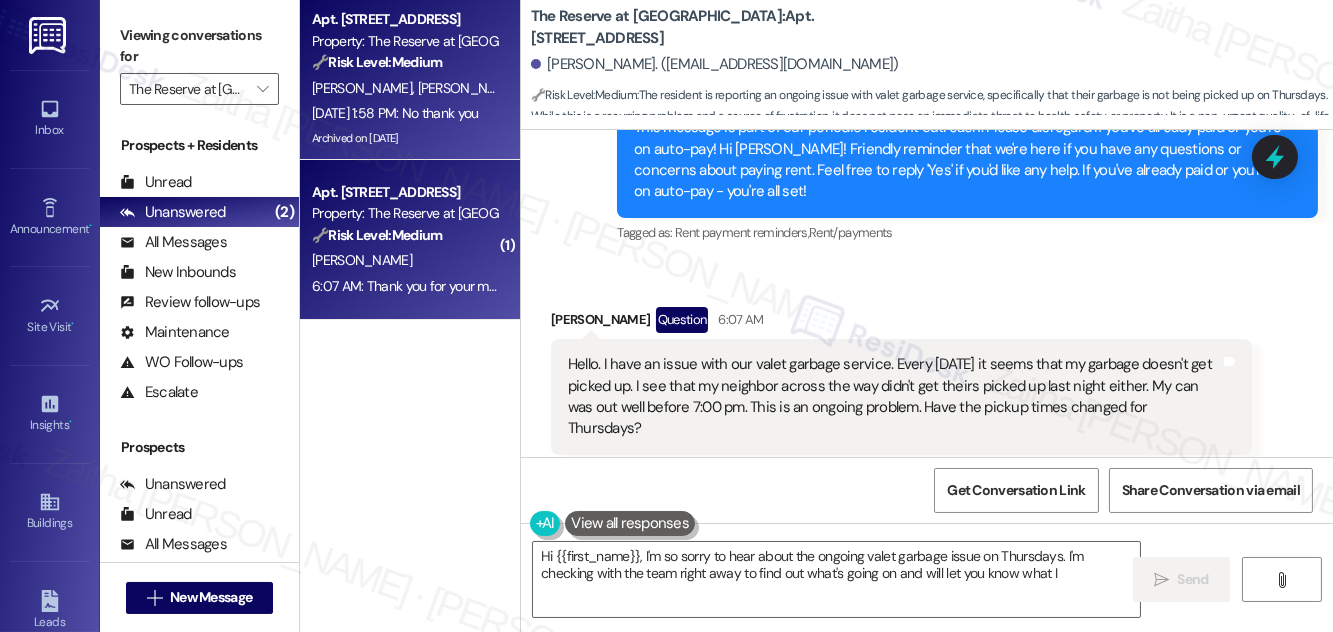 type on "Hi {{first_name}}, I'm so sorry to hear about the ongoing valet garbage issue on Thursdays. I'm checking with the team right away to find out what's going on and will let you know what I find" 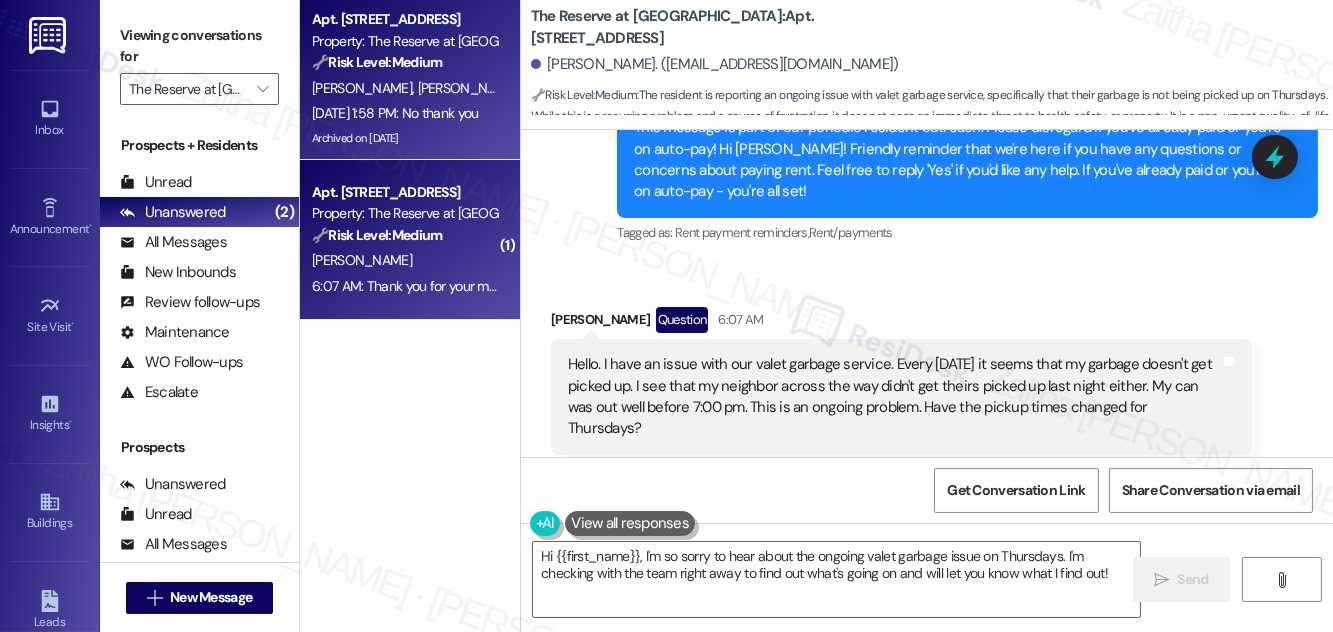 click on "[PERSON_NAME] [PERSON_NAME]" at bounding box center (404, 88) 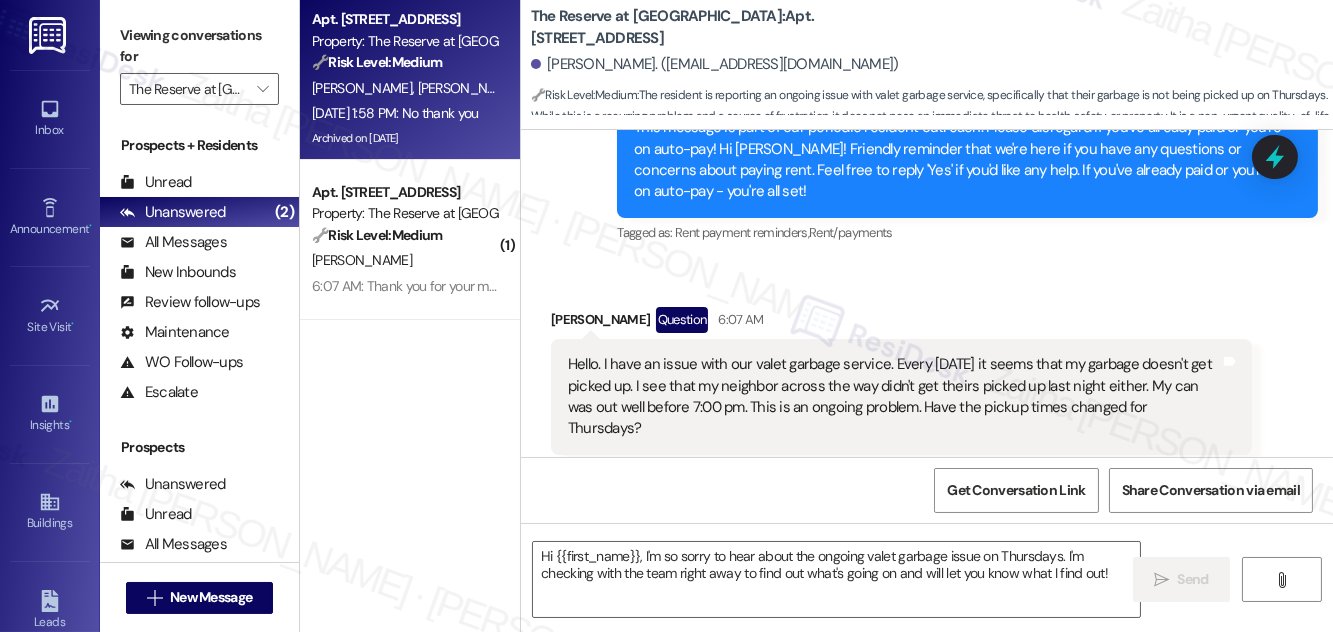type on "Fetching suggested responses. Please feel free to read through the conversation in the meantime." 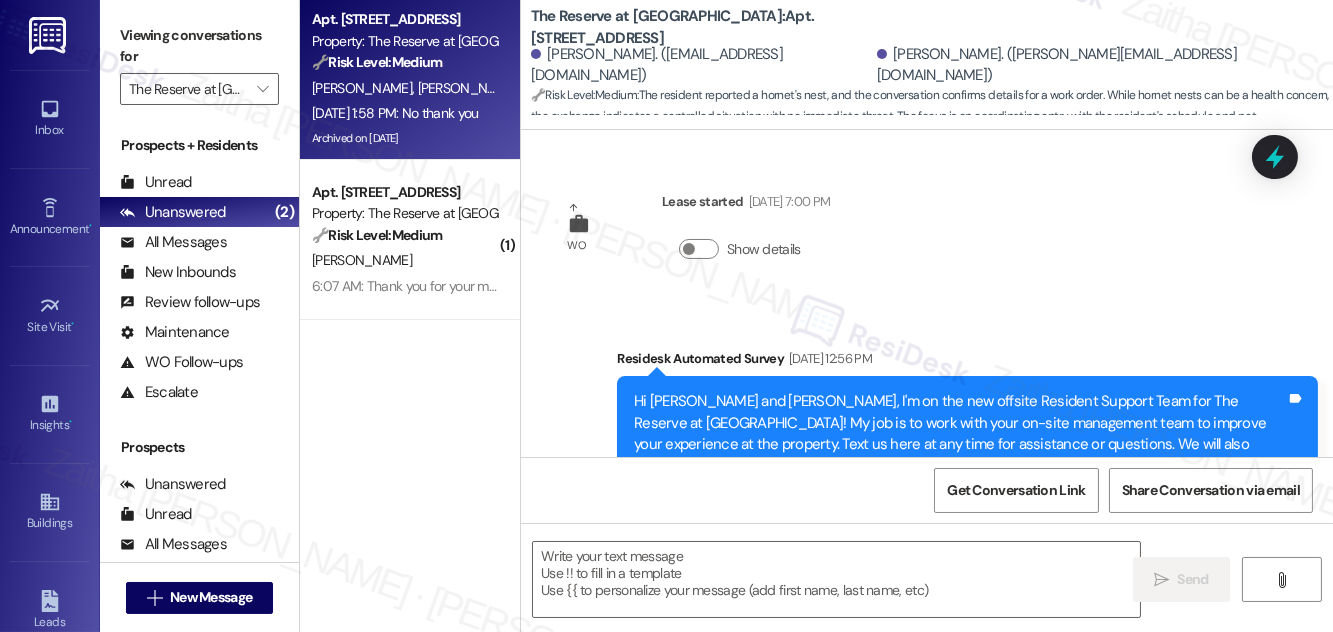 scroll, scrollTop: 8709, scrollLeft: 0, axis: vertical 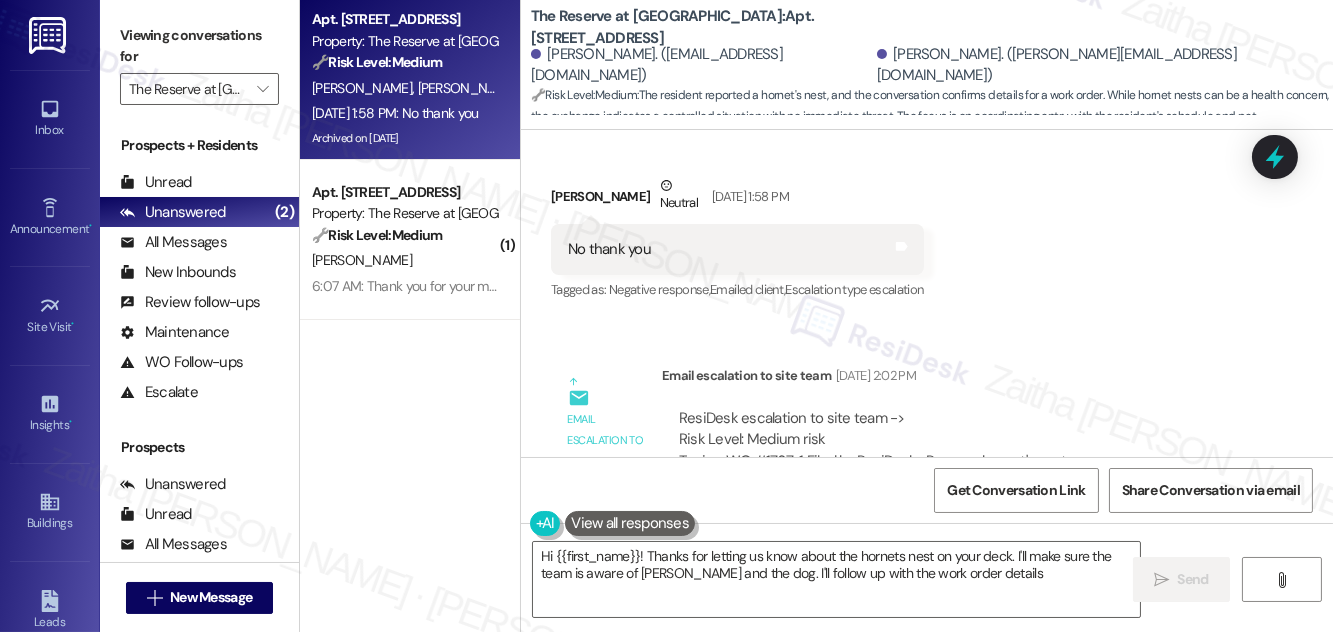 type on "Hi {{first_name}}! Thanks for letting us know about the hornets nest on your deck. I'll make sure the team is aware of [PERSON_NAME] and the dog. I'll follow up with the work order details." 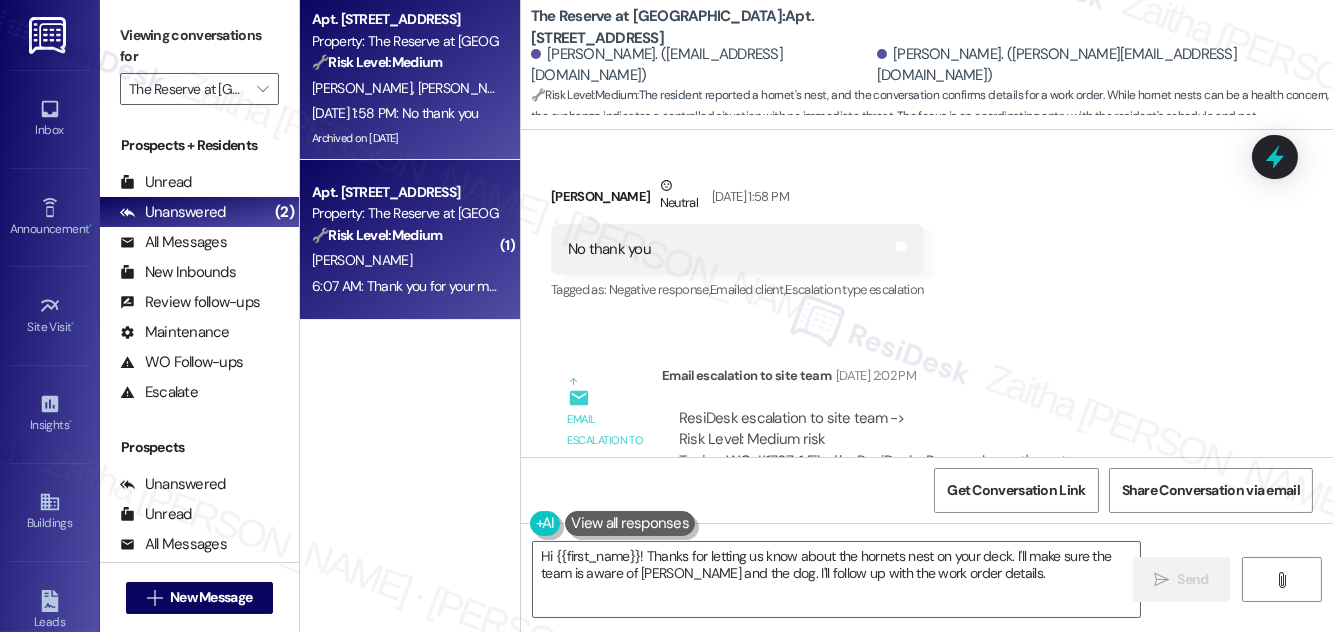 click on "[PERSON_NAME]" at bounding box center (404, 260) 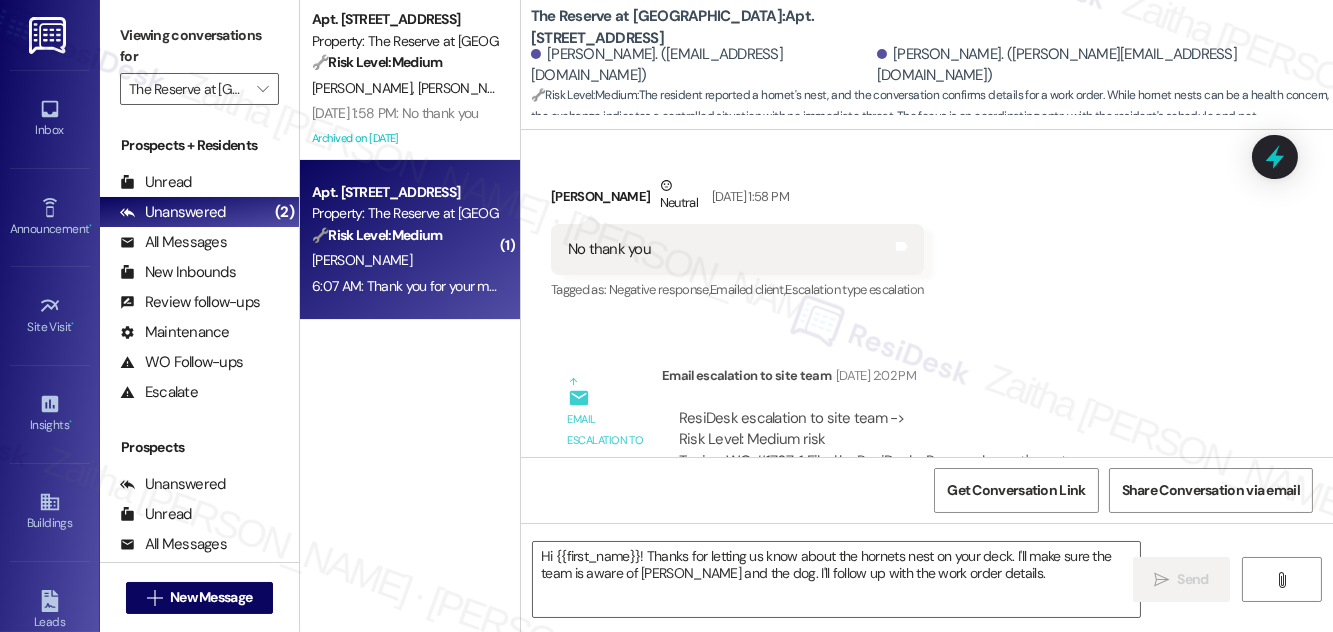 type on "Fetching suggested responses. Please feel free to read through the conversation in the meantime." 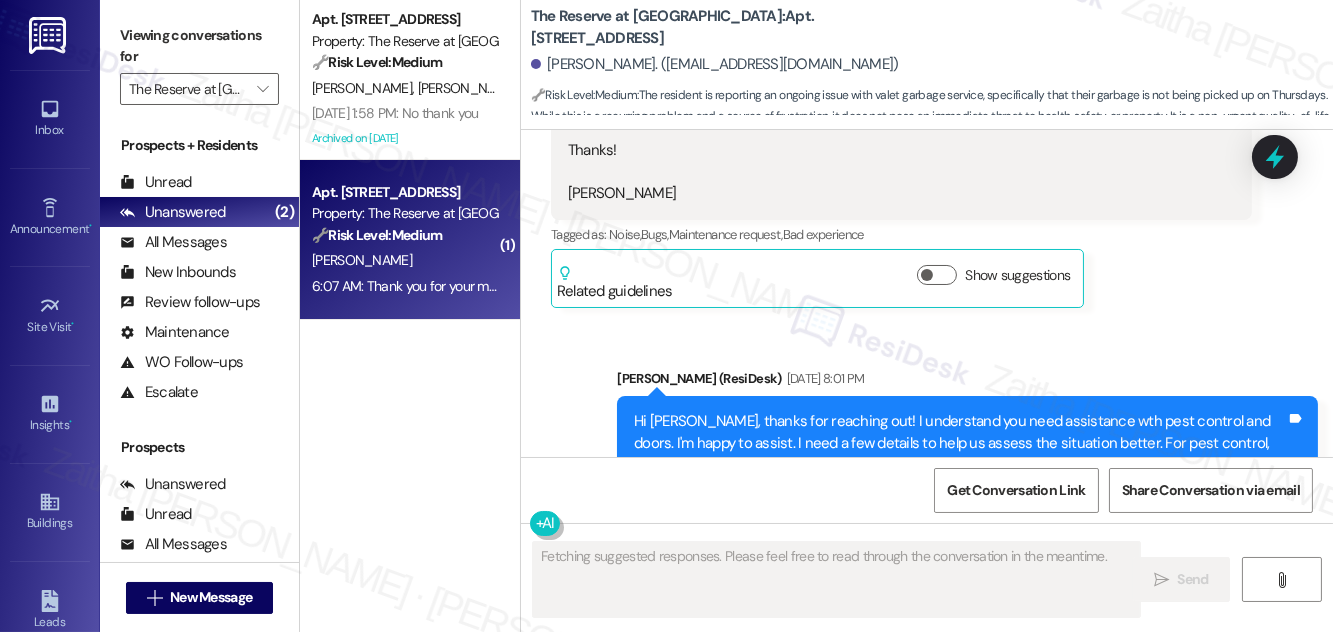 type on "Fetching suggested responses. Please feel free to read through the conversation in the meantime." 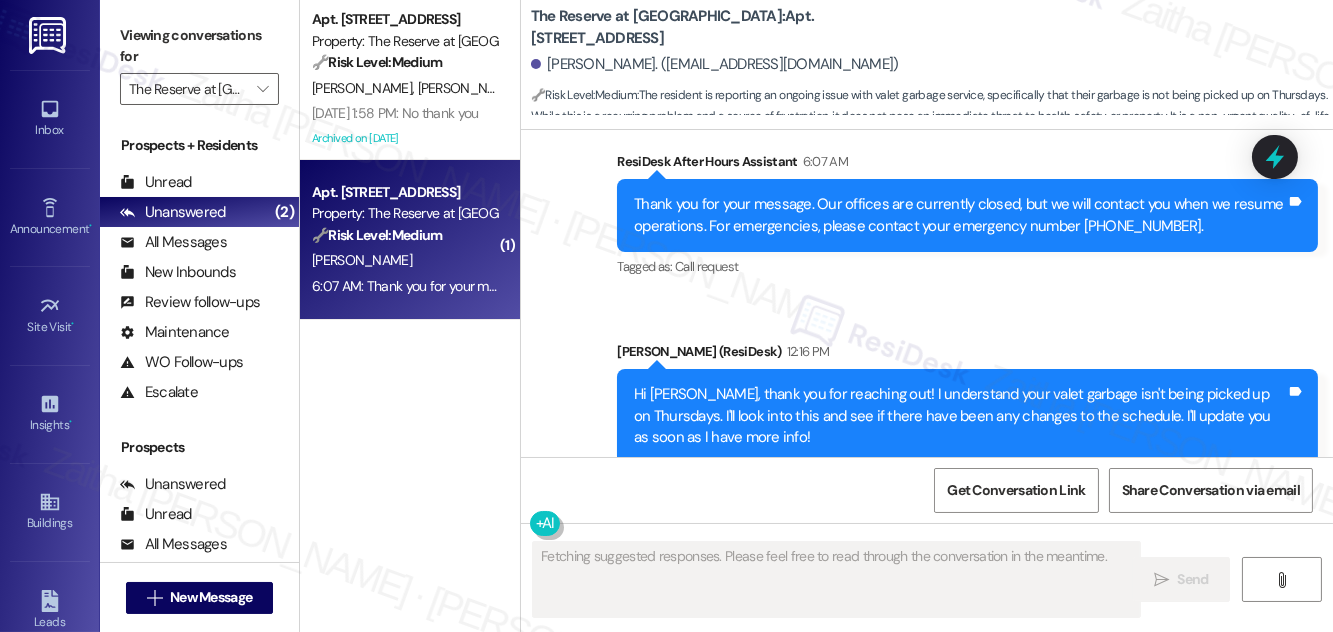scroll, scrollTop: 6534, scrollLeft: 0, axis: vertical 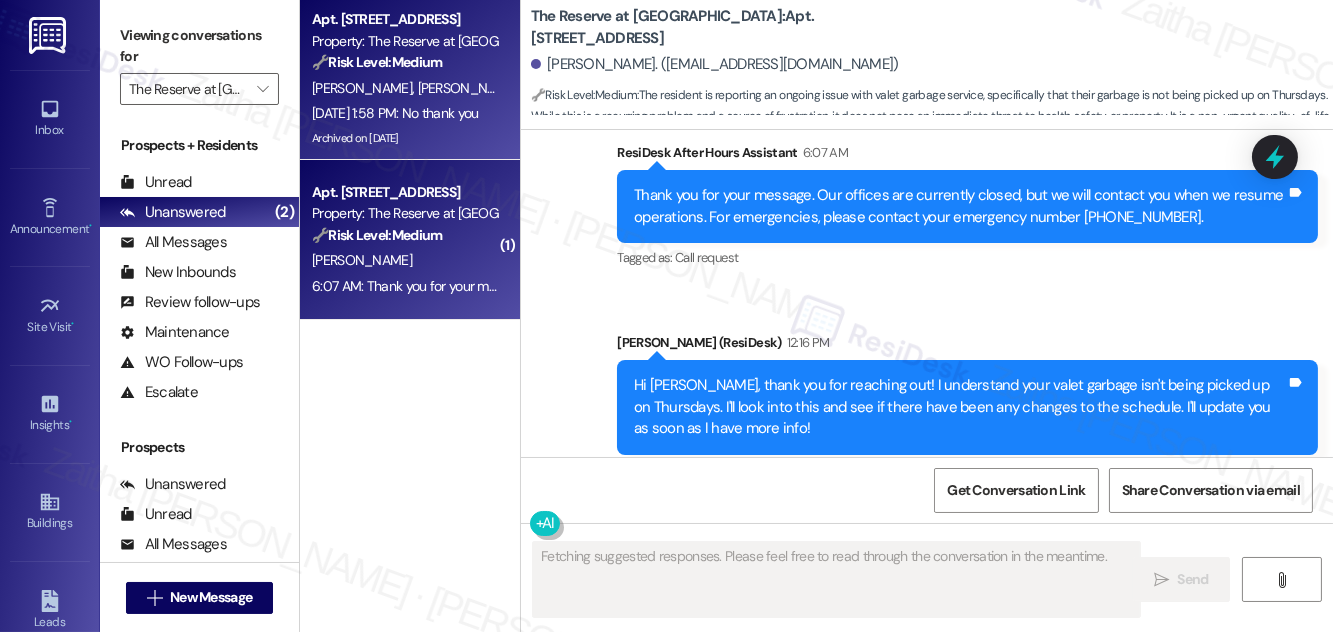 click on "[PERSON_NAME] [PERSON_NAME]" at bounding box center [404, 88] 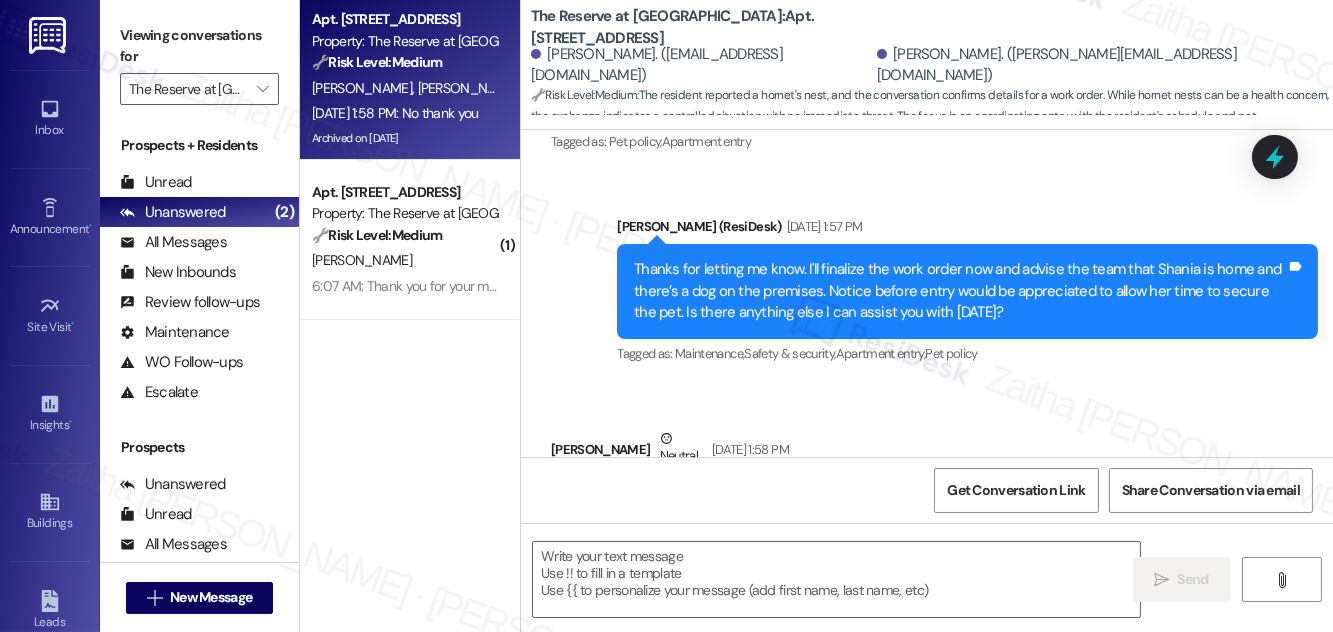 scroll, scrollTop: 8440, scrollLeft: 0, axis: vertical 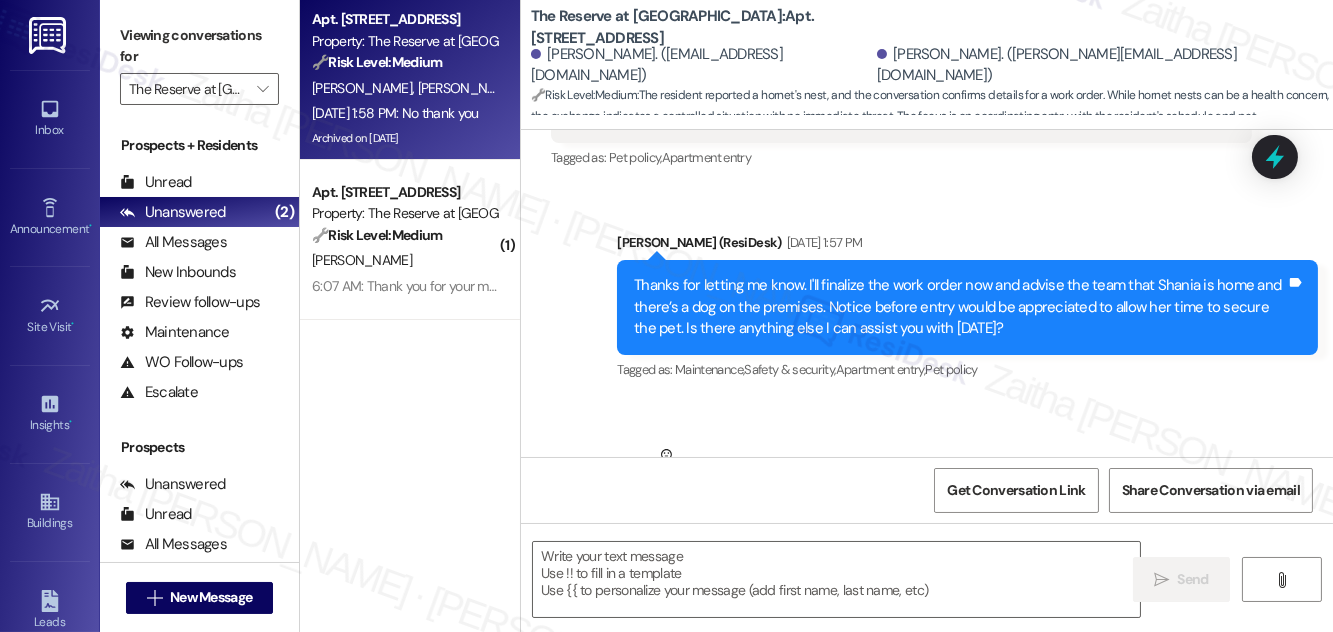 type on "Fetching suggested responses. Please feel free to read through the conversation in the meantime." 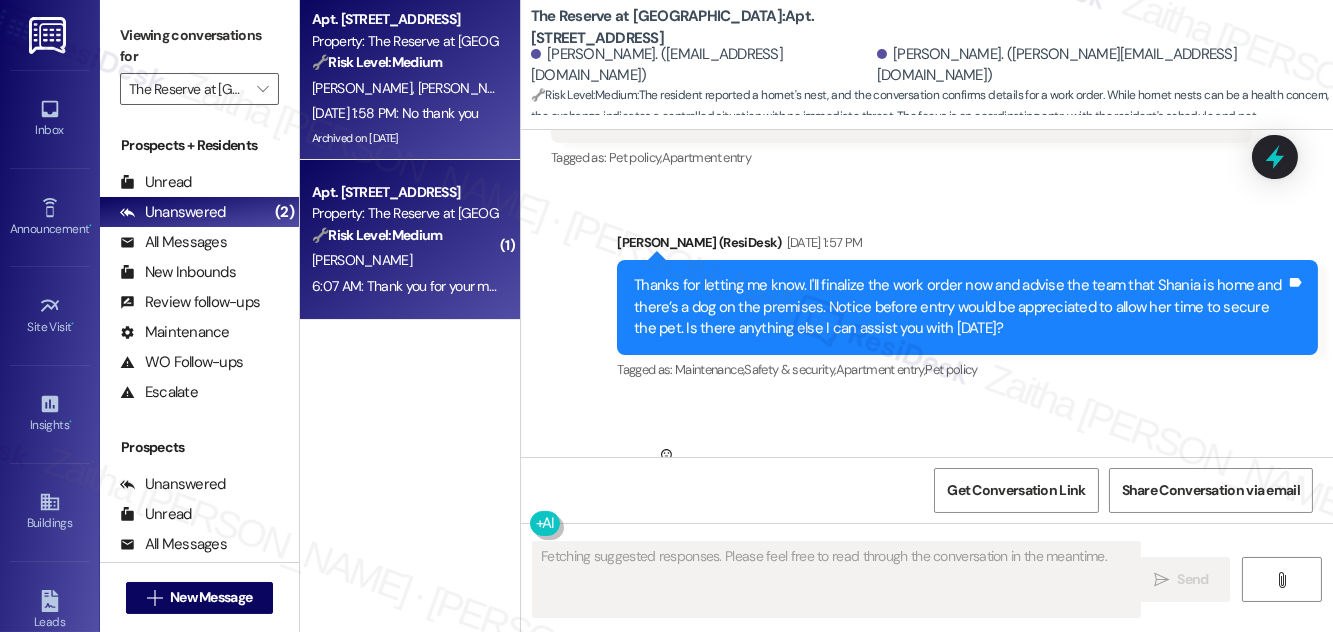 click on "[PERSON_NAME]" at bounding box center [404, 260] 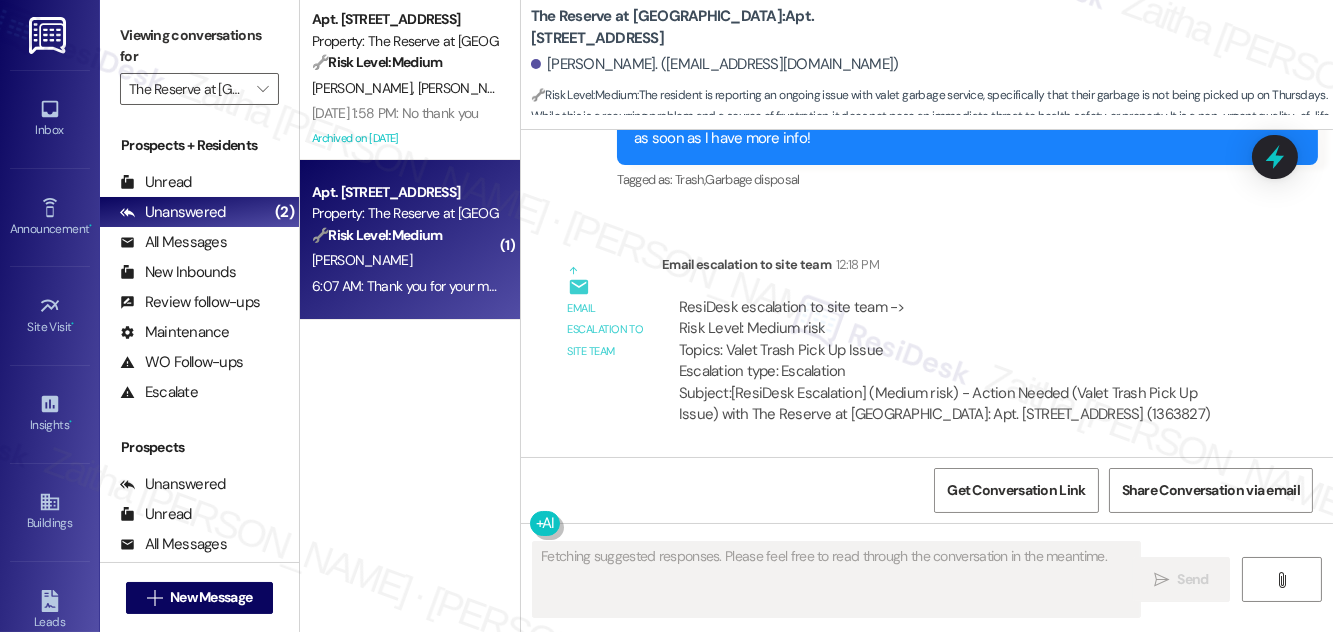 scroll, scrollTop: 6781, scrollLeft: 0, axis: vertical 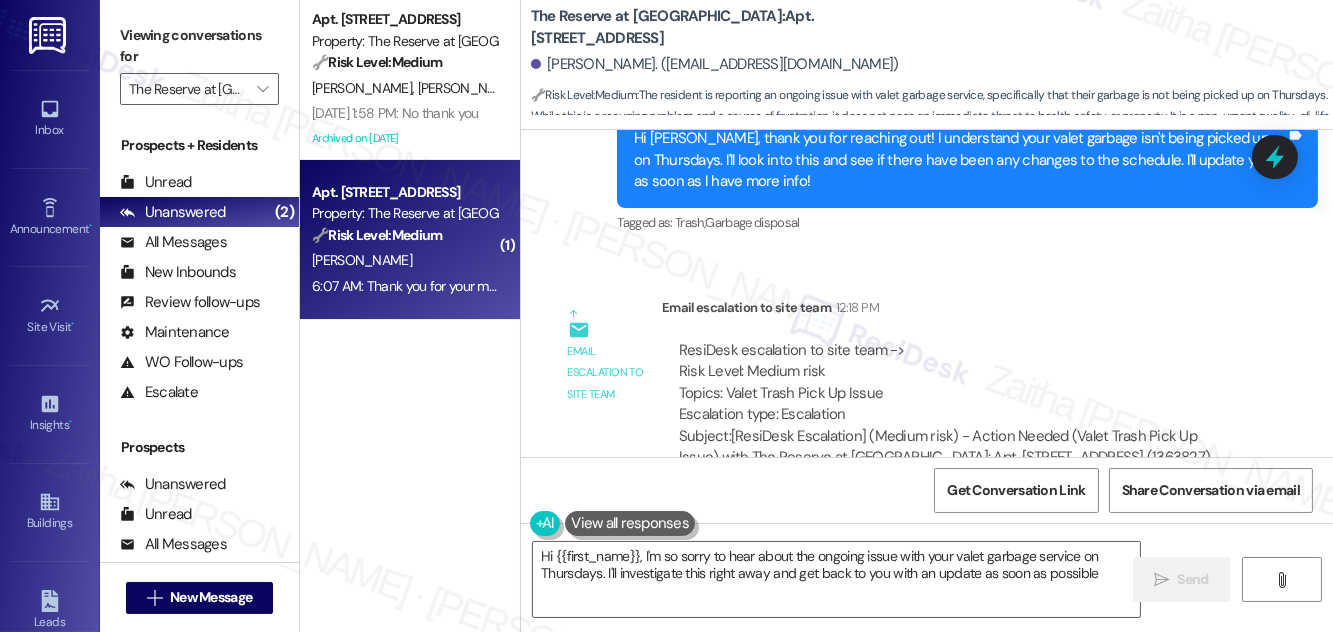 type on "Hi {{first_name}}, I'm so sorry to hear about the ongoing issue with your valet garbage service on Thursdays. I'll investigate this right away and get back to you with an update as soon as possible!" 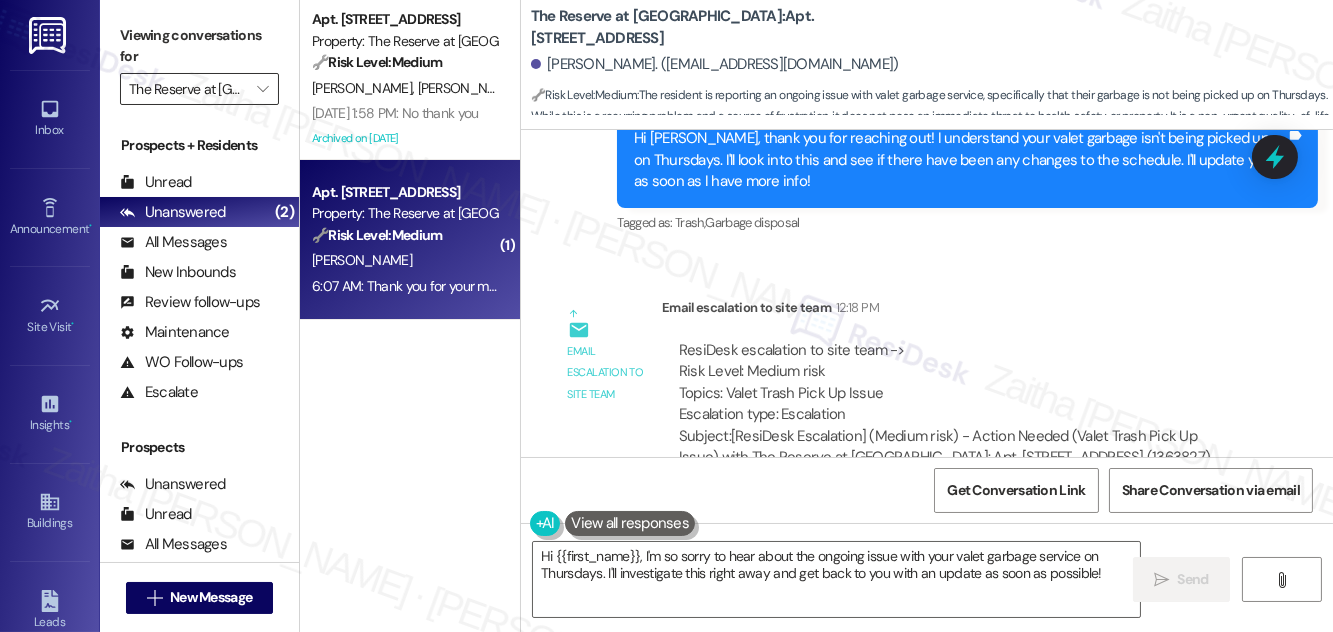 click on "The Reserve at [GEOGRAPHIC_DATA]" at bounding box center [188, 89] 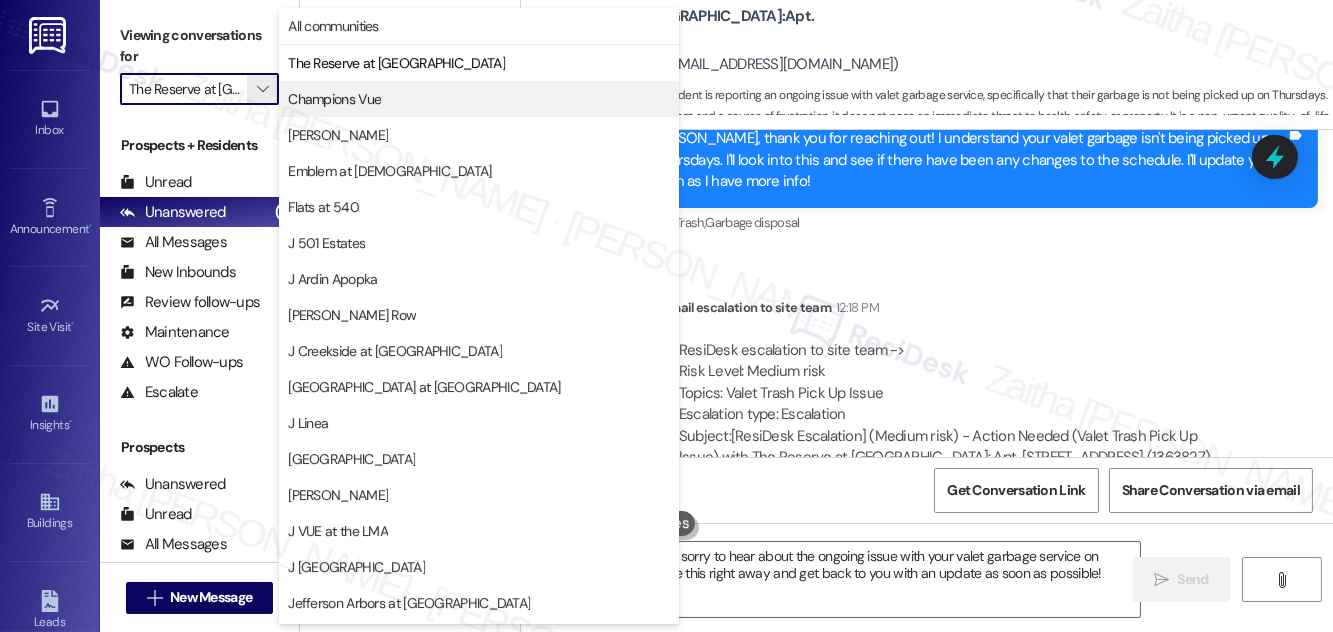 click on "Champions Vue" at bounding box center [334, 99] 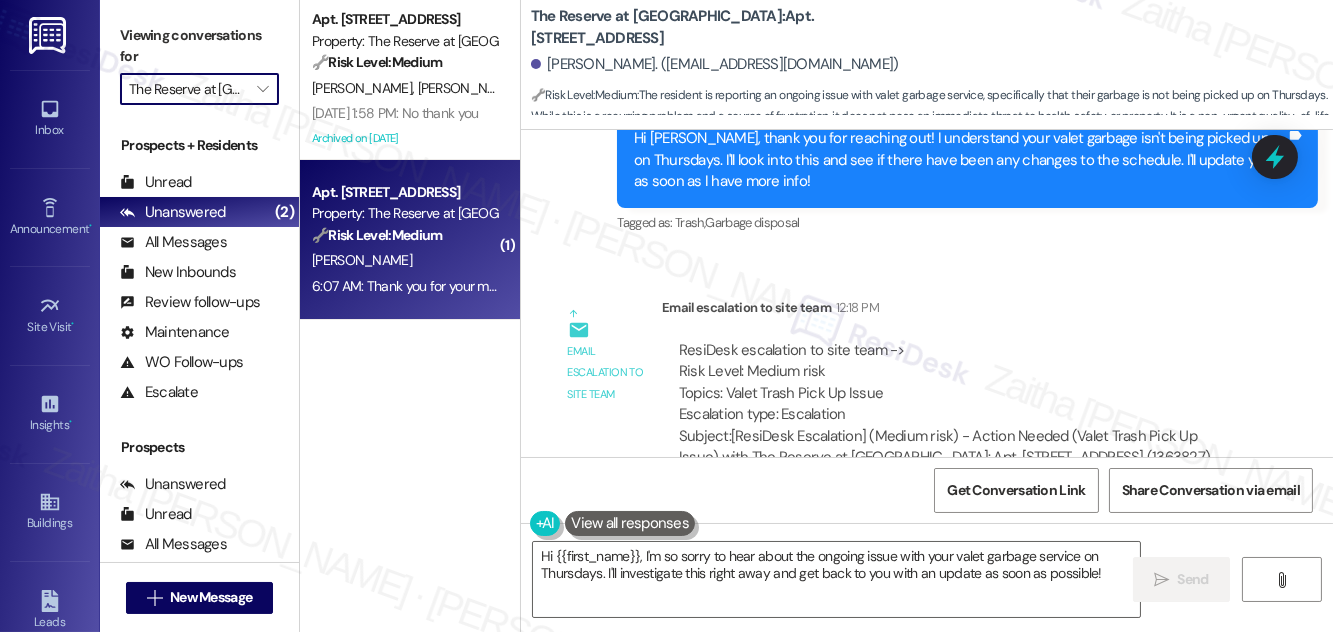 type on "Champions Vue" 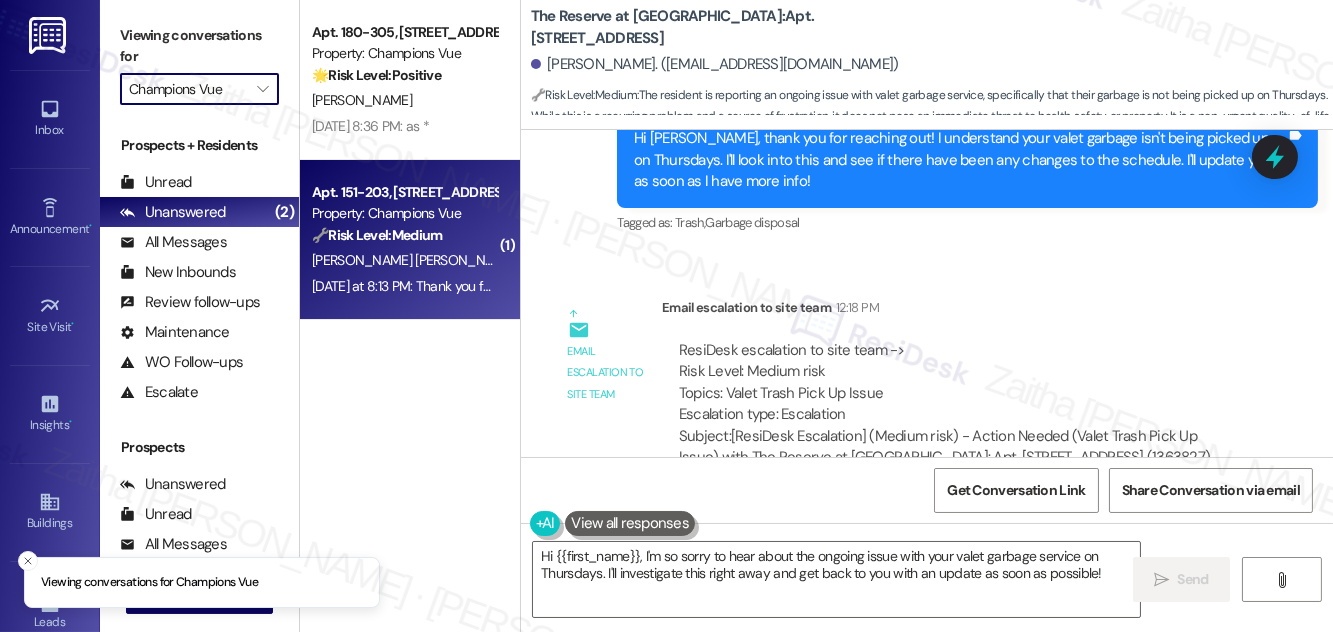click on "🔧  Risk Level:  Medium The resident is reporting a recurring issue with trash pickup. While inconvenient, this does not pose an immediate threat to health, safety, or property. The issue has persisted for three days, suggesting a service failure but not an emergency. The initial attempts to resolve the issue by the property management team warrant a Tier 3 classification to ensure the problem is addressed and does not escalate." at bounding box center [404, 235] 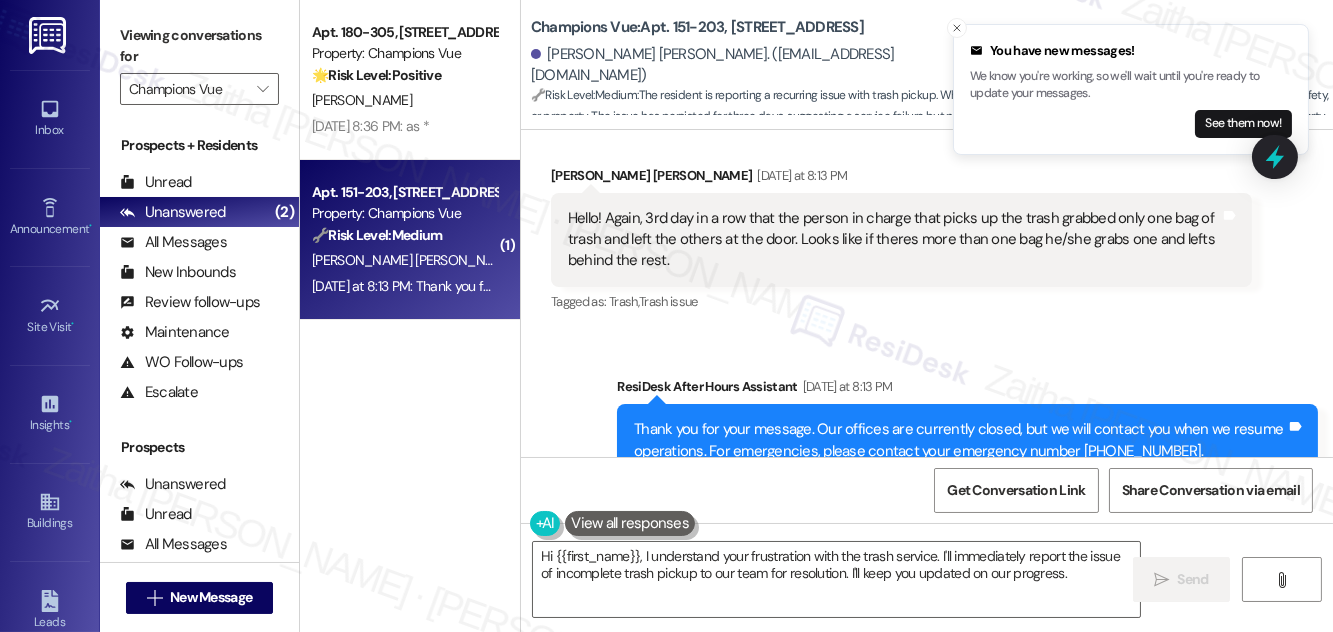 scroll, scrollTop: 8116, scrollLeft: 0, axis: vertical 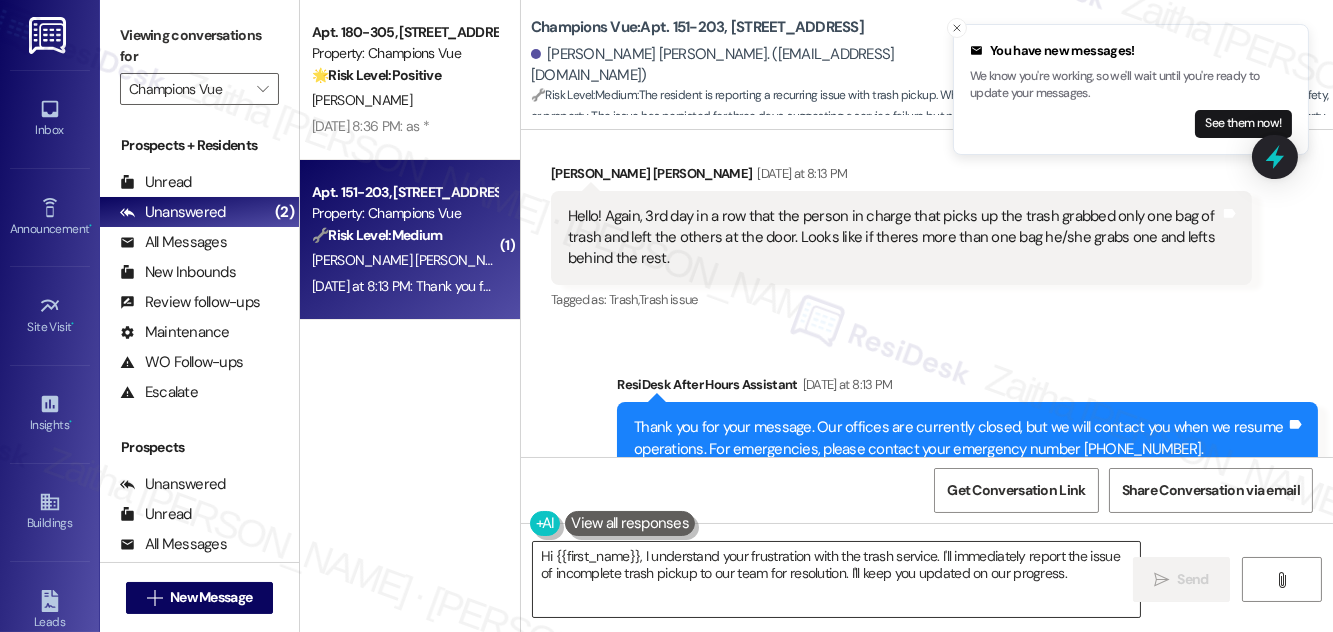 click on "Hi {{first_name}}, I understand your frustration with the trash service. I'll immediately report the issue of incomplete trash pickup to our team for resolution. I'll keep you updated on our progress." at bounding box center [836, 579] 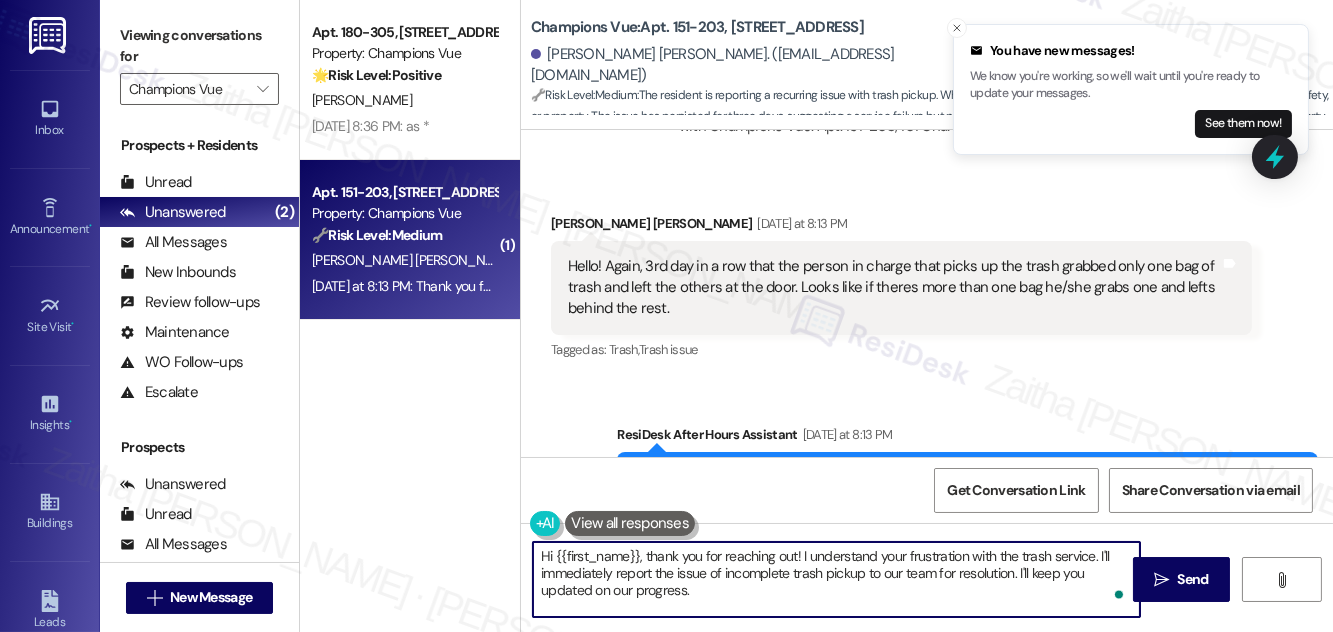 scroll, scrollTop: 8026, scrollLeft: 0, axis: vertical 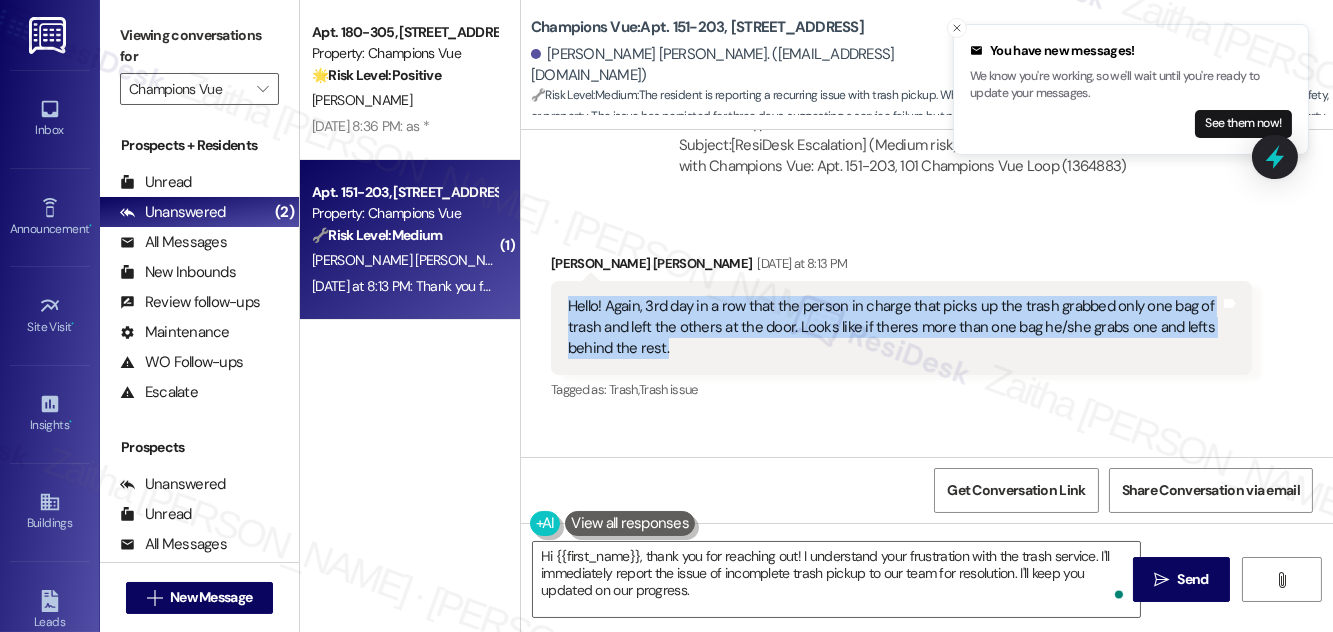 drag, startPoint x: 568, startPoint y: 239, endPoint x: 680, endPoint y: 283, distance: 120.33287 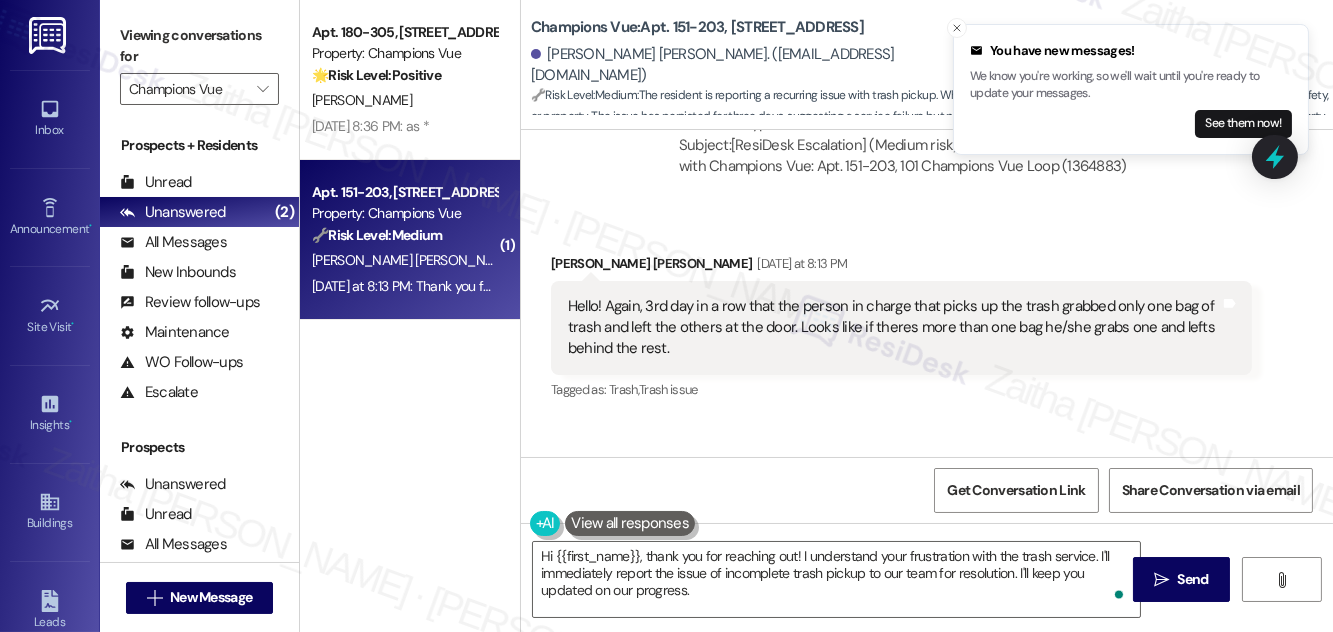 click on "Tagged as:   Trash ,  Click to highlight conversations about Trash Trash issue Click to highlight conversations about Trash issue" at bounding box center [901, 389] 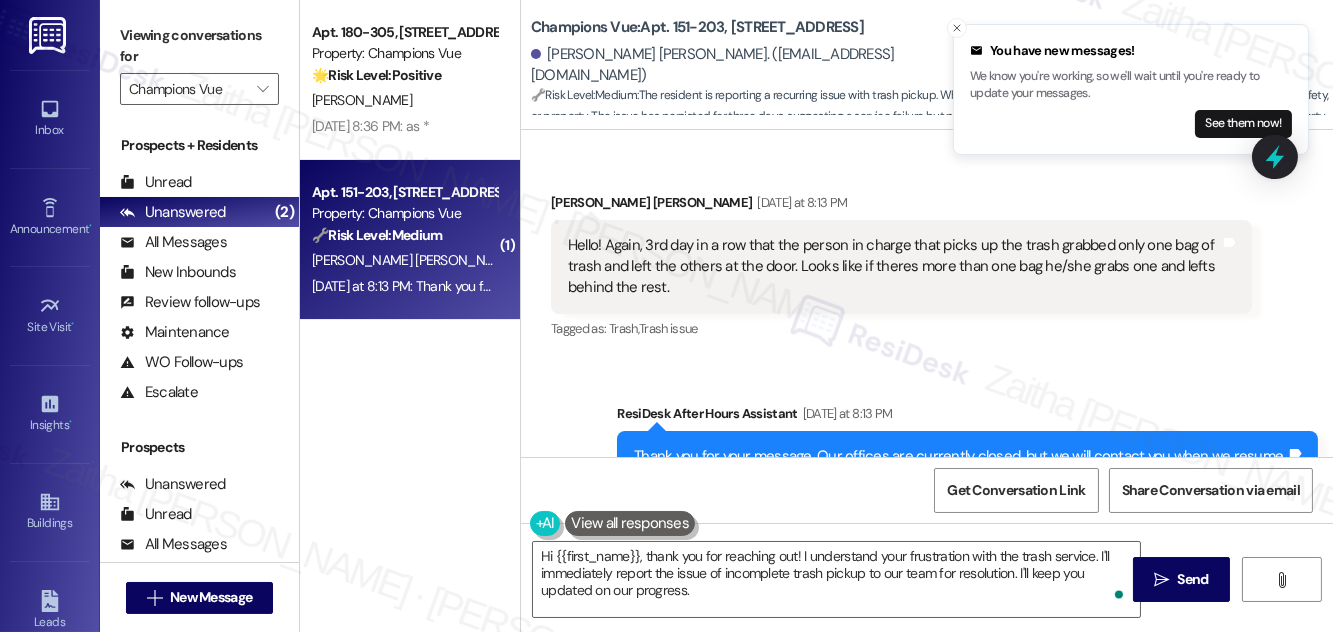 scroll, scrollTop: 8116, scrollLeft: 0, axis: vertical 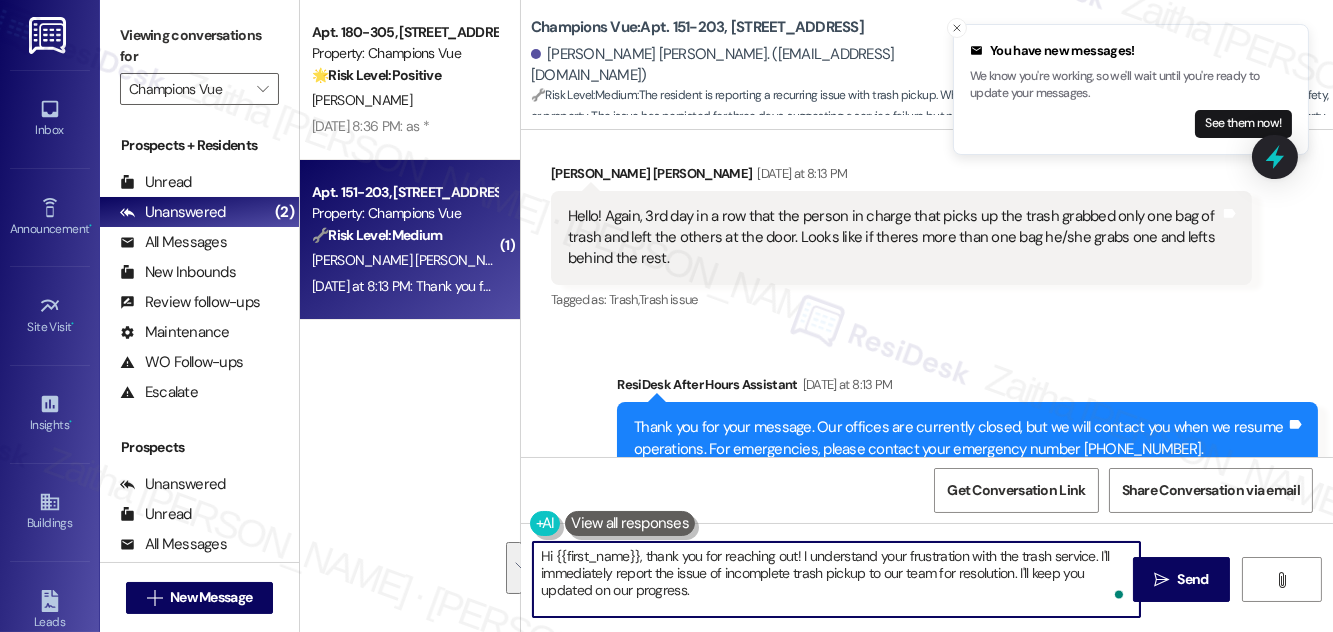 drag, startPoint x: 804, startPoint y: 551, endPoint x: 824, endPoint y: 594, distance: 47.423622 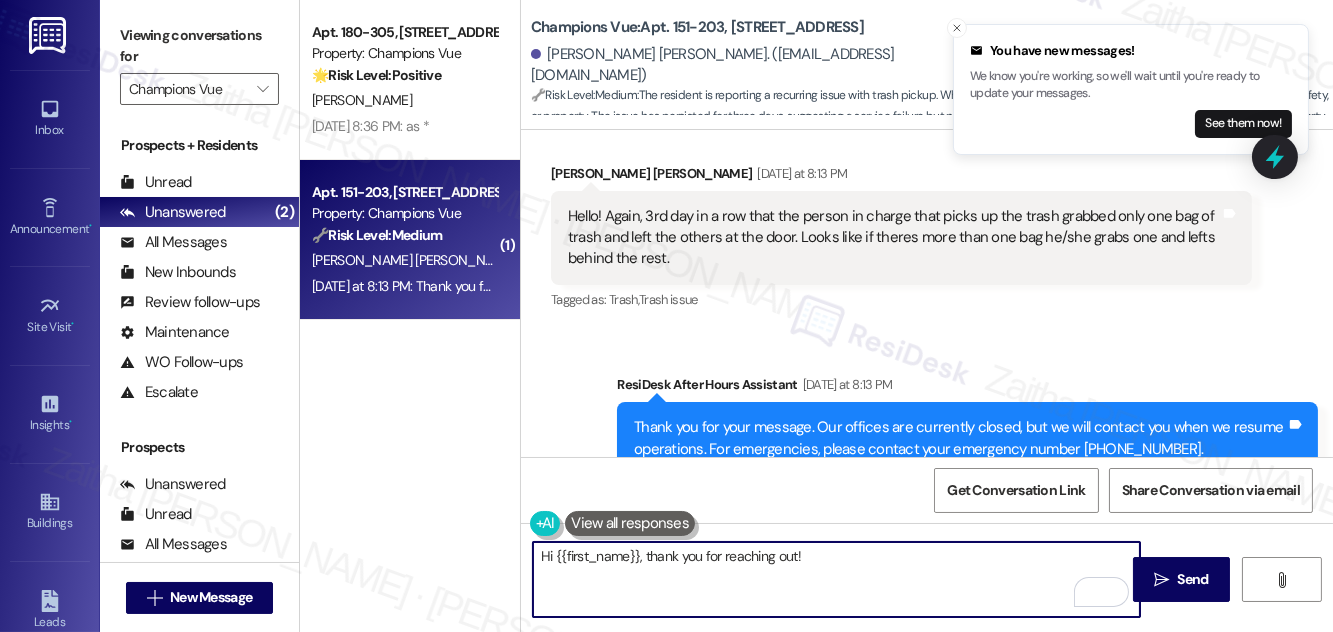 paste on "I’m sorry to hear the valet trash service has been leaving bags behind—especially for the third day in a row. I understand how frustrating that must be, and I’ll make sure to relay this to the team so it can be addressed." 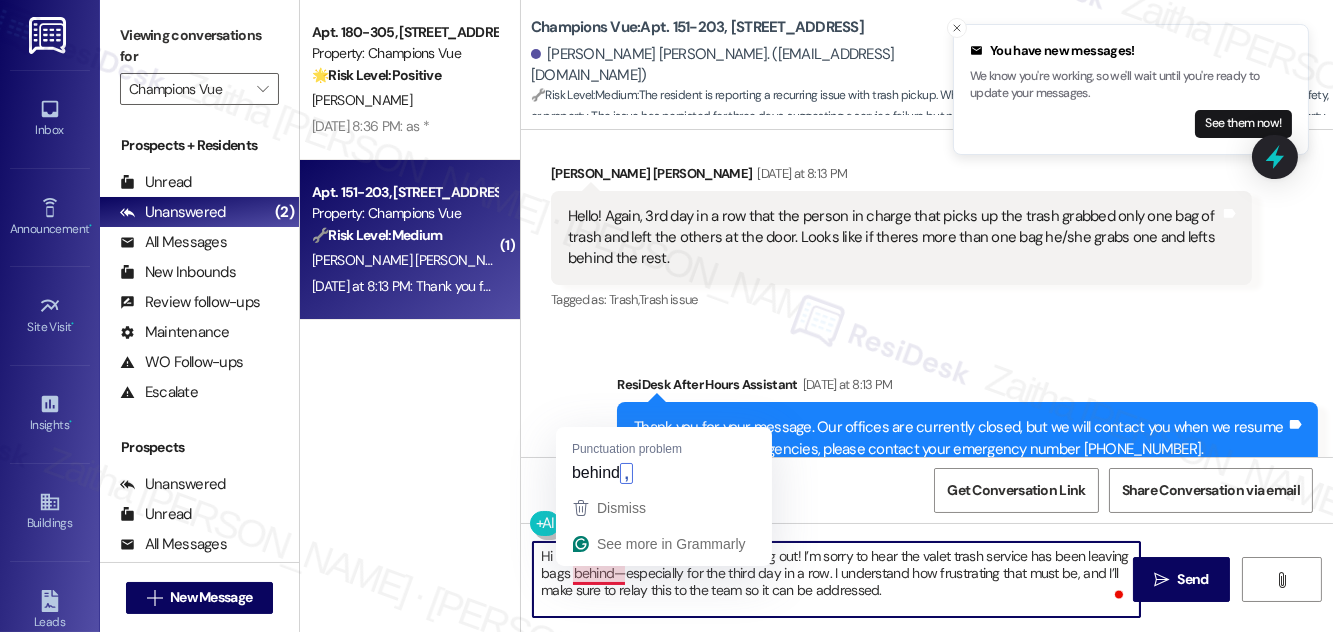 click on "Hi {{first_name}}, thank you for reaching out! I’m sorry to hear the valet trash service has been leaving bags behind—especially for the third day in a row. I understand how frustrating that must be, and I’ll make sure to relay this to the team so it can be addressed." at bounding box center (836, 579) 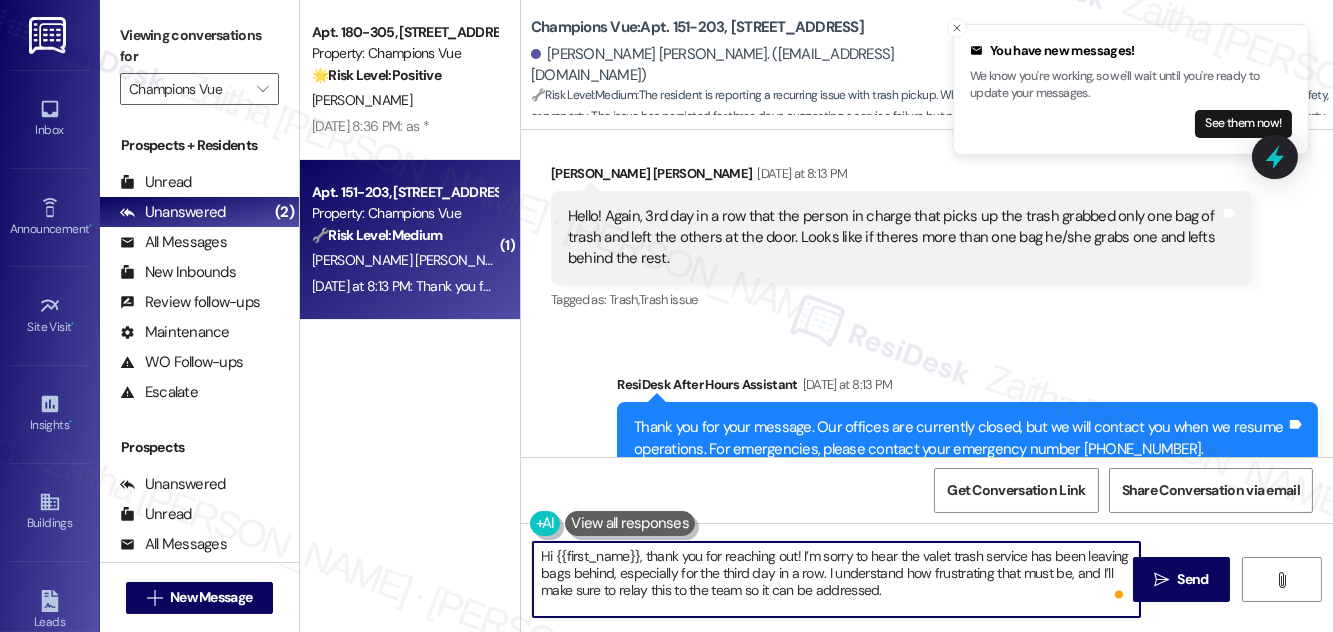 click on "Hi {{first_name}}, thank you for reaching out! I’m sorry to hear the valet trash service has been leaving bags behind, especially for the third day in a row. I understand how frustrating that must be, and I’ll make sure to relay this to the team so it can be addressed." at bounding box center (836, 579) 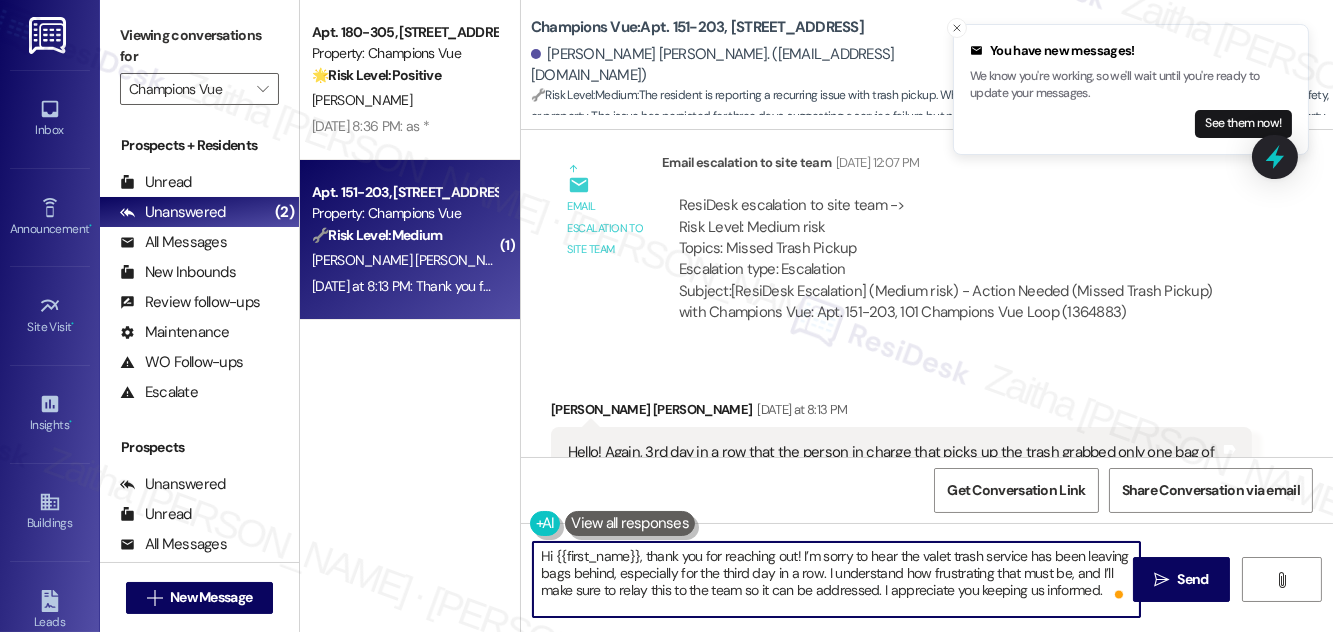 scroll, scrollTop: 7843, scrollLeft: 0, axis: vertical 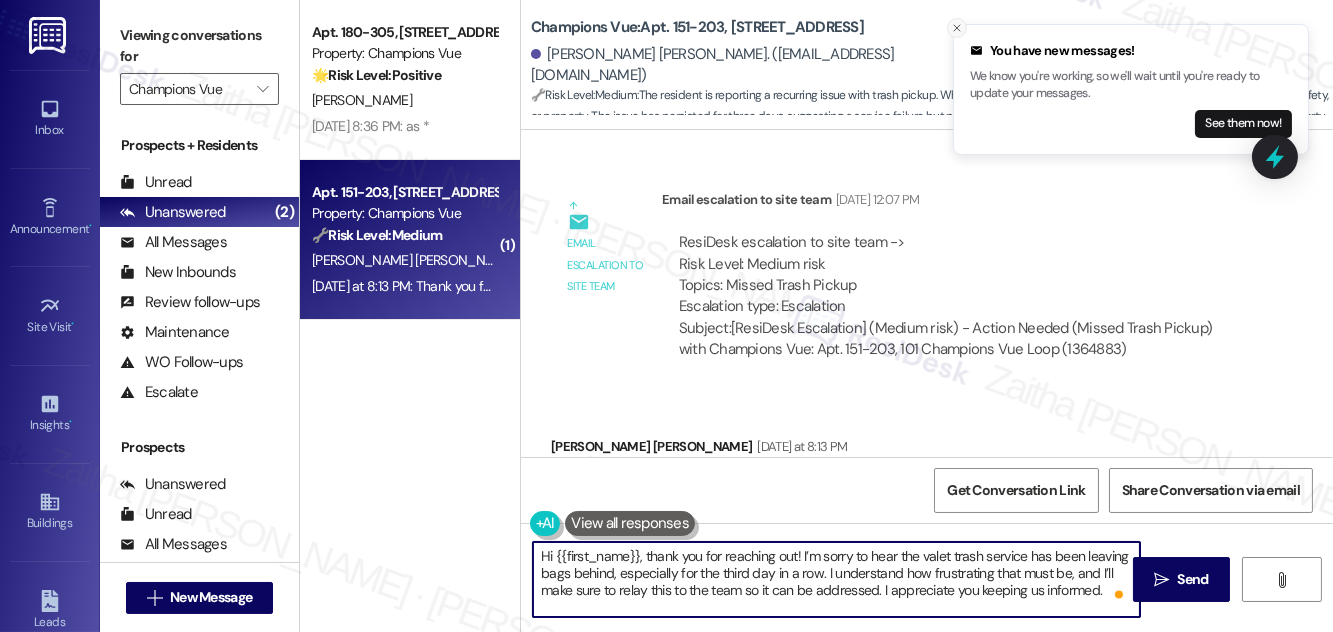 type on "Hi {{first_name}}, thank you for reaching out! I’m sorry to hear the valet trash service has been leaving bags behind, especially for the third day in a row. I understand how frustrating that must be, and I’ll make sure to relay this to the team so it can be addressed. I appreciate you keeping us informed." 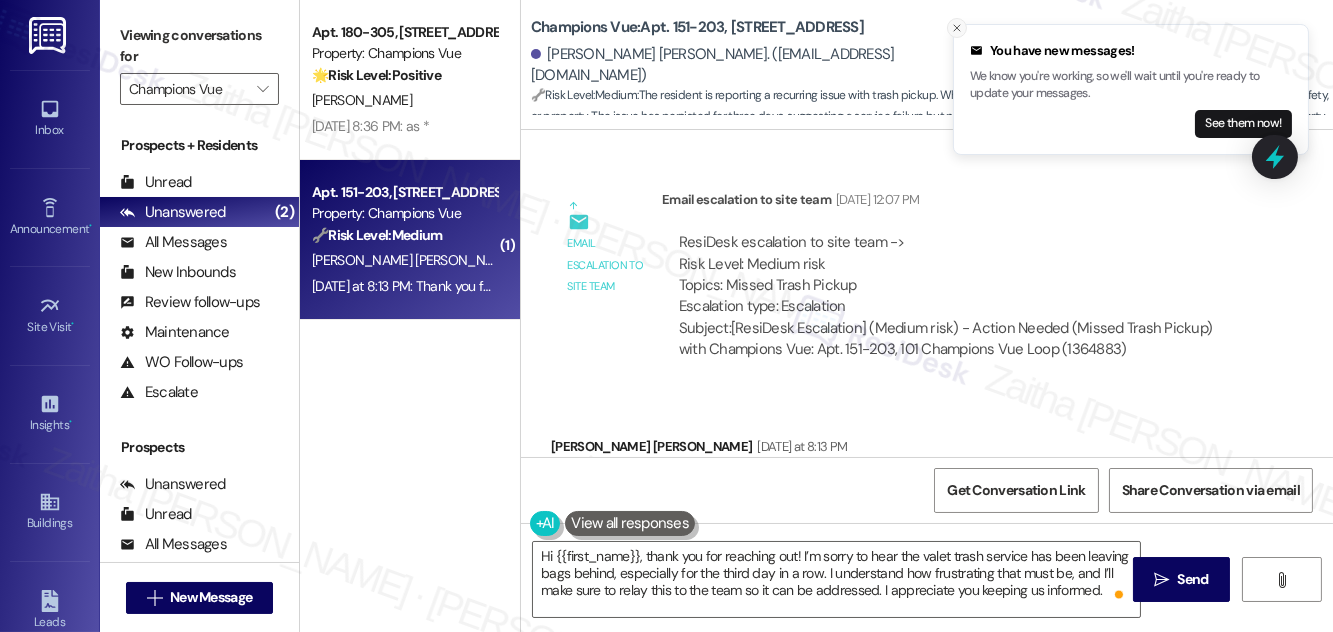 click 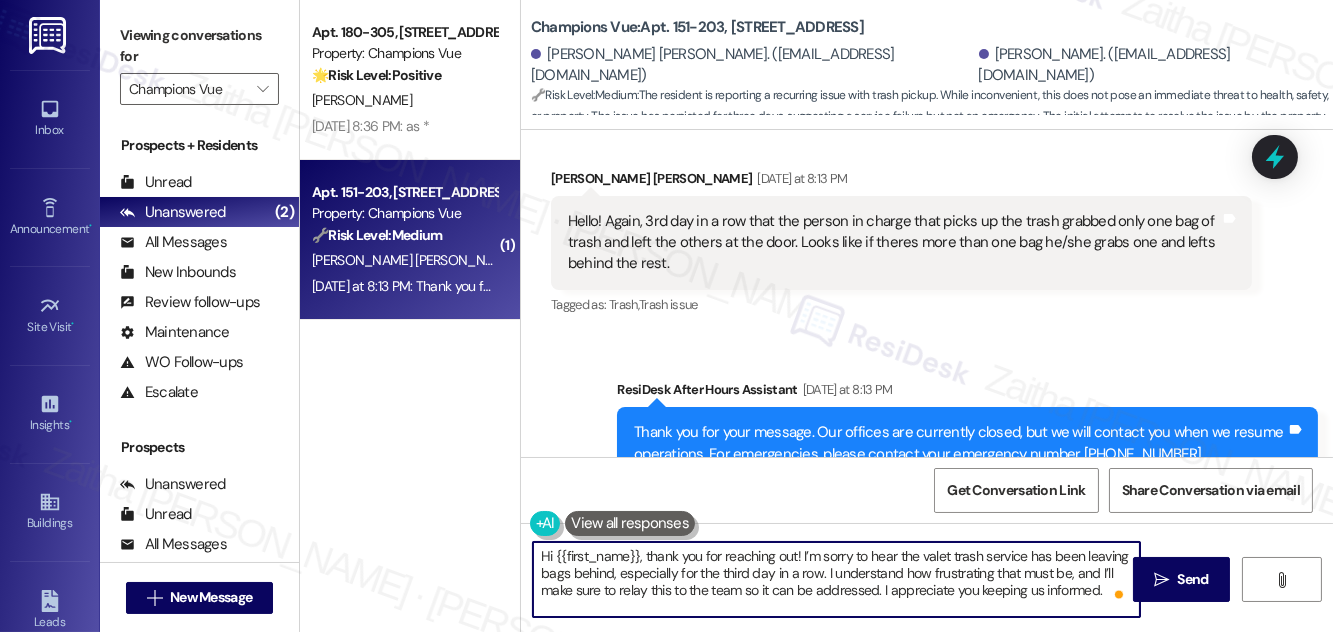 scroll, scrollTop: 8116, scrollLeft: 0, axis: vertical 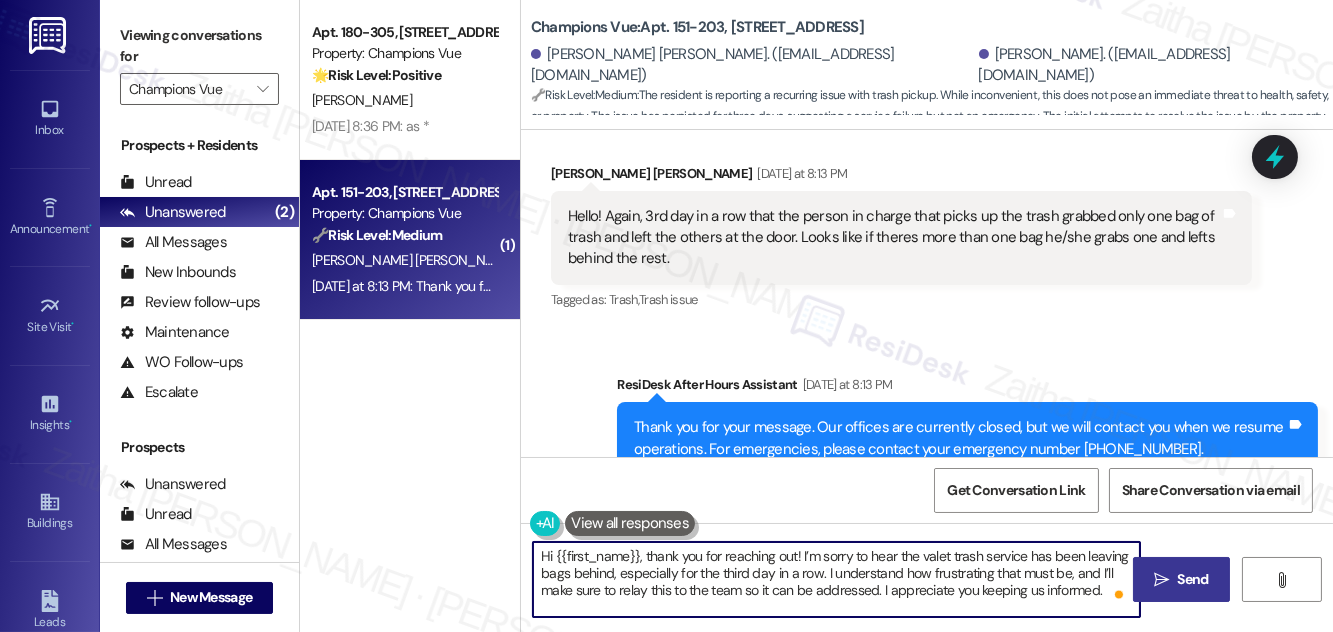 click on "Send" at bounding box center (1193, 579) 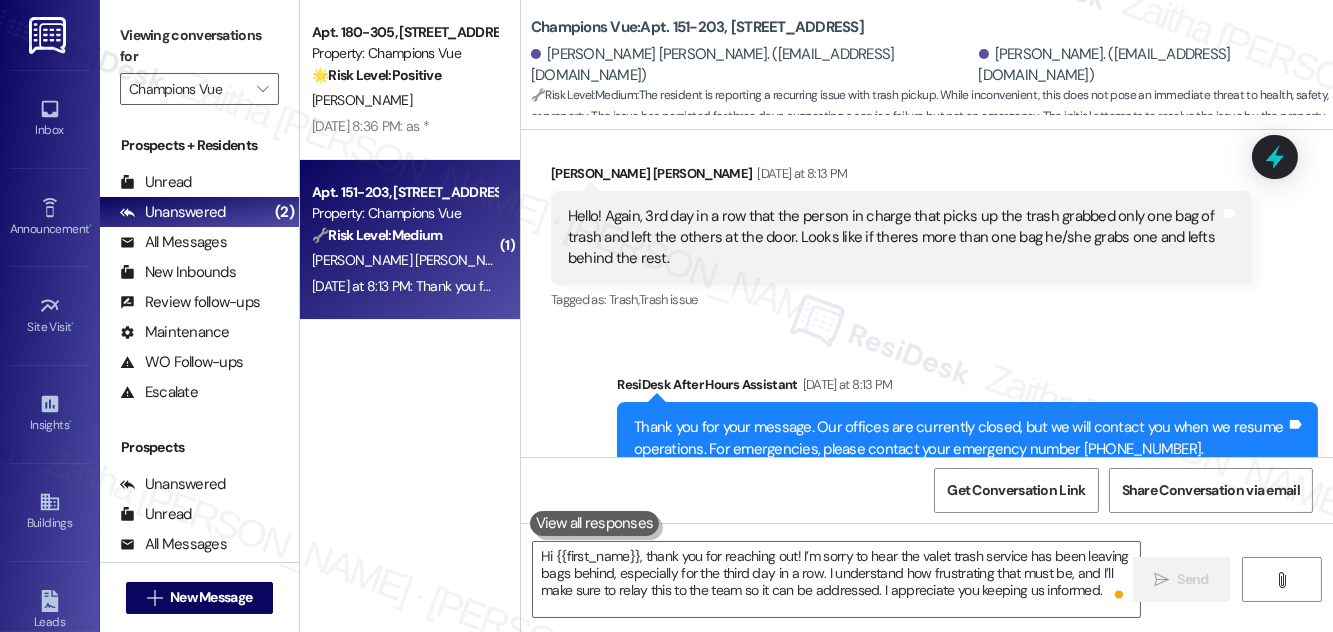 type 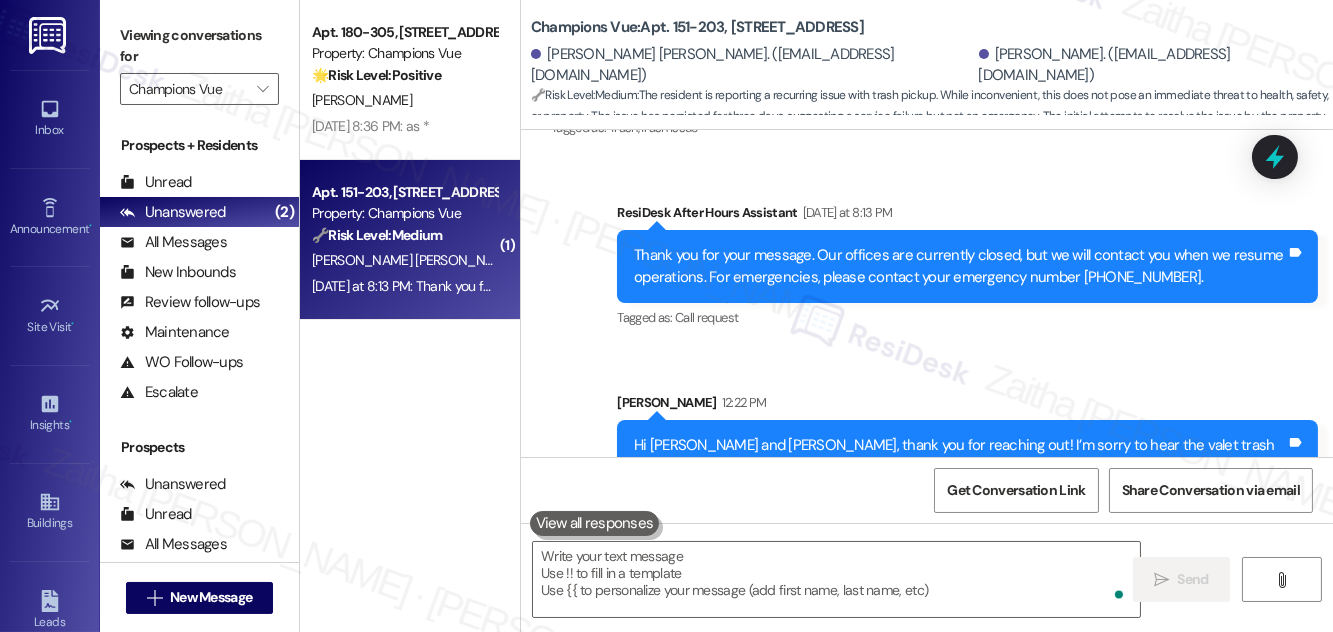 scroll, scrollTop: 8298, scrollLeft: 0, axis: vertical 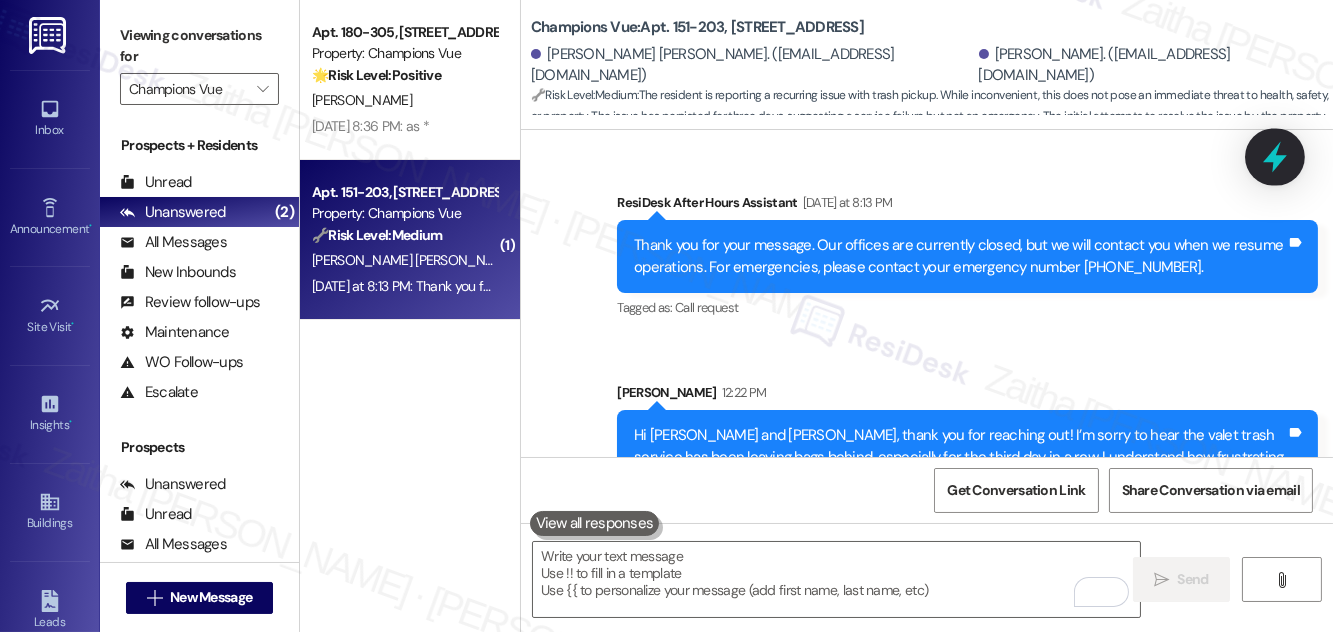 click 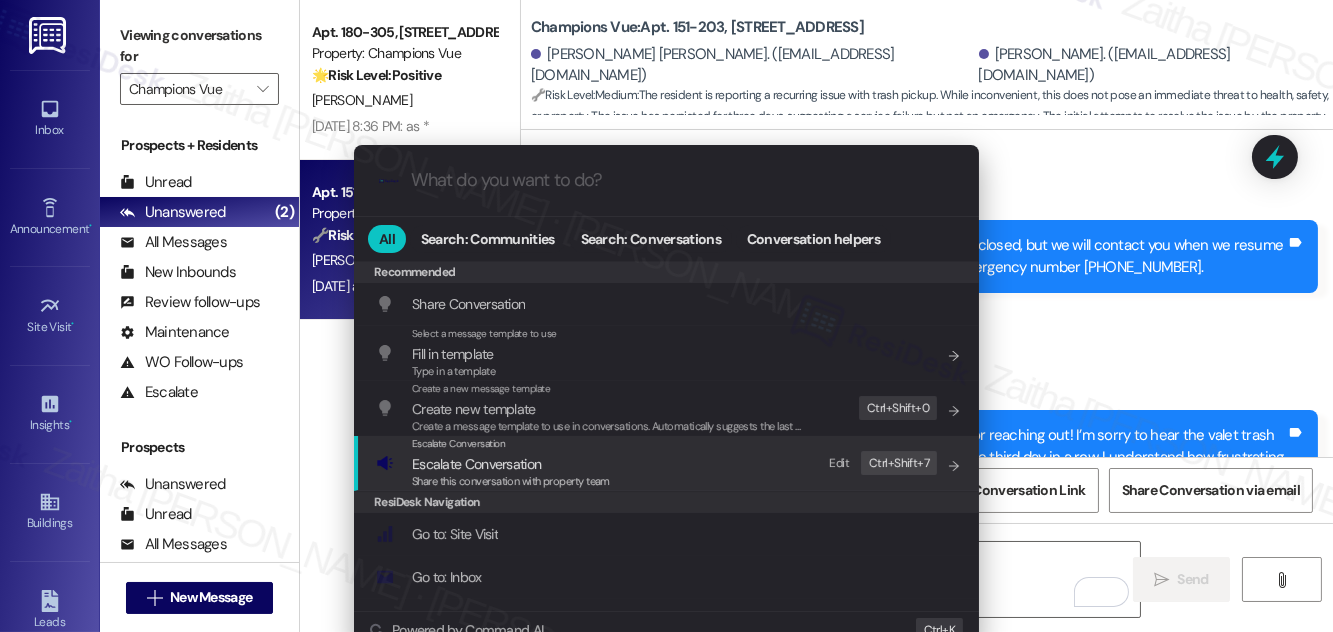 click on "Escalate Conversation" at bounding box center (476, 464) 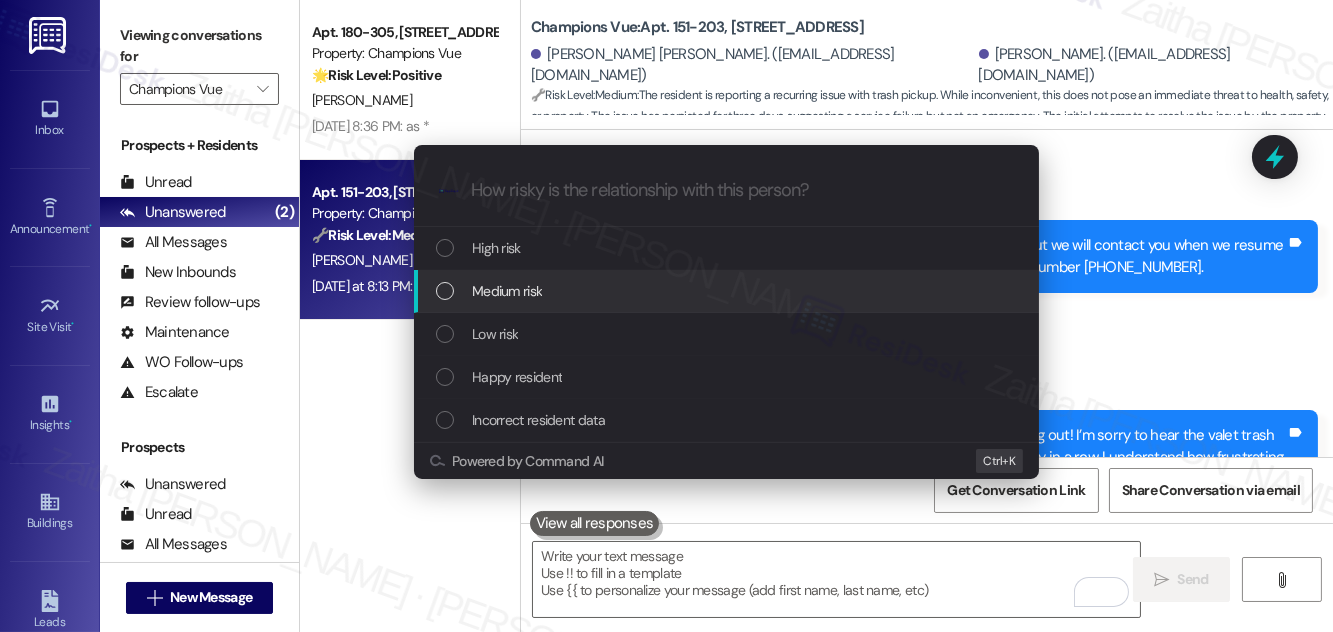 click on "Medium risk" at bounding box center (728, 291) 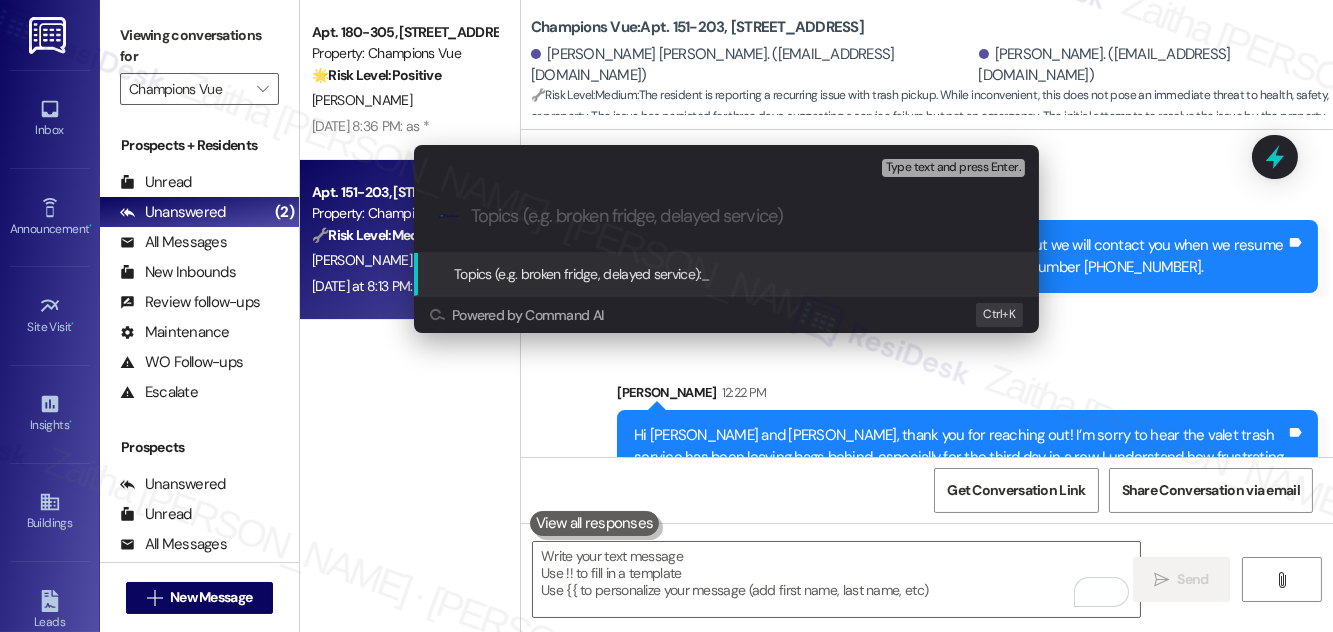 paste on "Valet Trash Pickup Concern" 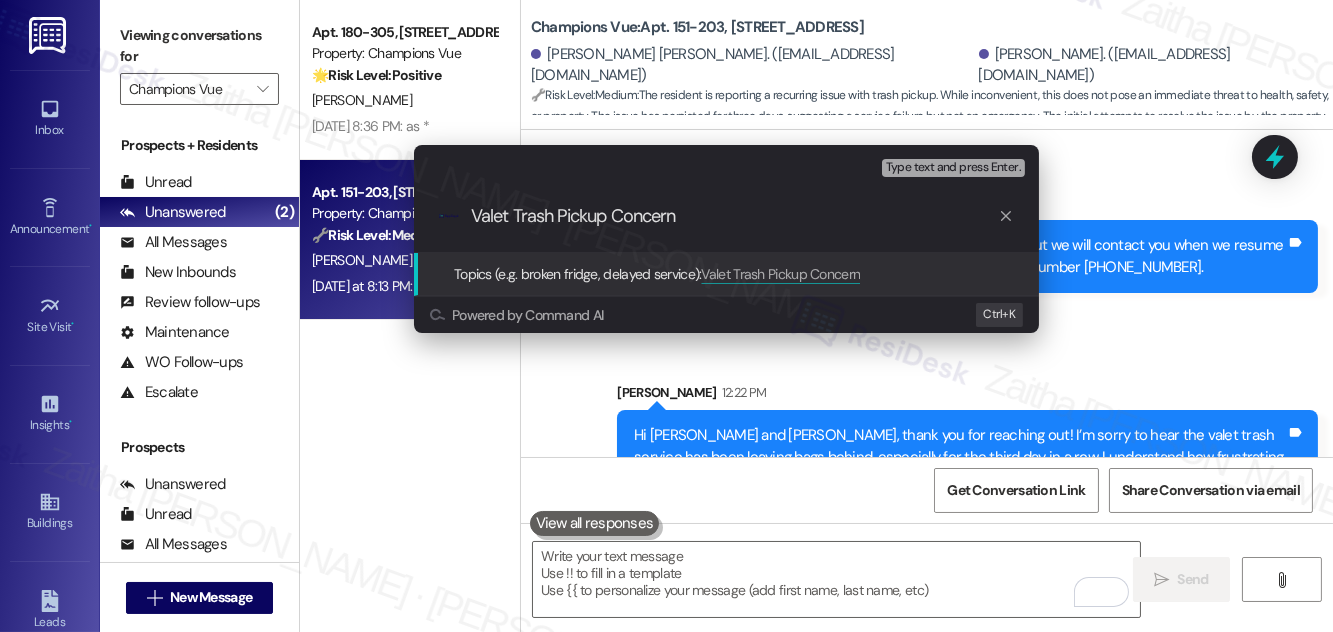 type 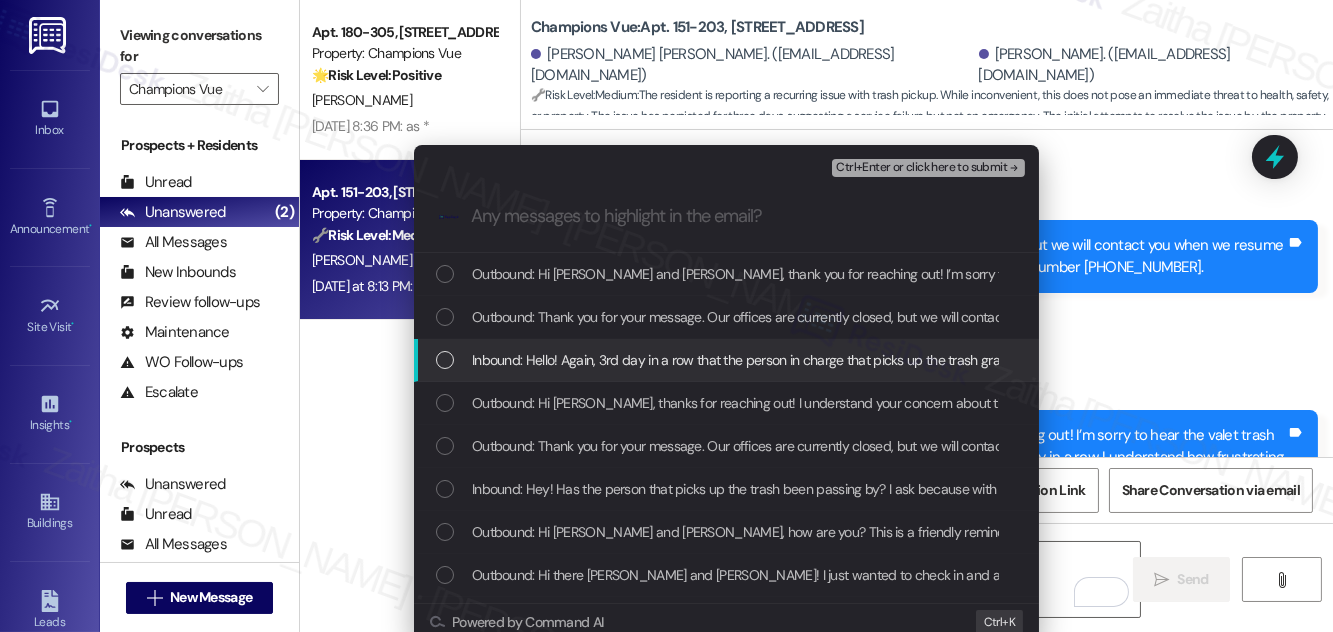 click at bounding box center [445, 360] 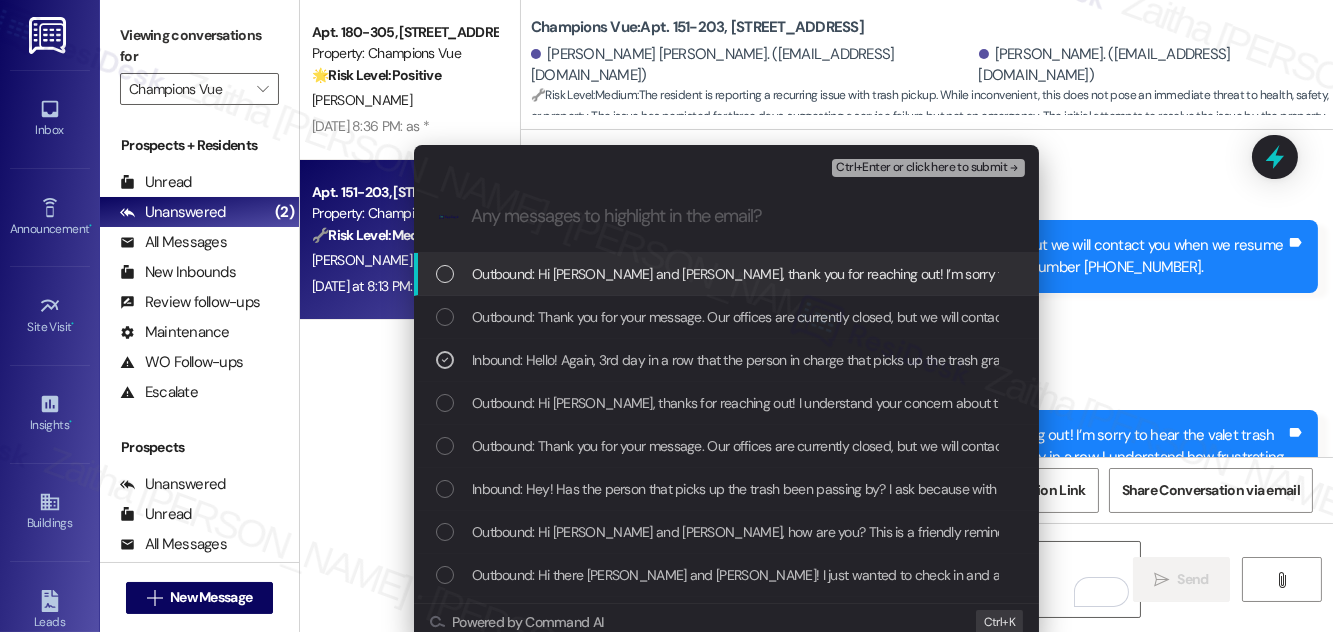 click on "Ctrl+Enter or click here to submit" at bounding box center [921, 168] 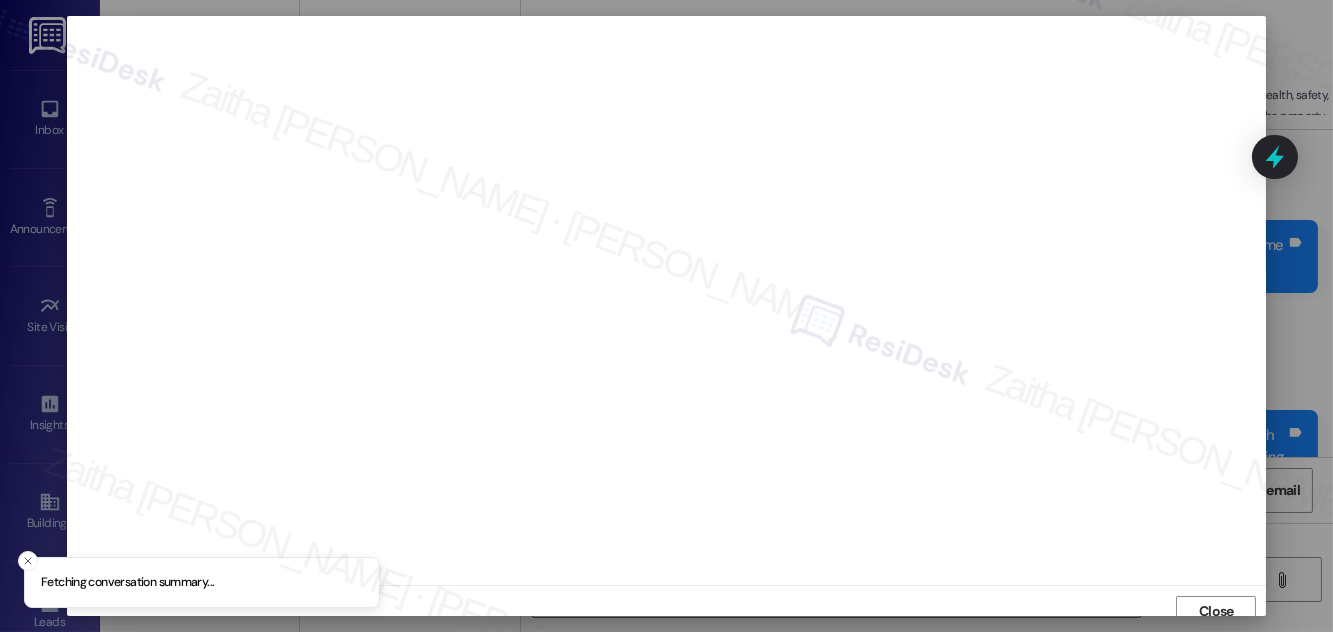 scroll, scrollTop: 11, scrollLeft: 0, axis: vertical 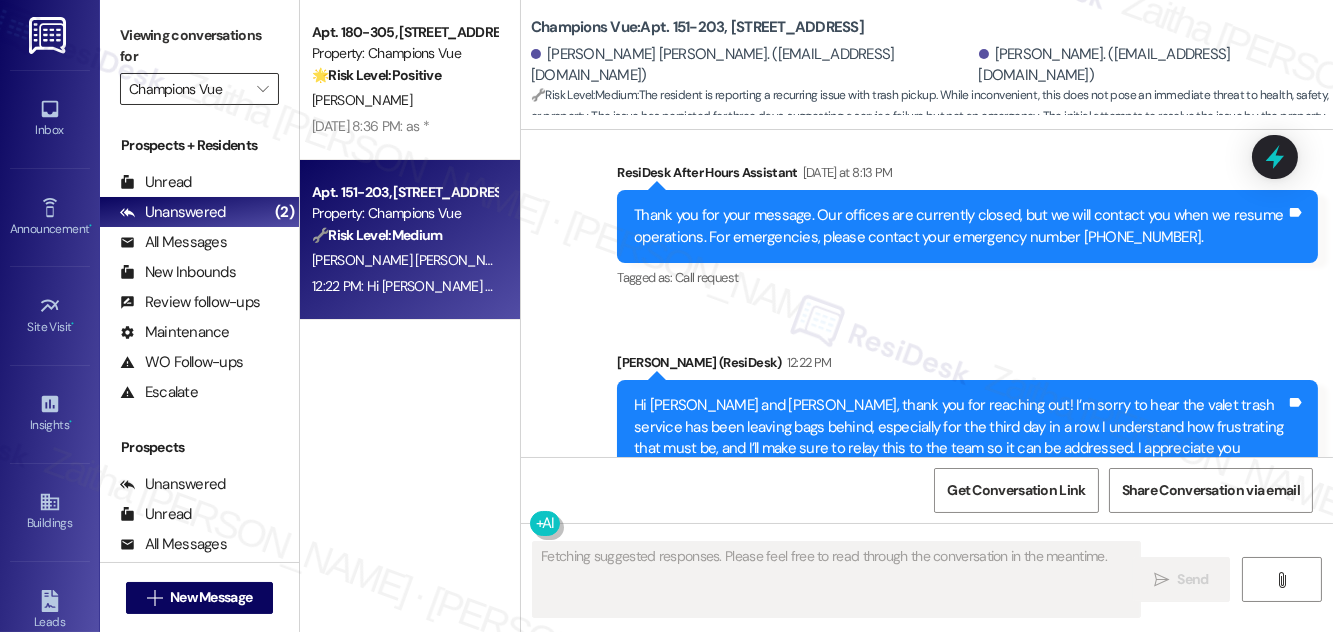 click on "Champions Vue" at bounding box center [188, 89] 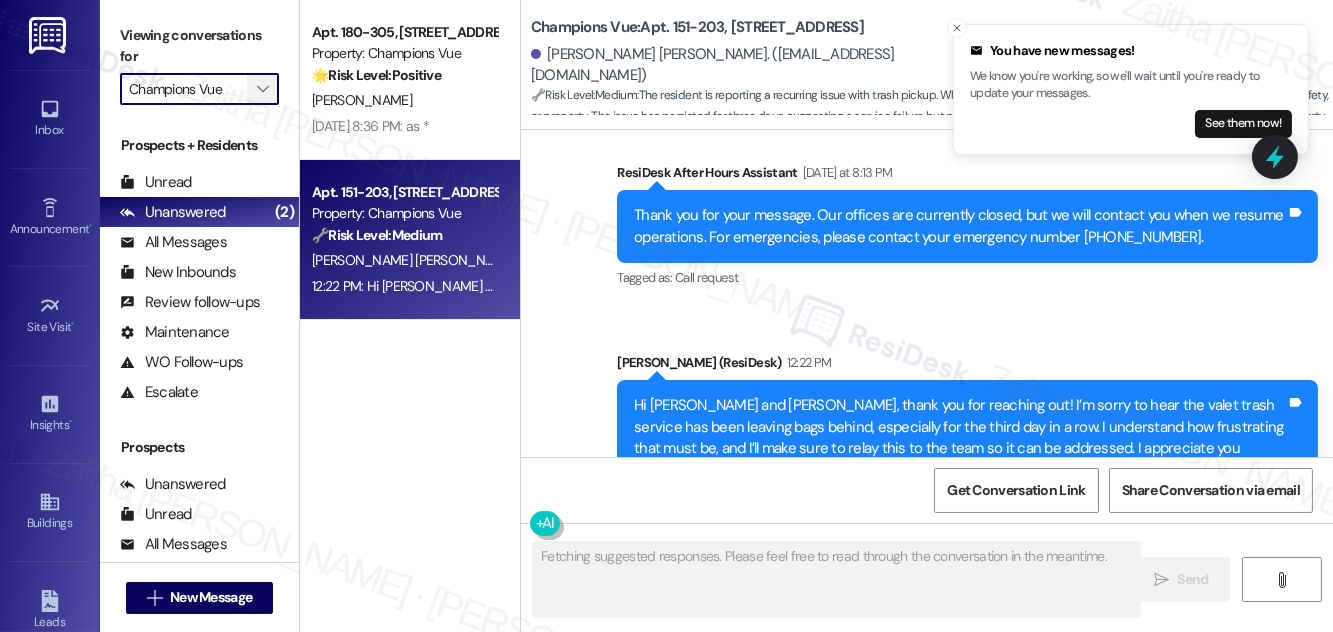 click on "" at bounding box center [262, 89] 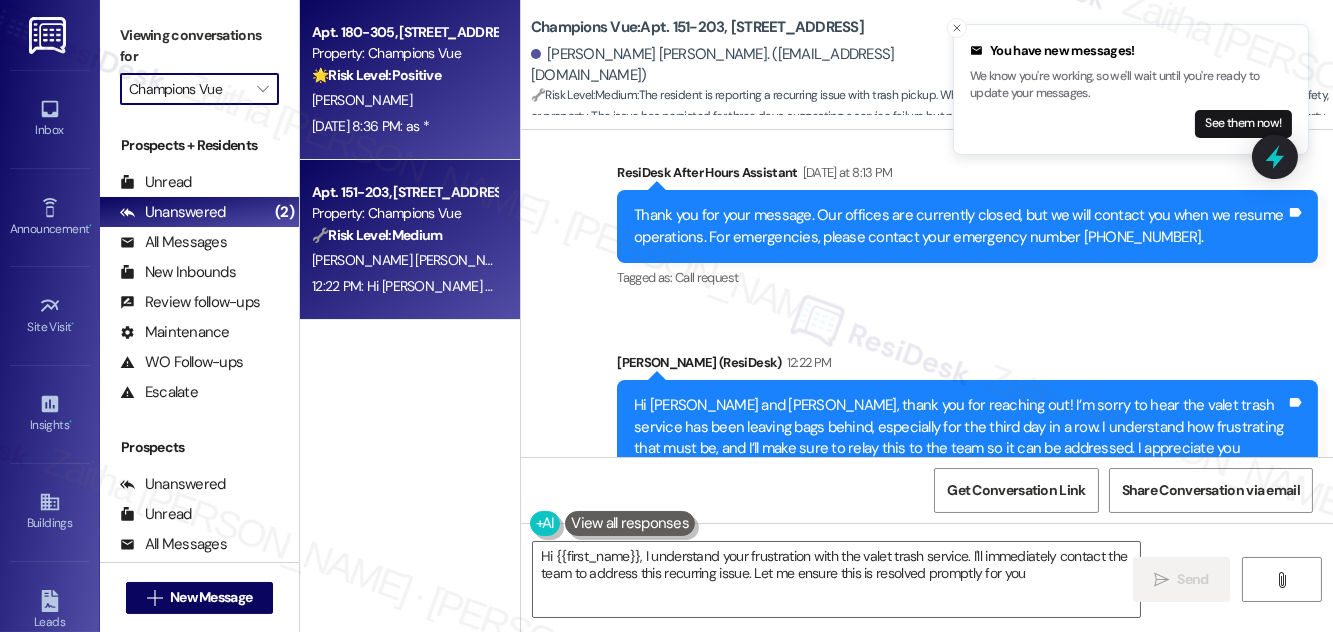 type on "Hi {{first_name}}, I understand your frustration with the valet trash service. I'll immediately contact the team to address this recurring issue. Let me ensure this is resolved promptly for you!" 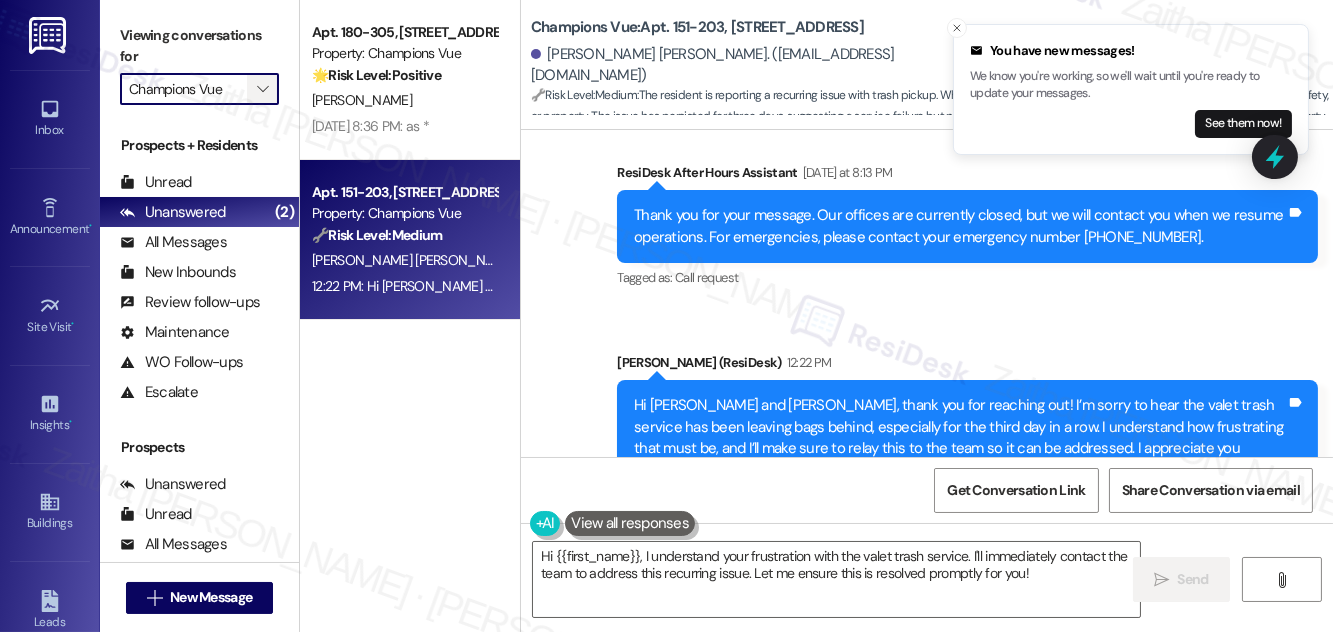 click on "" at bounding box center (262, 89) 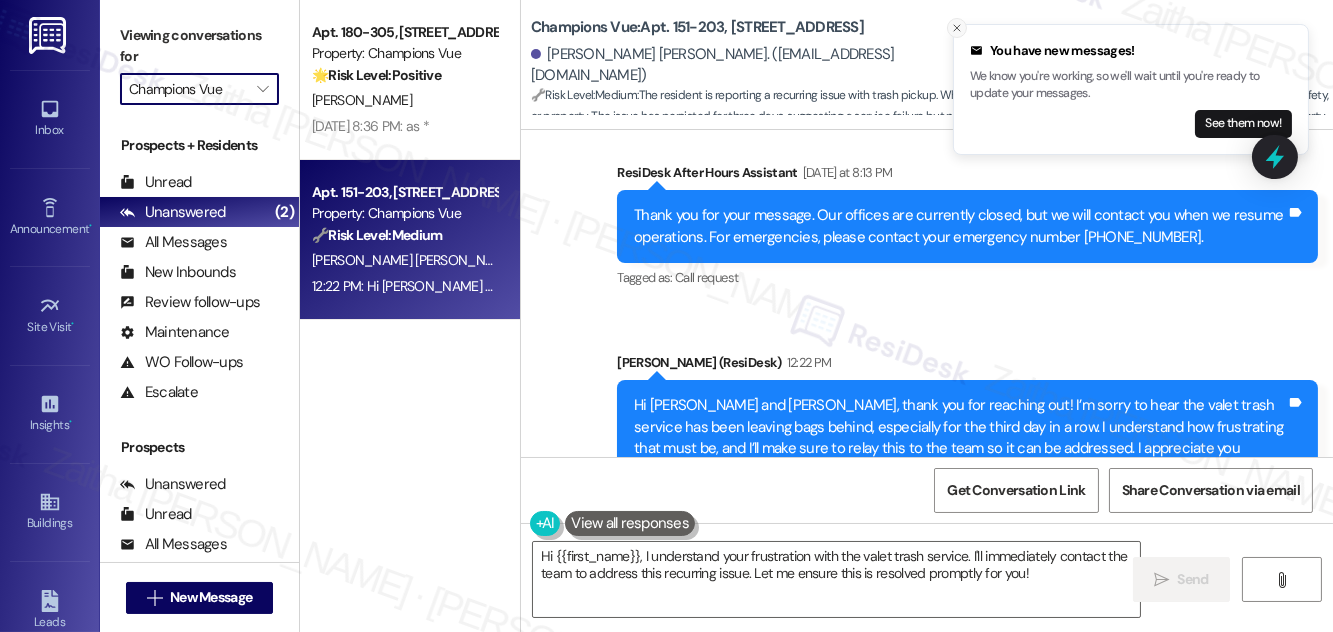 click 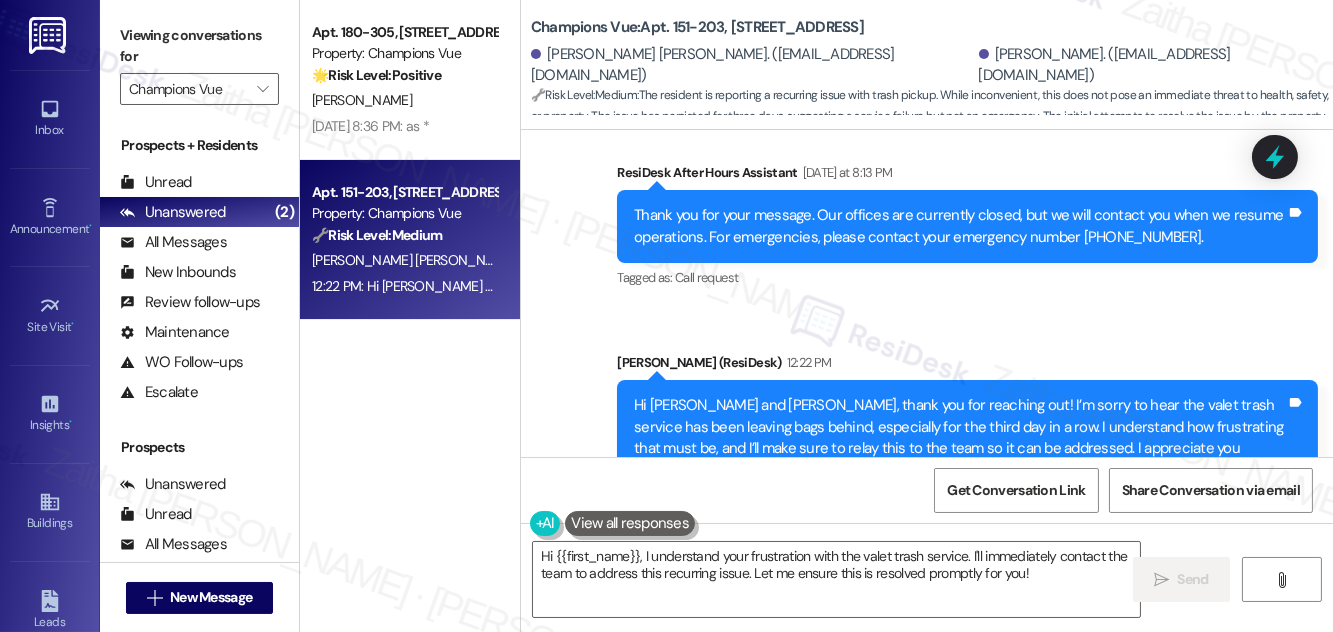 click on "Sent via SMS ResiDesk After Hours Assistant [DATE] at 8:13 PM Thank you for your message. Our offices are currently closed, but we will contact you when we resume operations. For emergencies, please contact your emergency number [PHONE_NUMBER]. Tags and notes Tagged as:   Call request Click to highlight conversations about Call request Sent via SMS [PERSON_NAME]  (ResiDesk) 12:22 PM Hi [PERSON_NAME] and [PERSON_NAME], thank you for reaching out! I’m sorry to hear the valet trash service has been leaving bags behind, especially for the third day in a row. I understand how frustrating that must be, and I’ll make sure to relay this to the team so it can be addressed. I appreciate you keeping us informed. Tags and notes Tagged as:   Trash ,  Click to highlight conversations about Trash Complaint ,  Click to highlight conversations about Complaint Praise Click to highlight conversations about Praise" at bounding box center (927, 328) 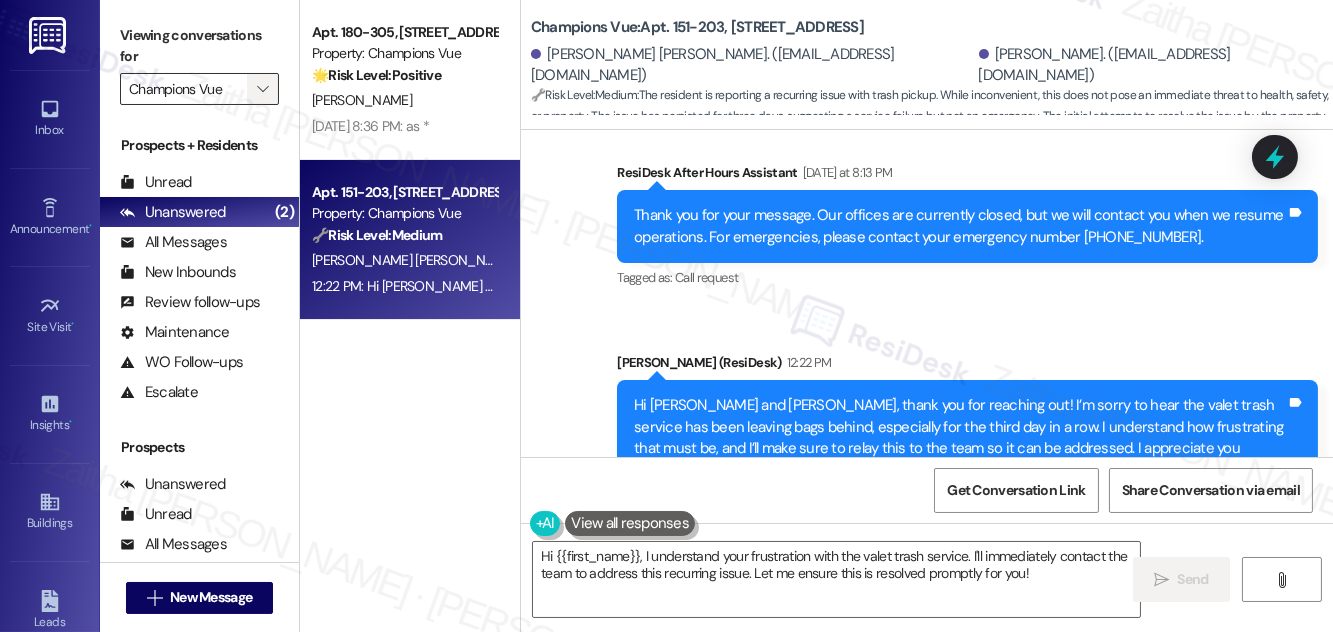 click on "" at bounding box center [262, 89] 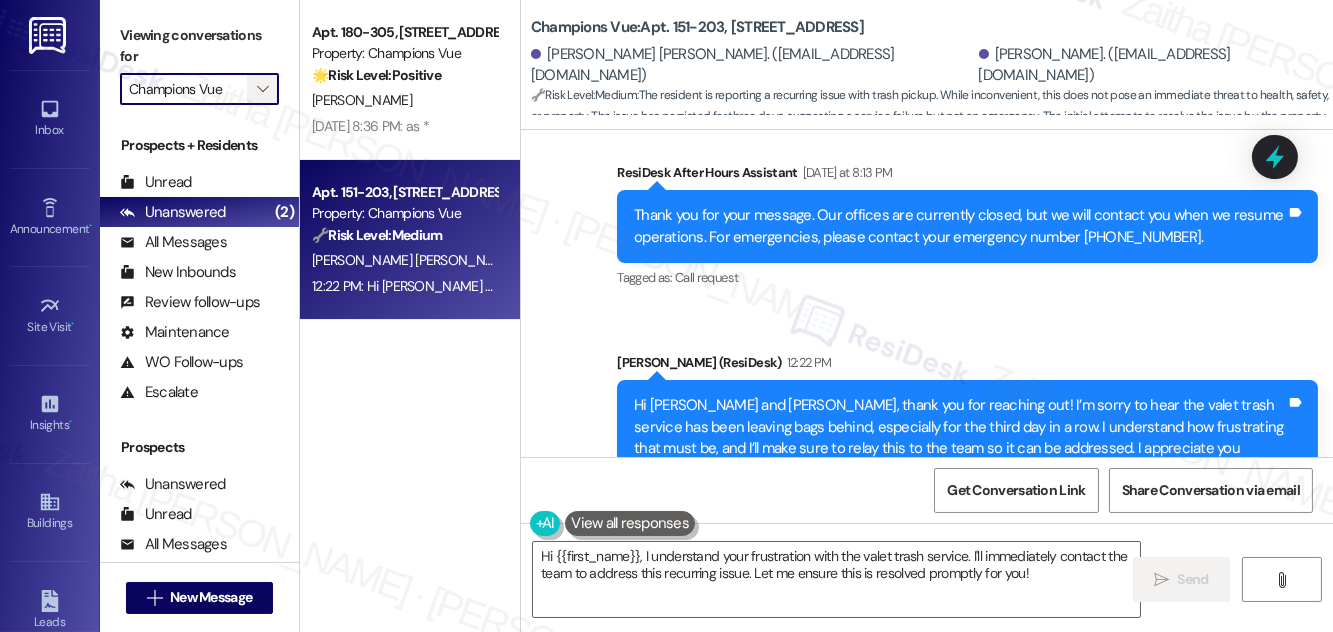 click on "" at bounding box center (262, 89) 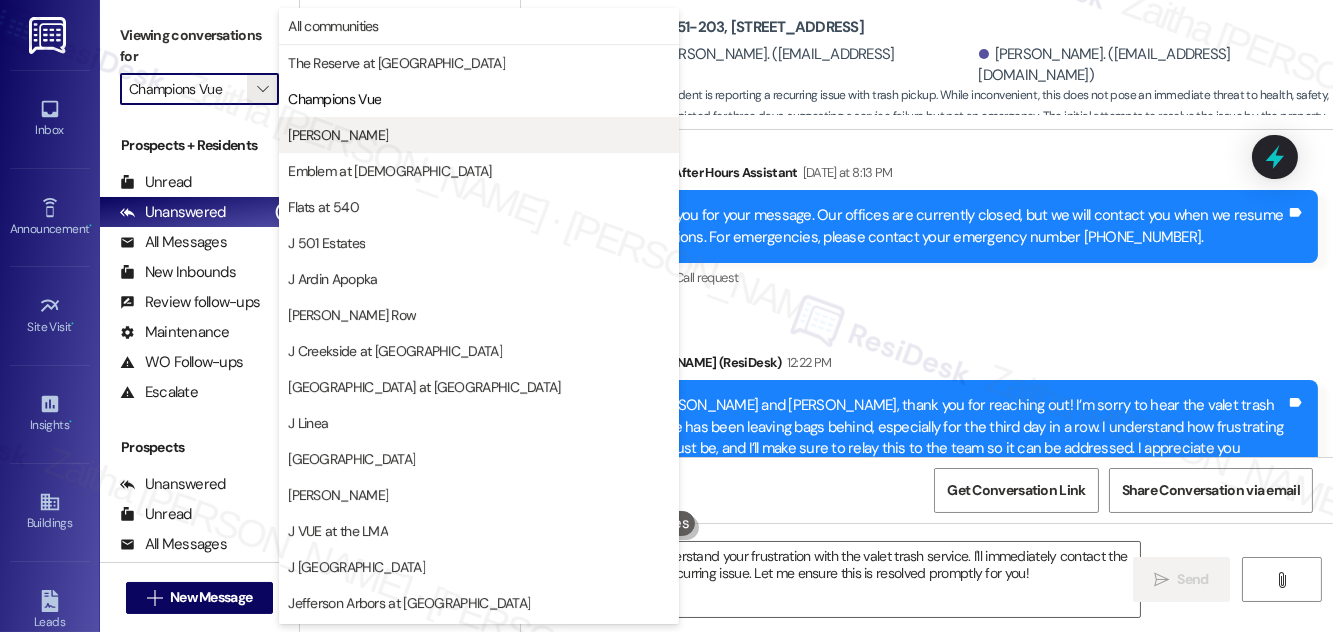 click on "[PERSON_NAME]" at bounding box center (479, 135) 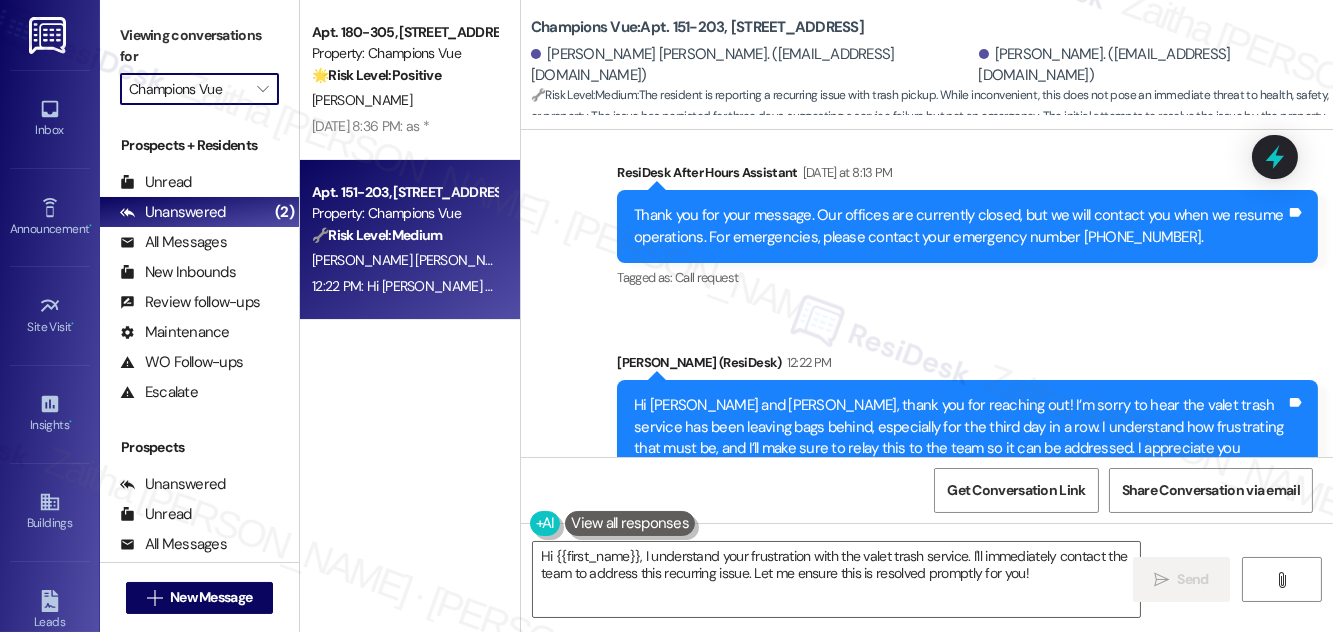 type on "[PERSON_NAME]" 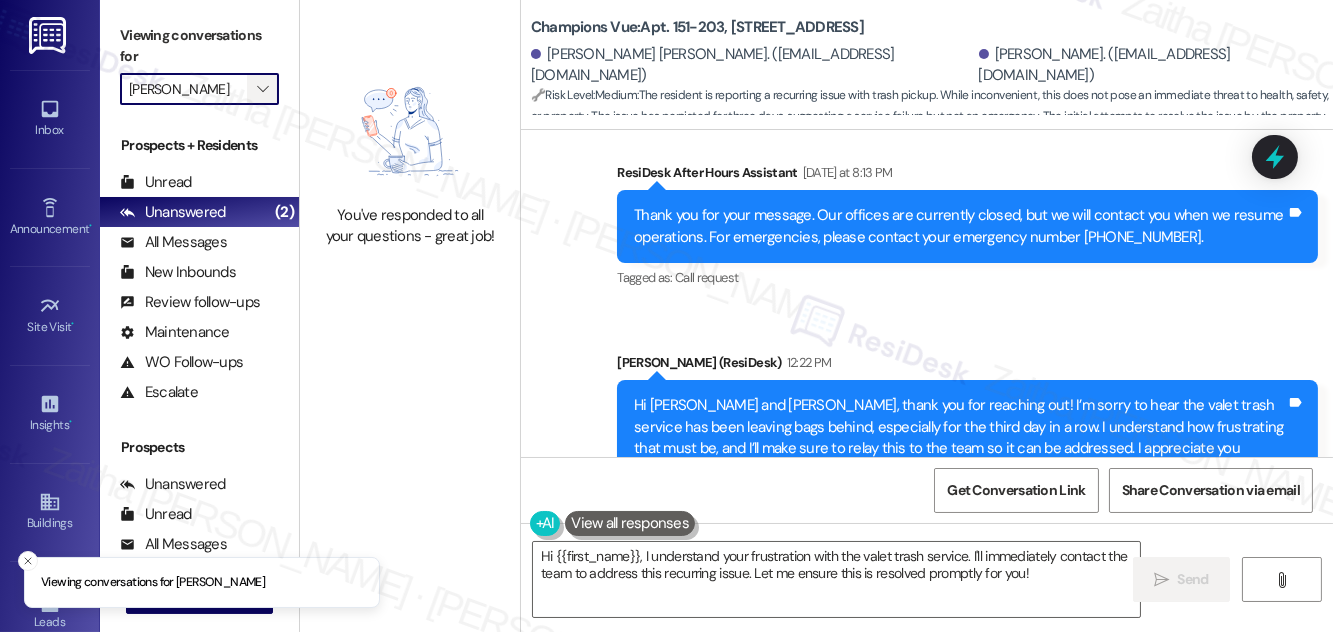 click on "" at bounding box center [262, 89] 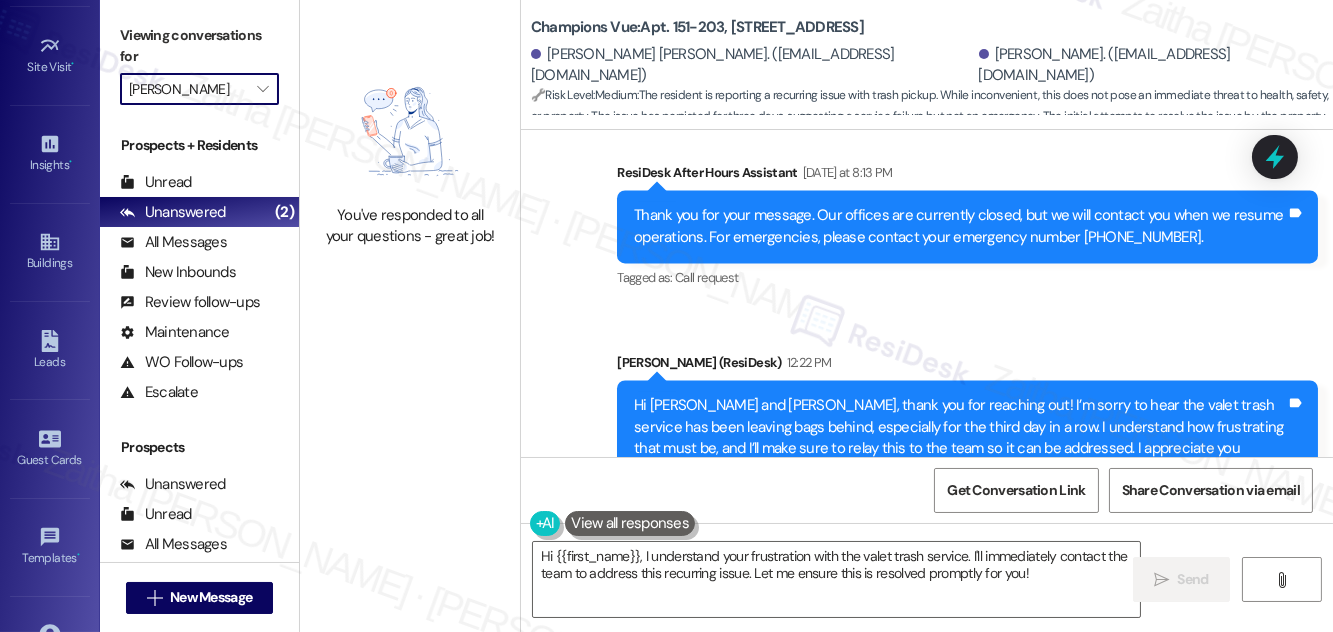 scroll, scrollTop: 412, scrollLeft: 0, axis: vertical 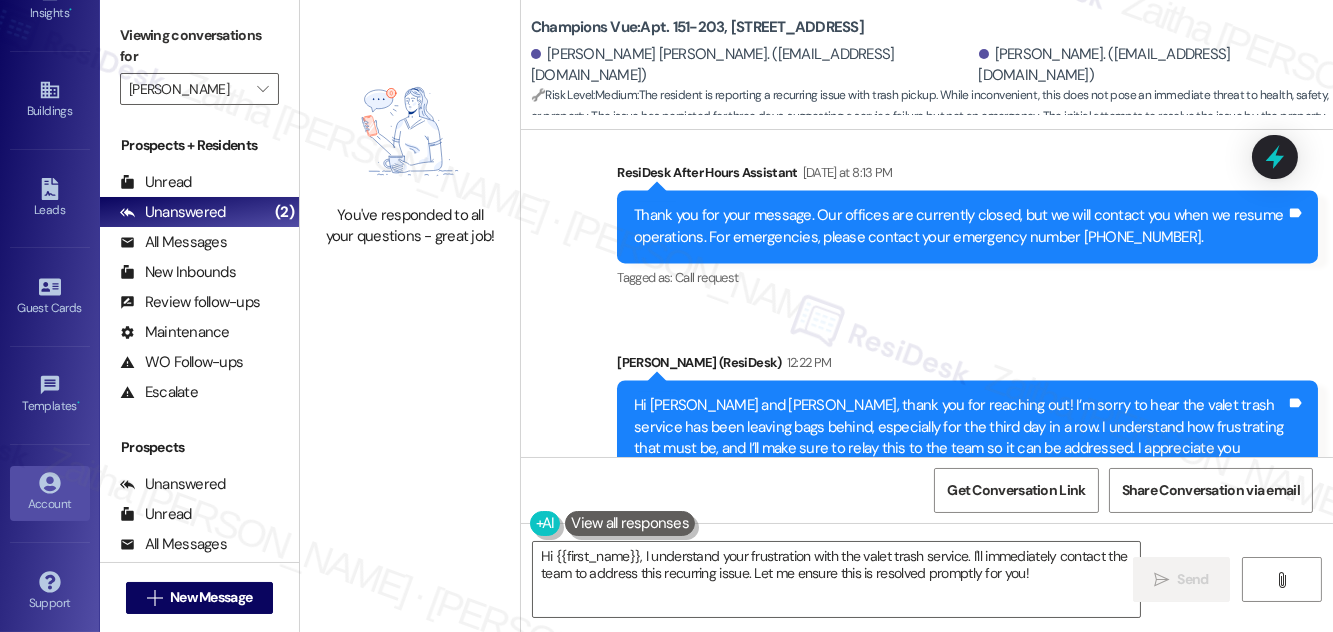click on "Account" at bounding box center [50, 493] 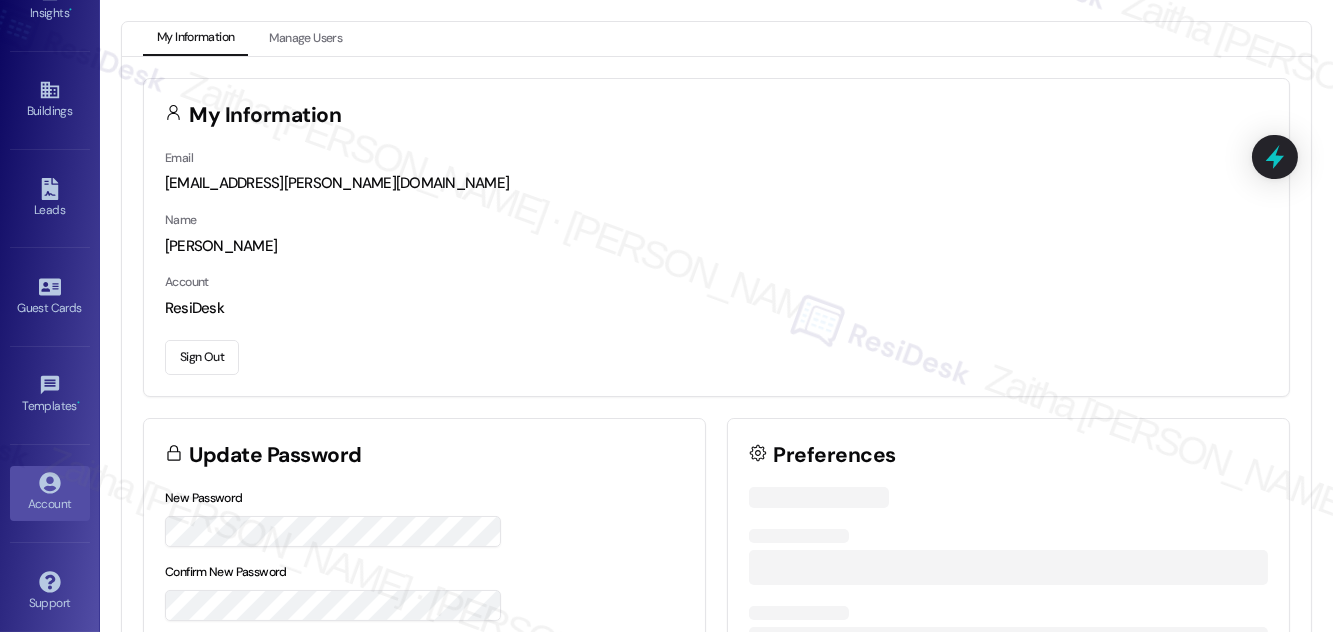 click on "Sign Out" at bounding box center [202, 357] 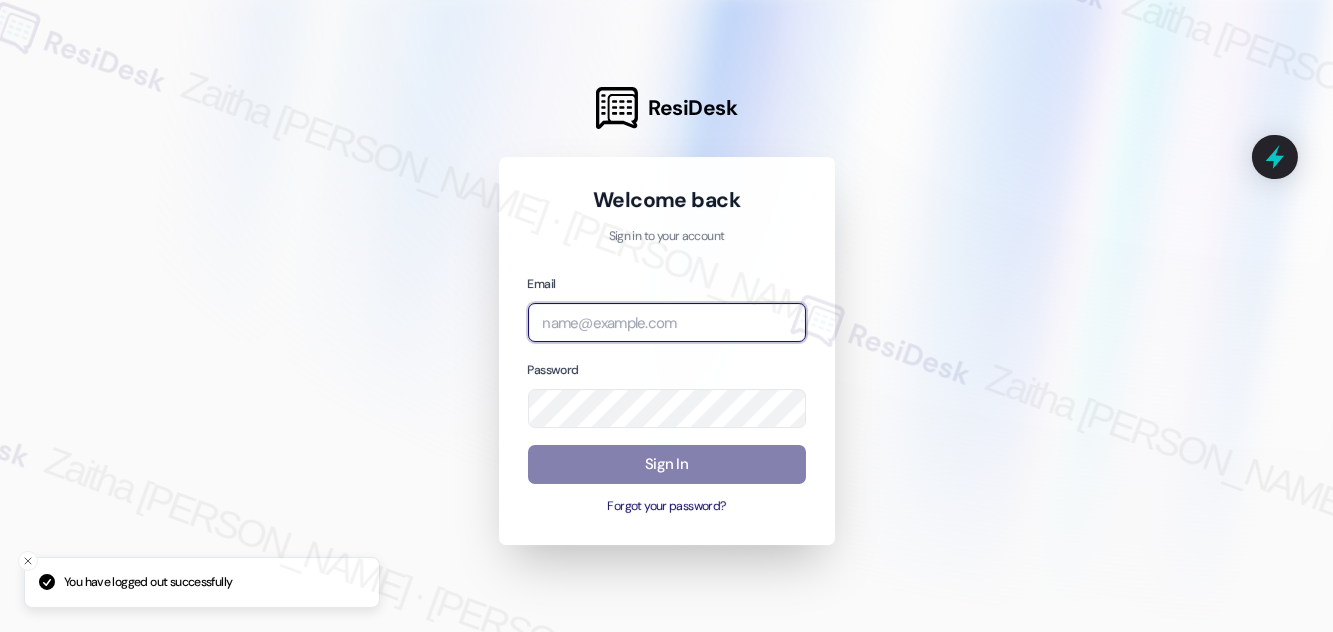 click at bounding box center [667, 322] 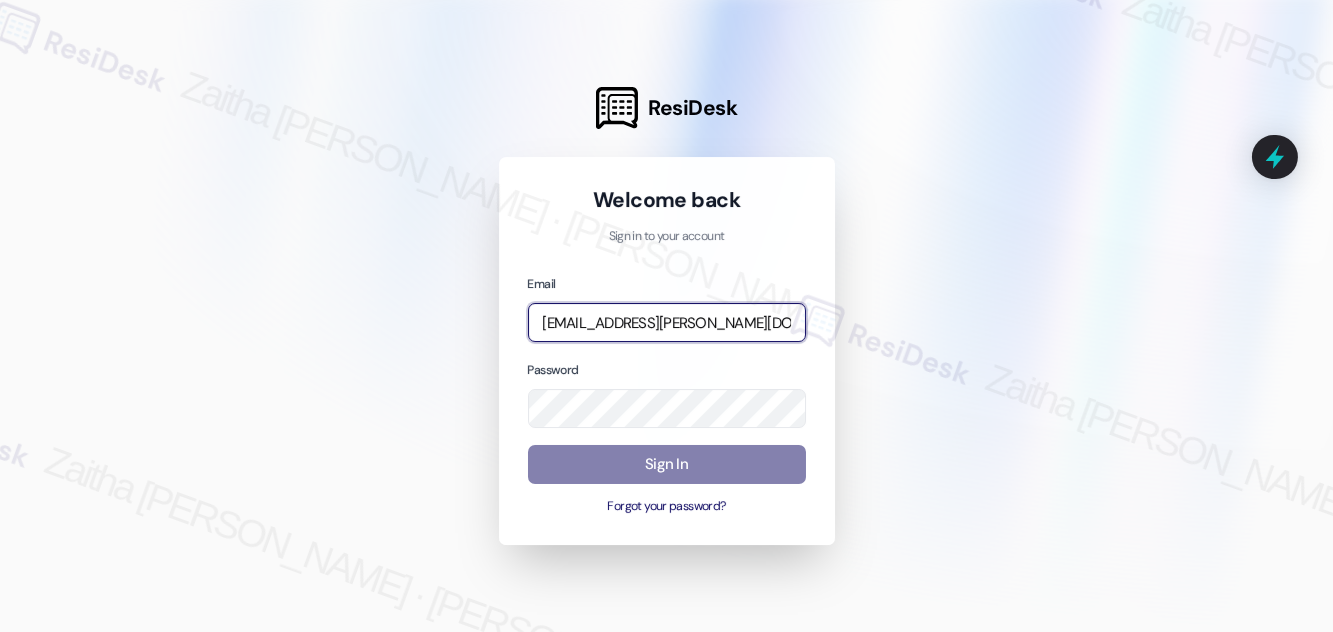 type on "[EMAIL_ADDRESS][PERSON_NAME][DOMAIN_NAME]" 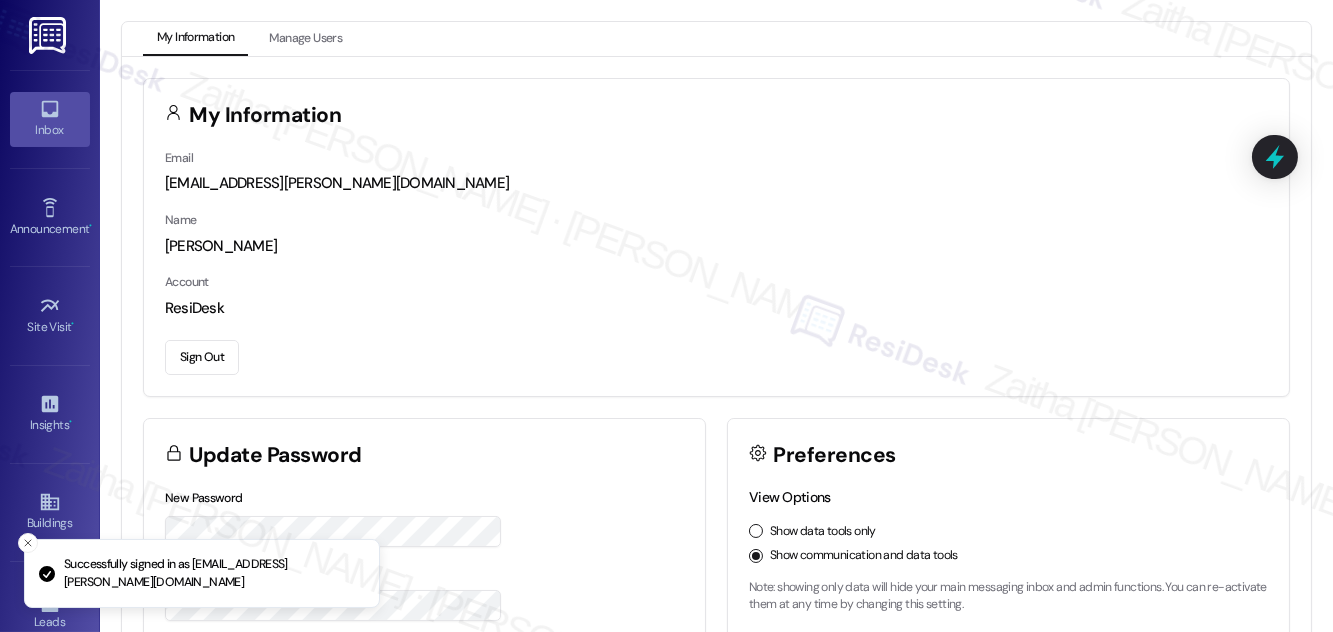 click on "Inbox" at bounding box center (50, 130) 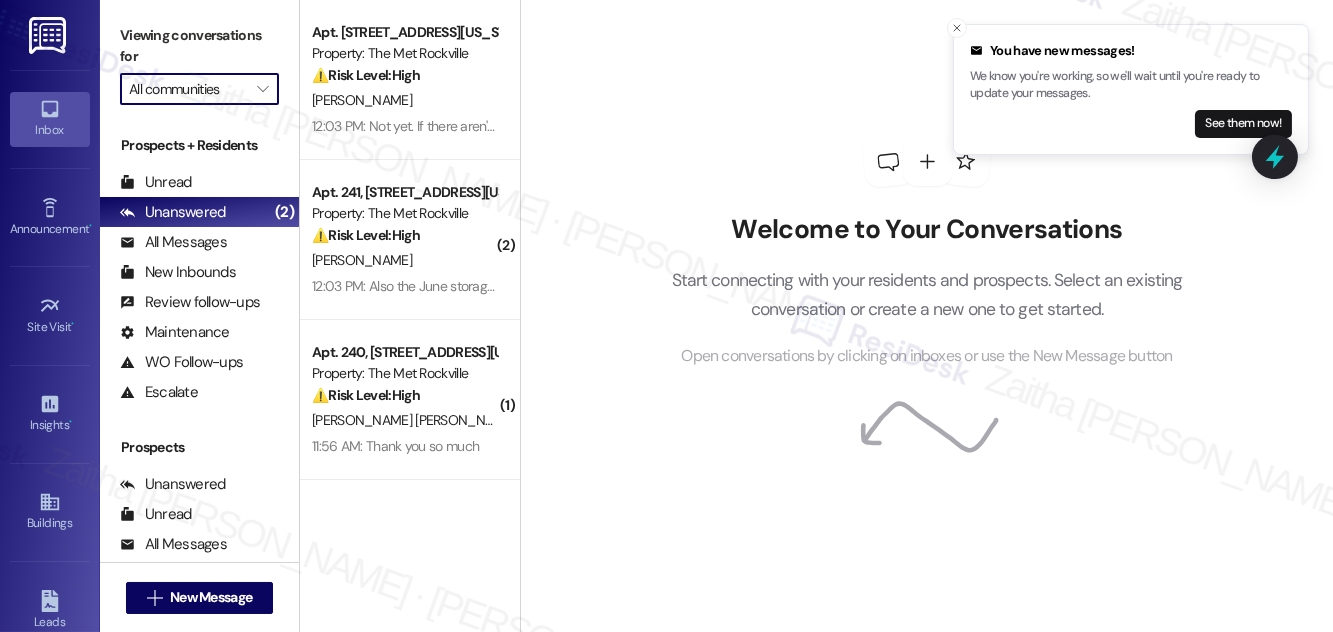 click on "All communities" at bounding box center [188, 89] 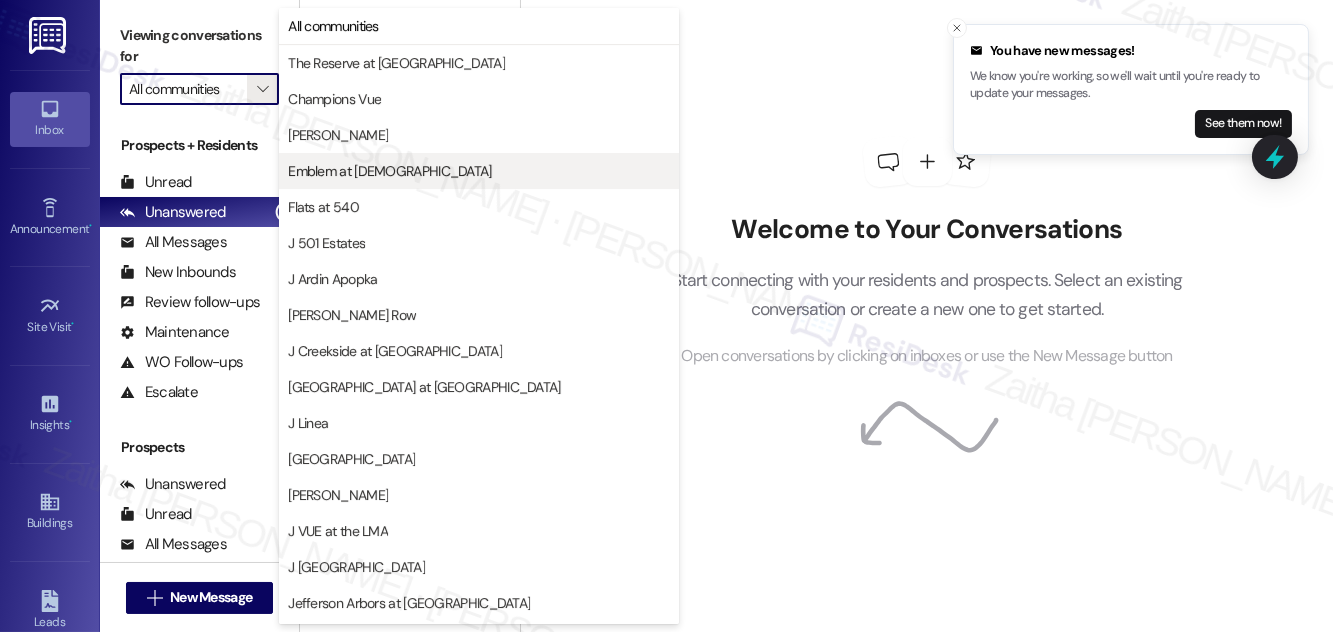 click on "Emblem at [DEMOGRAPHIC_DATA]" at bounding box center [389, 171] 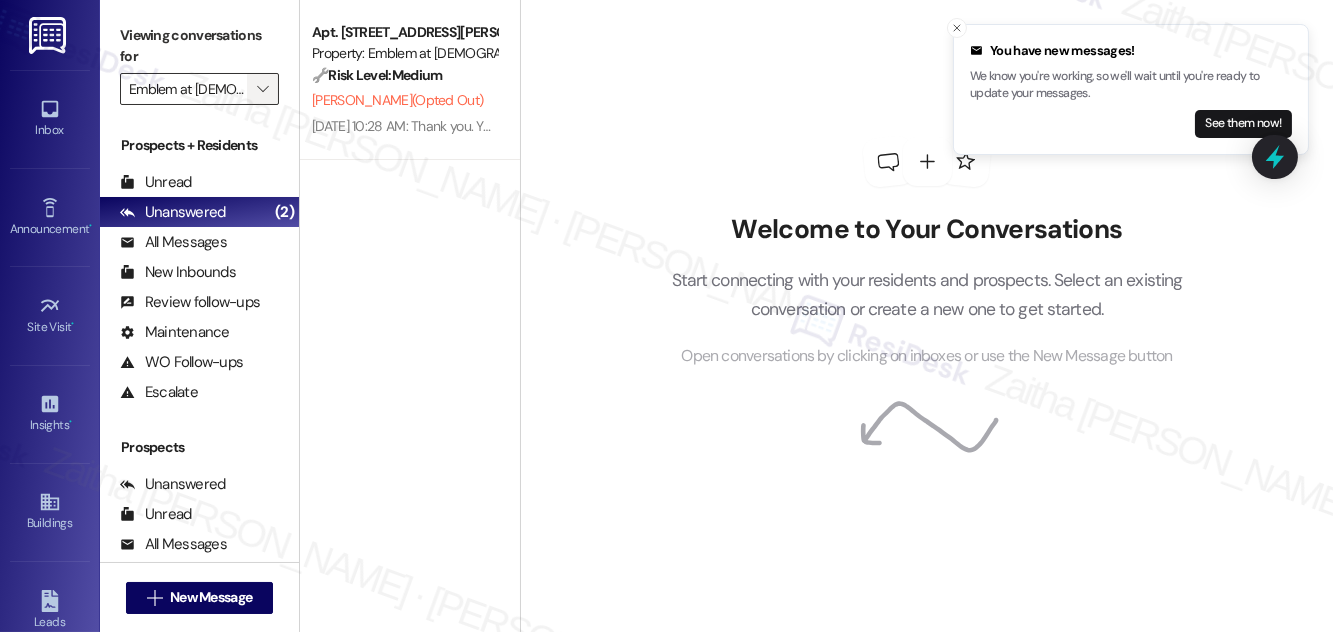 click on "" at bounding box center (262, 89) 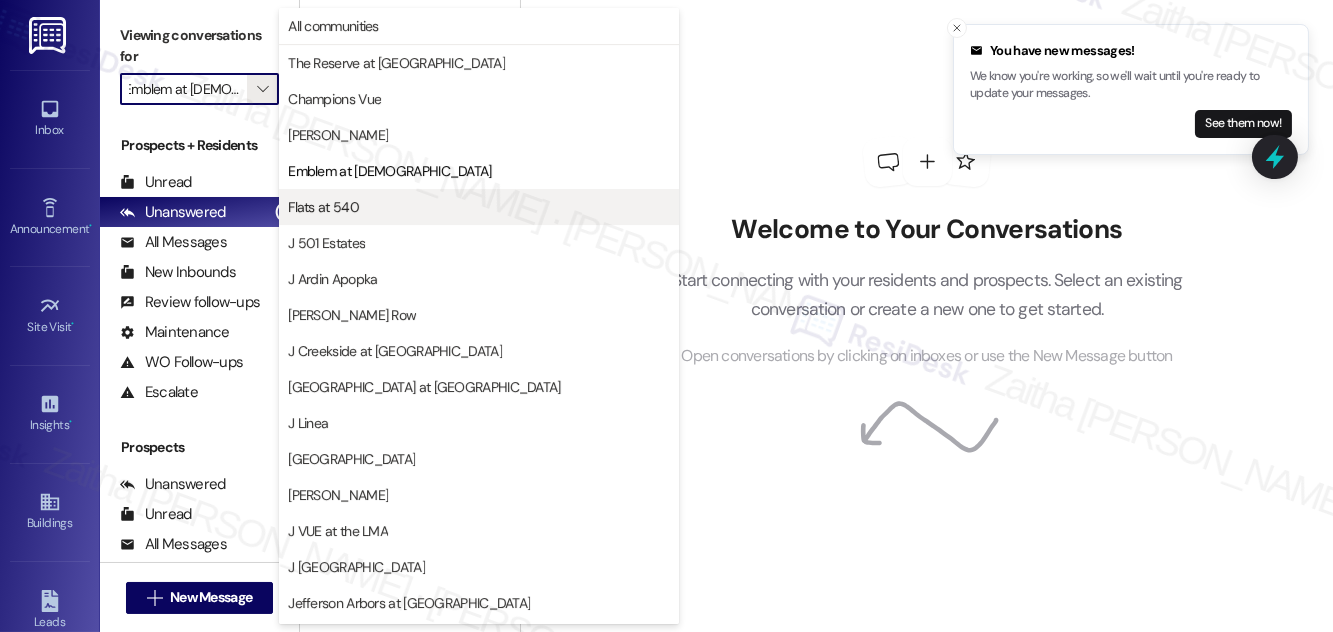 click on "Flats at 540" at bounding box center [479, 207] 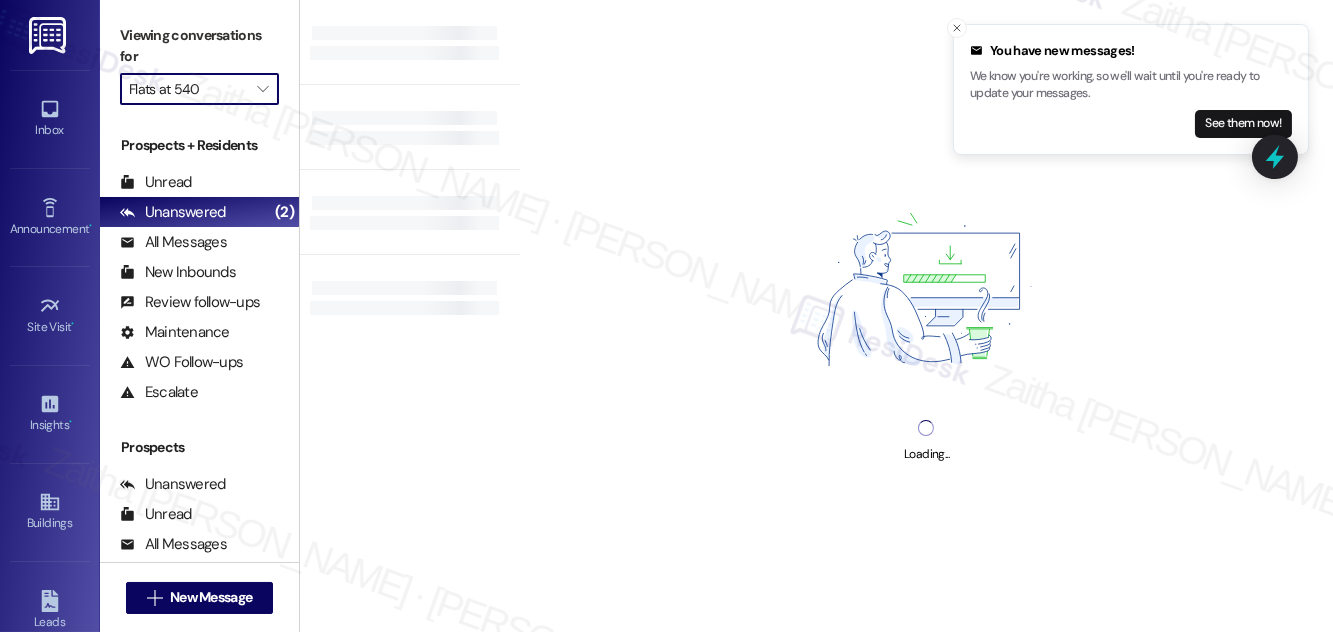 scroll, scrollTop: 0, scrollLeft: 0, axis: both 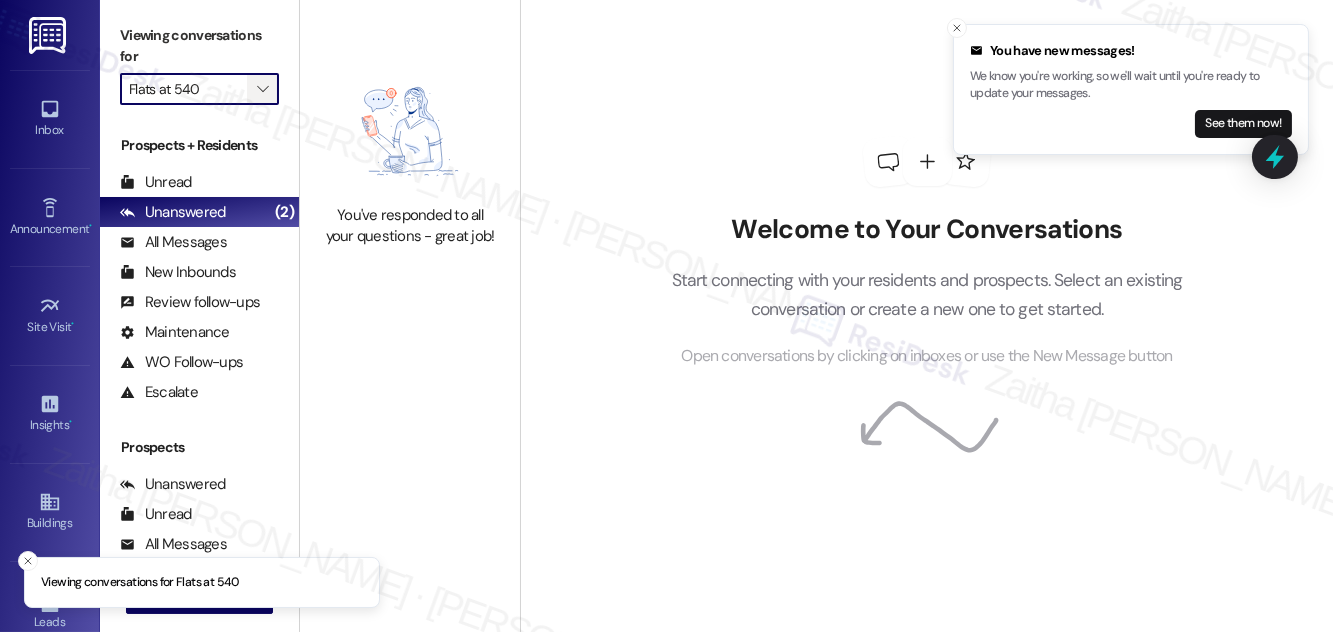 click on "" at bounding box center (262, 89) 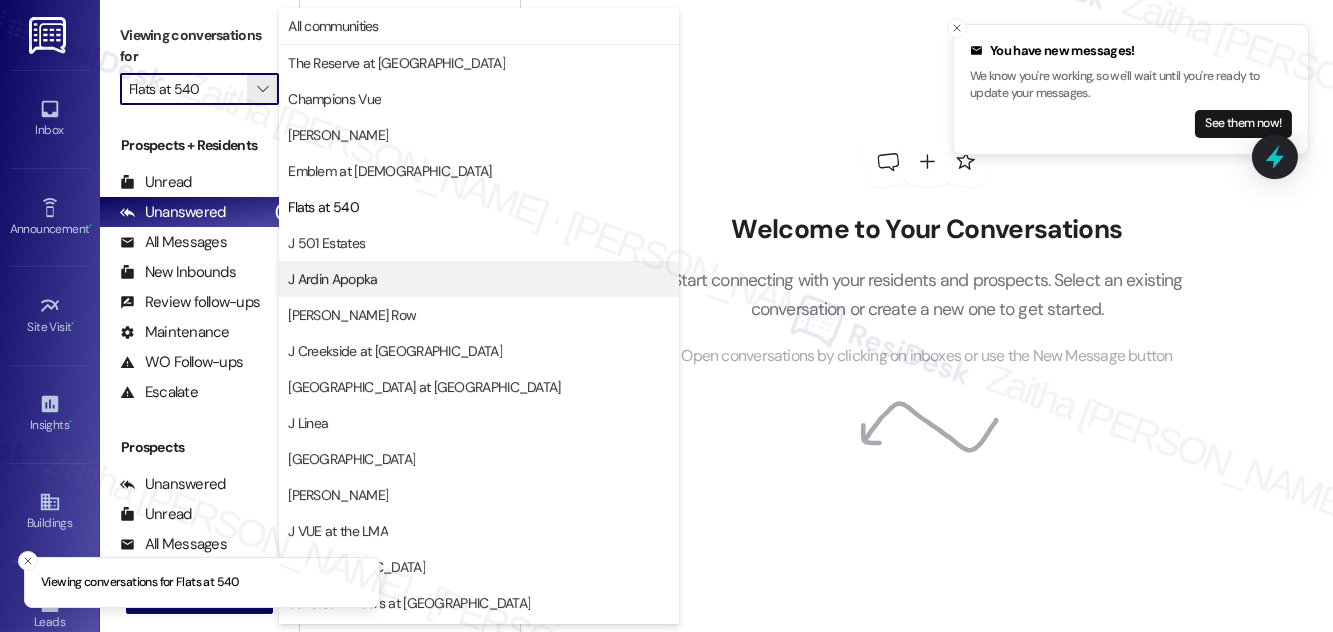click on "J Ardin Apopka" at bounding box center (479, 279) 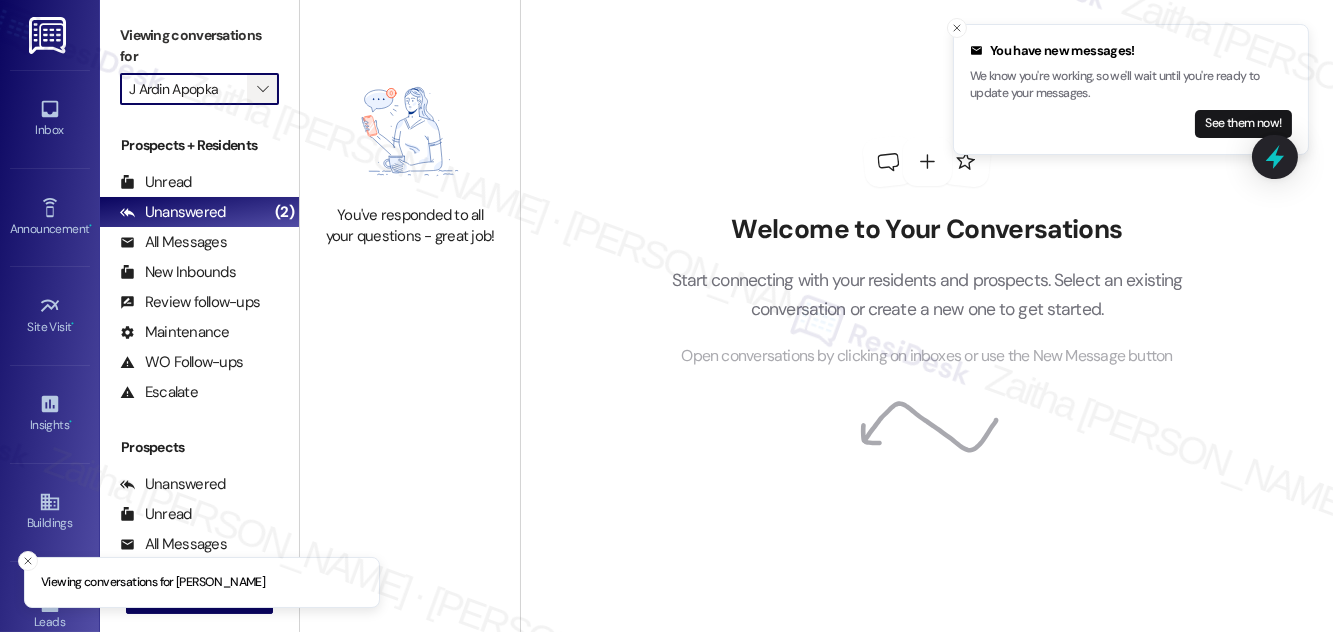 click on "" at bounding box center (262, 89) 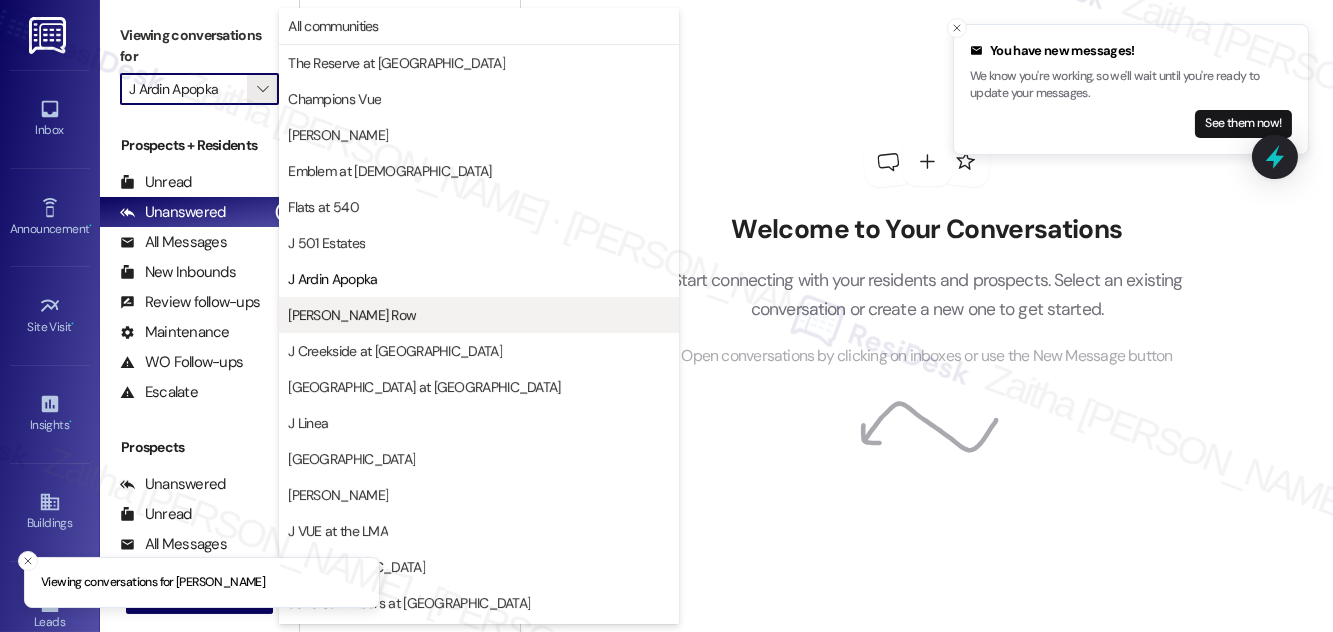 click on "[PERSON_NAME] Row" at bounding box center (479, 315) 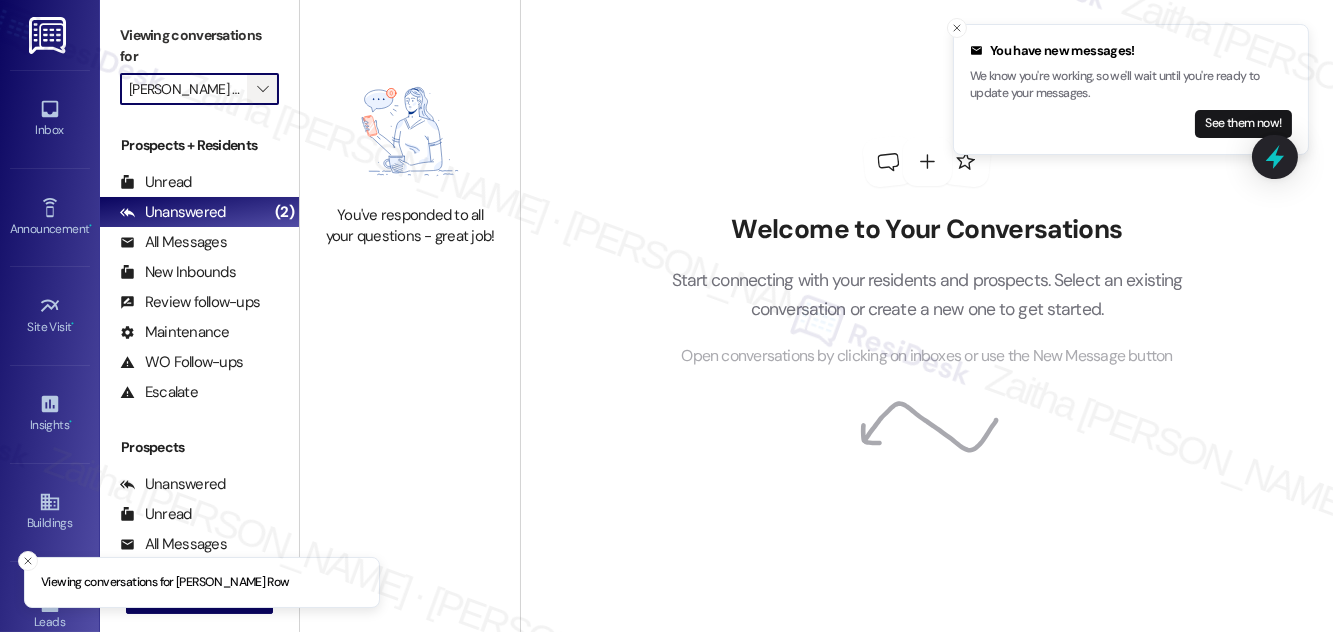 click on "" at bounding box center [262, 89] 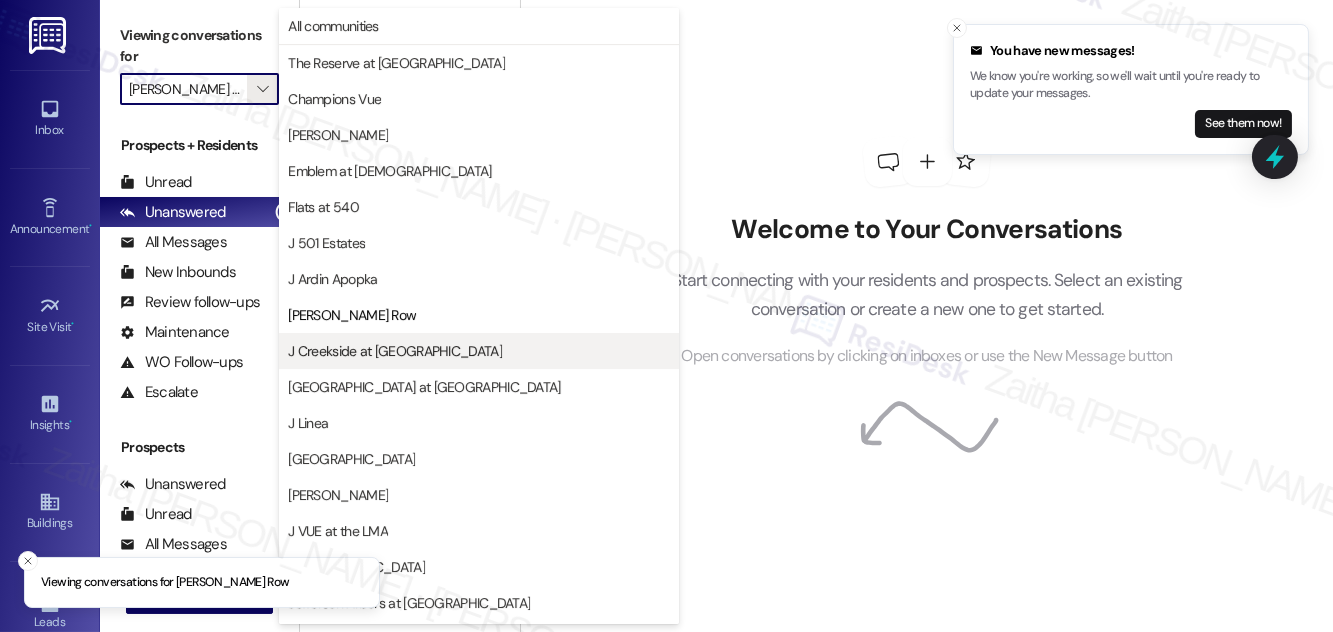 click on "J Creekside at [GEOGRAPHIC_DATA]" at bounding box center [395, 351] 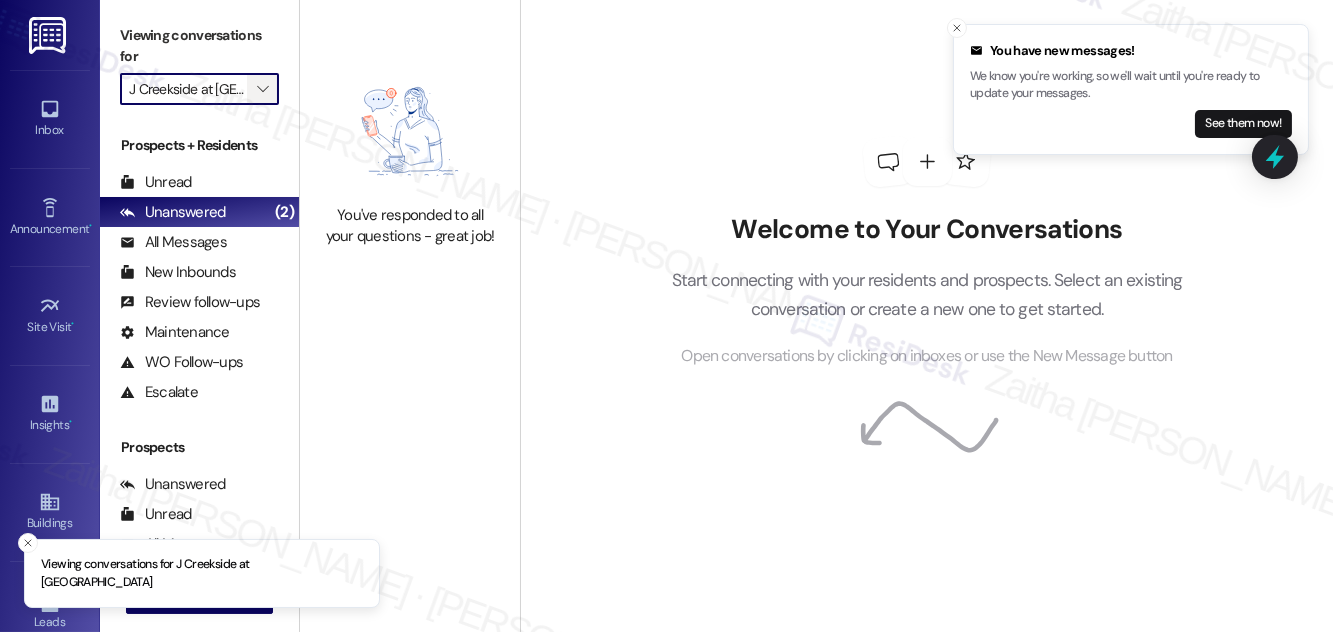 click on "" at bounding box center (262, 89) 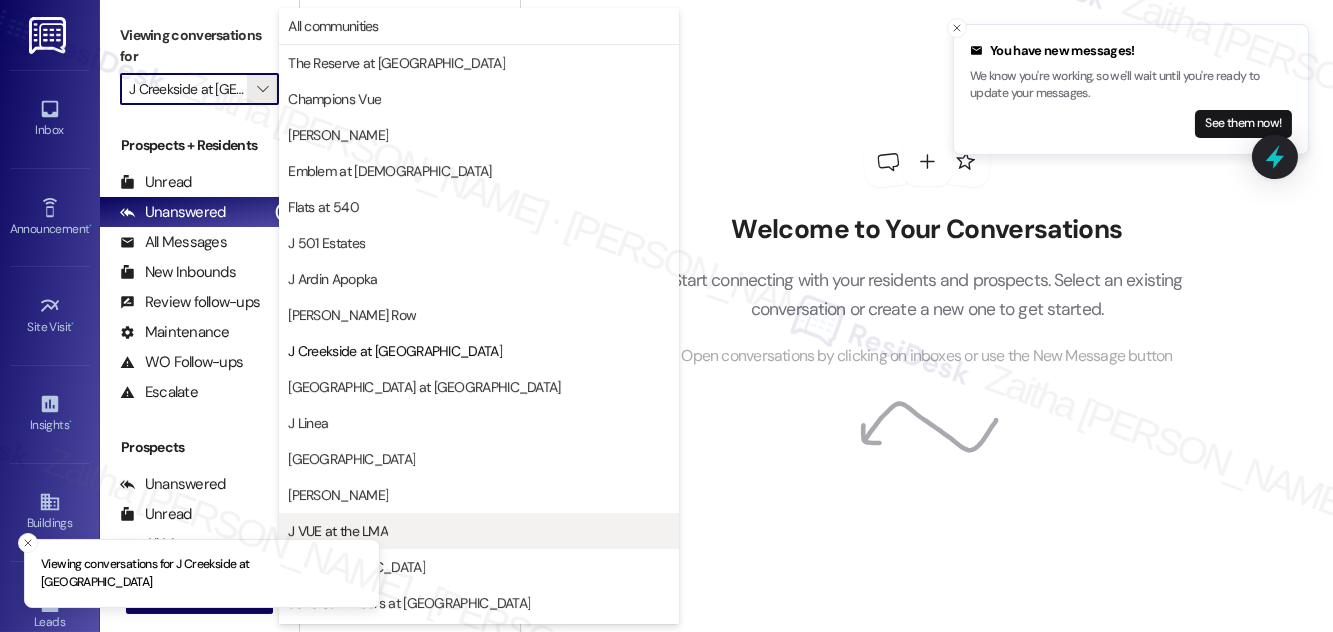 scroll, scrollTop: 325, scrollLeft: 0, axis: vertical 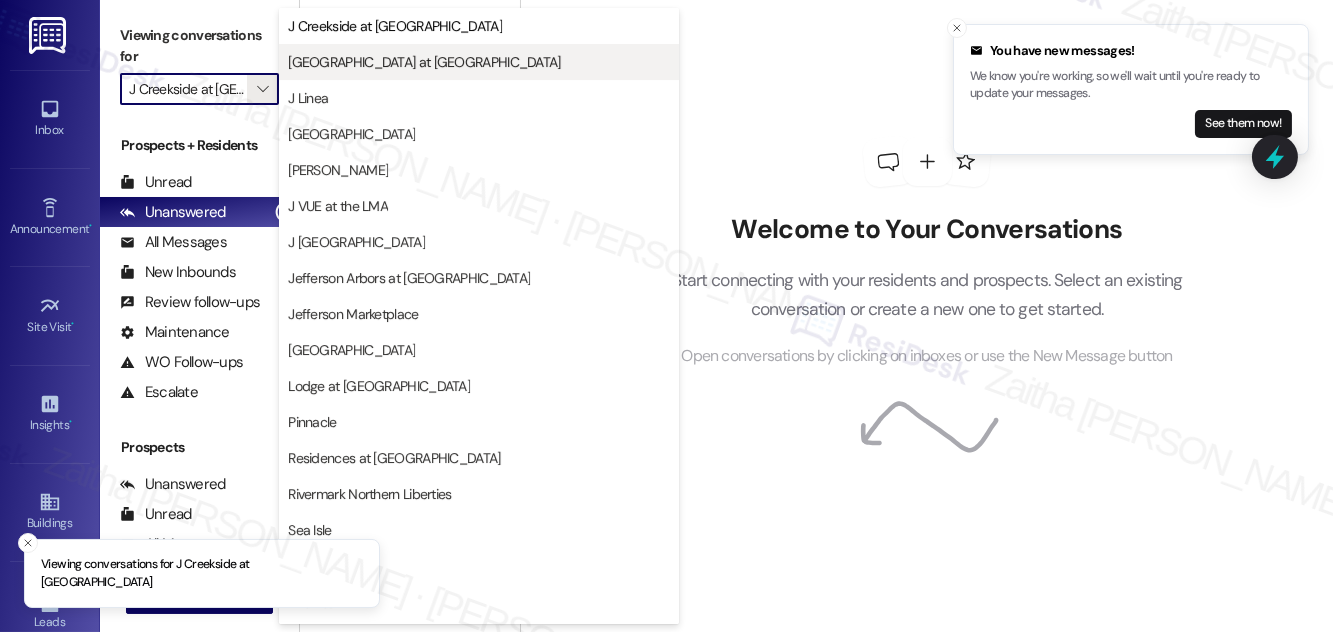 click on "[GEOGRAPHIC_DATA] at [GEOGRAPHIC_DATA]" at bounding box center (424, 62) 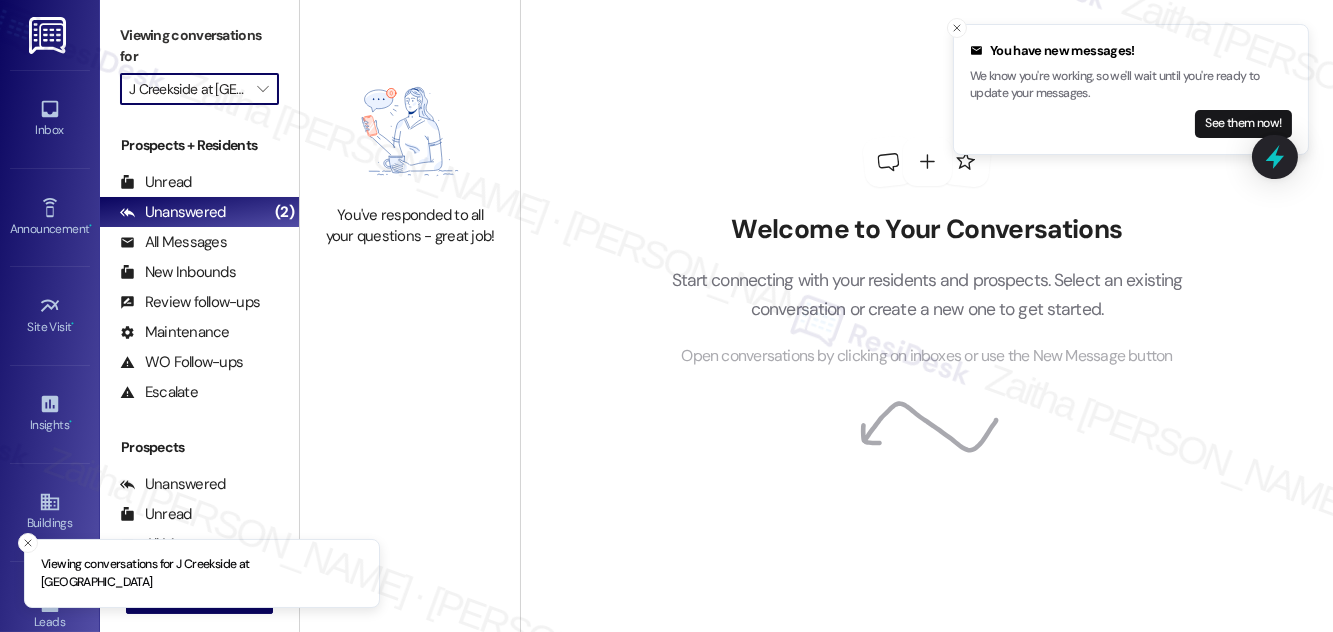 type on "[GEOGRAPHIC_DATA] at [GEOGRAPHIC_DATA]" 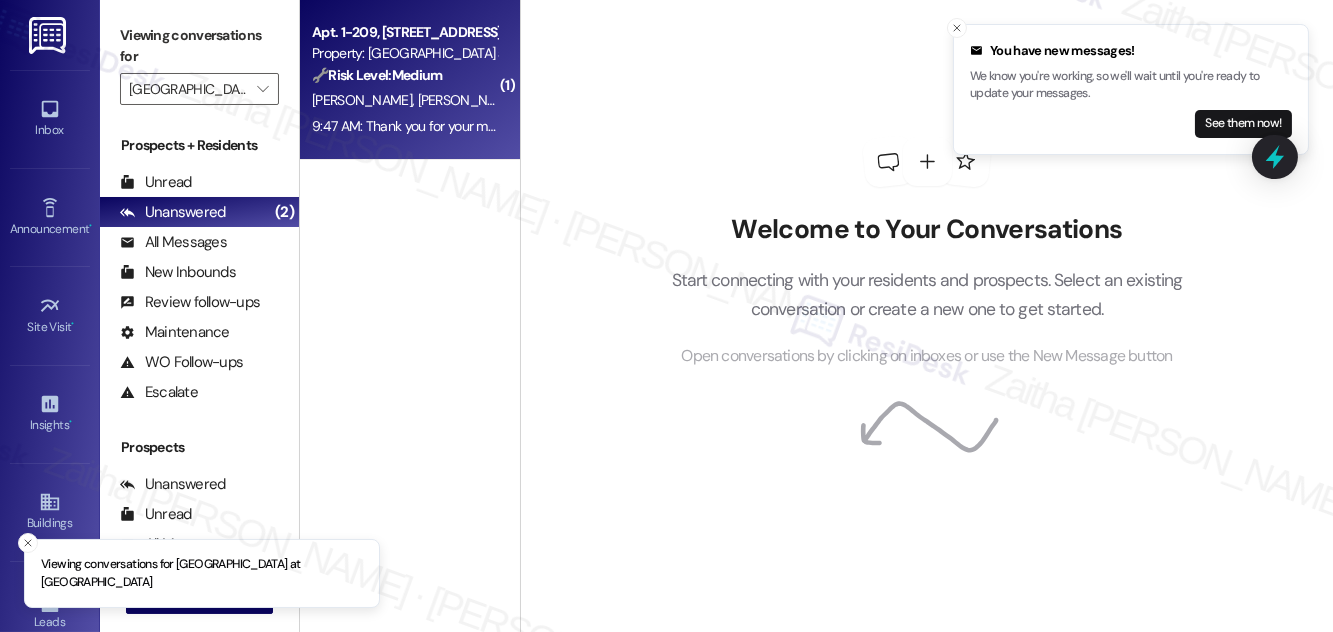 click on "[PERSON_NAME] [PERSON_NAME]" at bounding box center [404, 100] 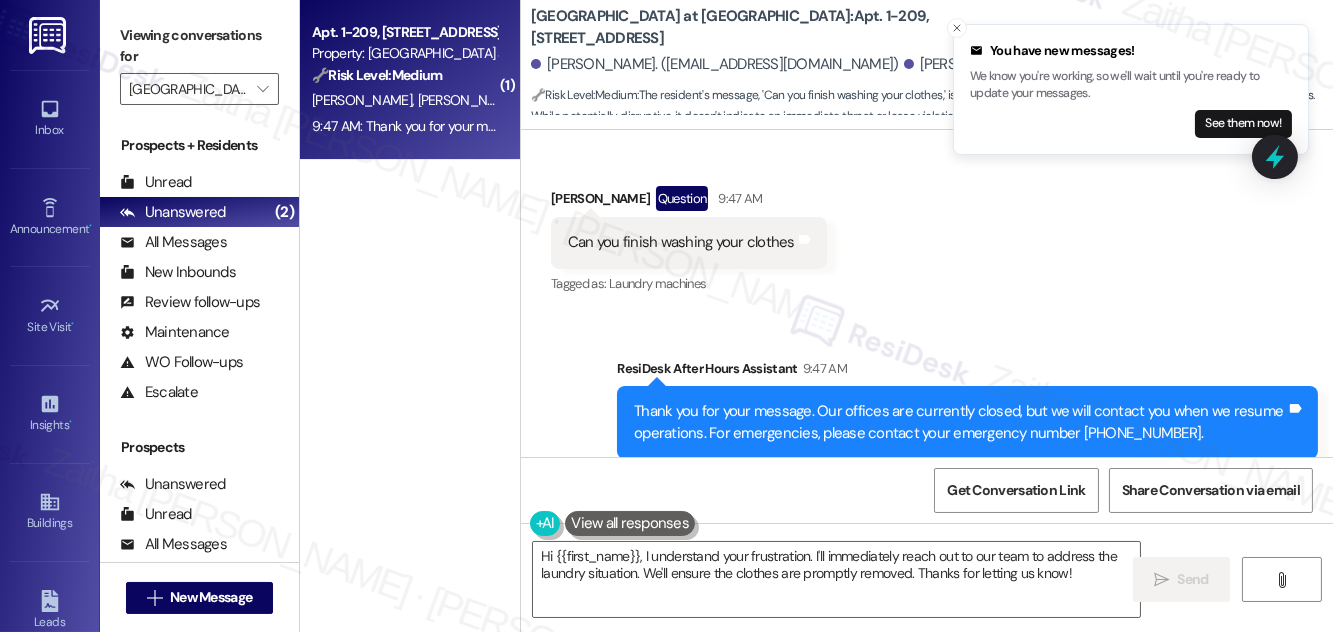 scroll, scrollTop: 7075, scrollLeft: 0, axis: vertical 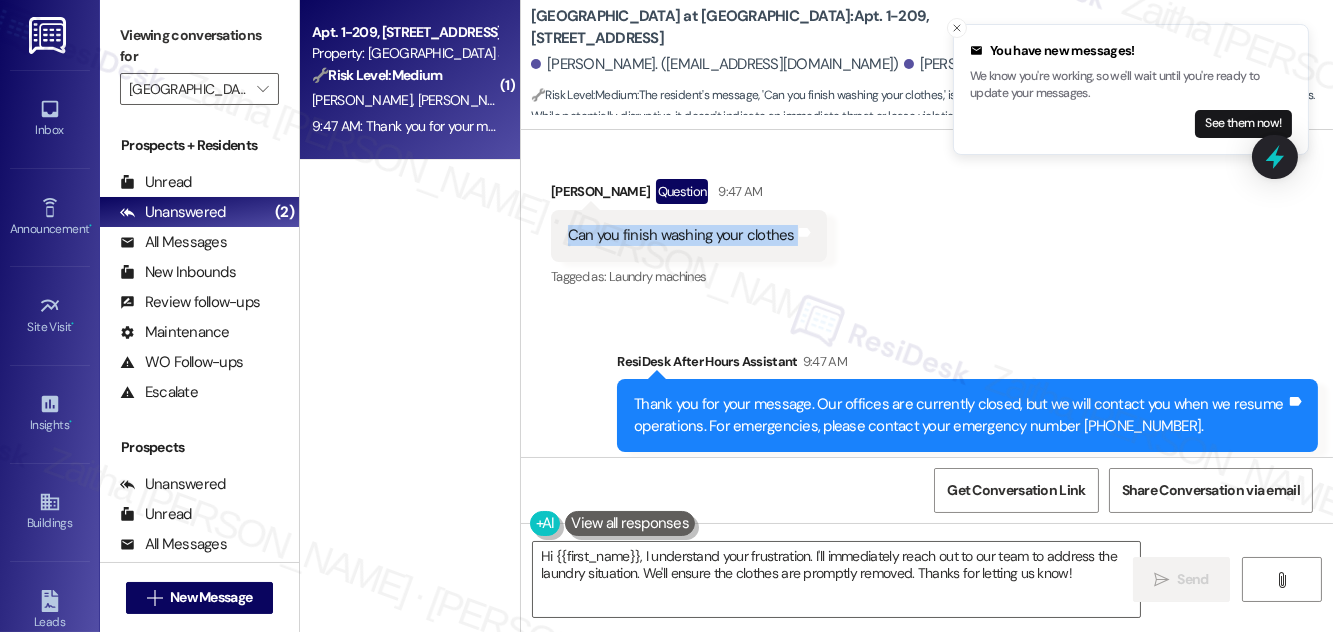 drag, startPoint x: 556, startPoint y: 176, endPoint x: 791, endPoint y: 194, distance: 235.68835 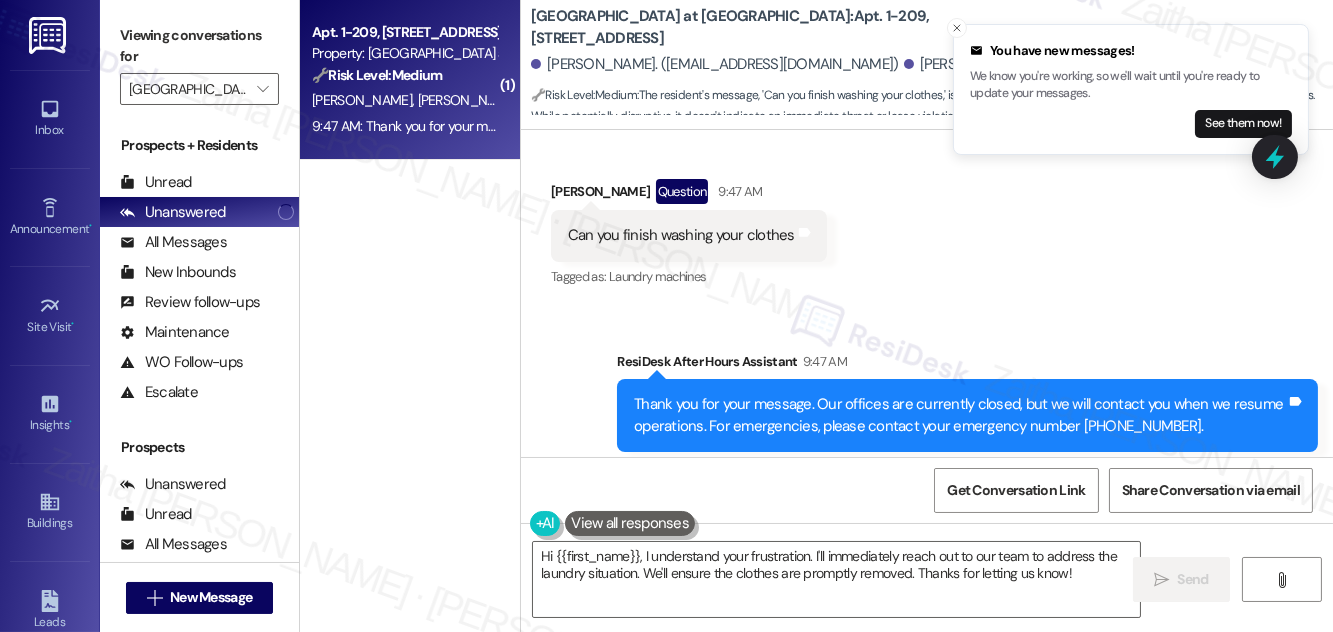 click on "Received via SMS [PERSON_NAME] Question 9:47 AM Can you finish washing your clothes Tags and notes Tagged as:   Laundry machines Click to highlight conversations about Laundry machines" at bounding box center (927, 220) 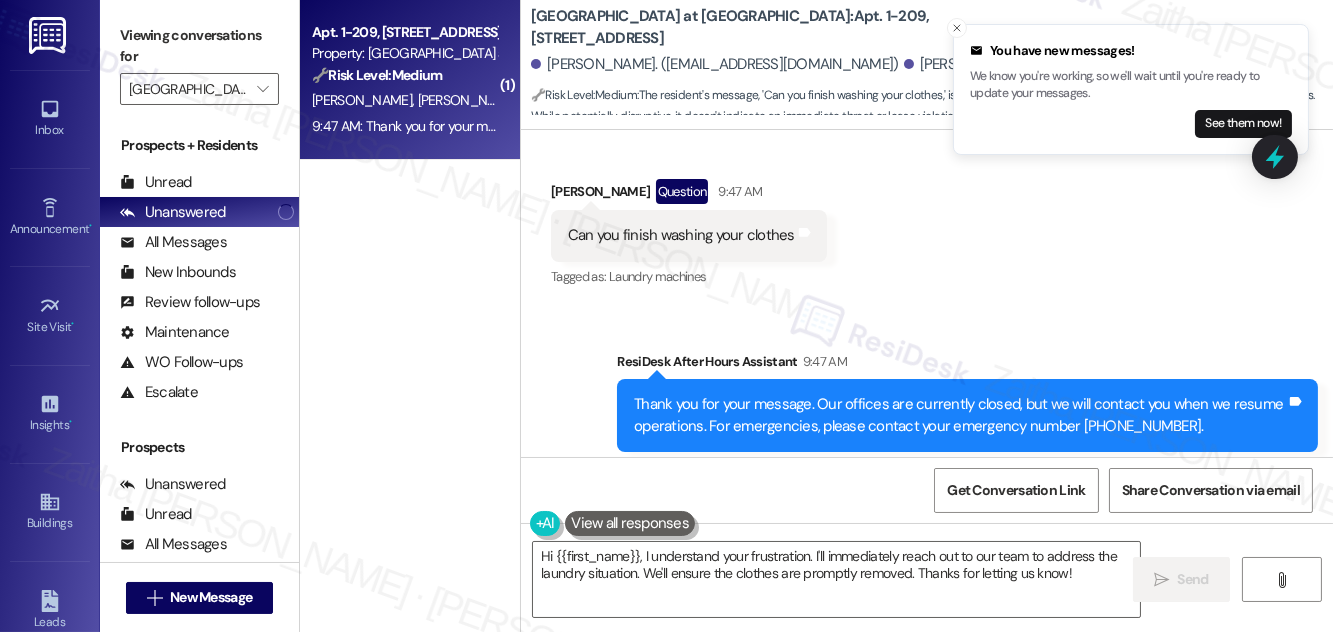 scroll, scrollTop: 6984, scrollLeft: 0, axis: vertical 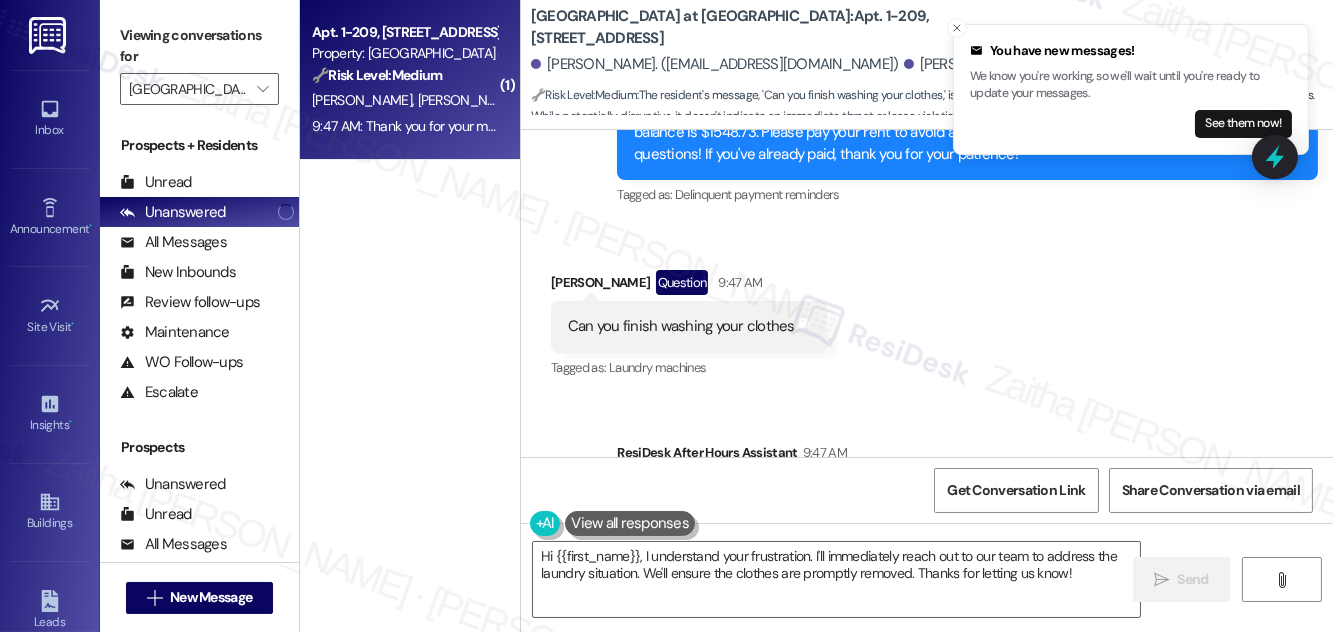 click on "[PERSON_NAME] Question 9:47 AM" at bounding box center [689, 286] 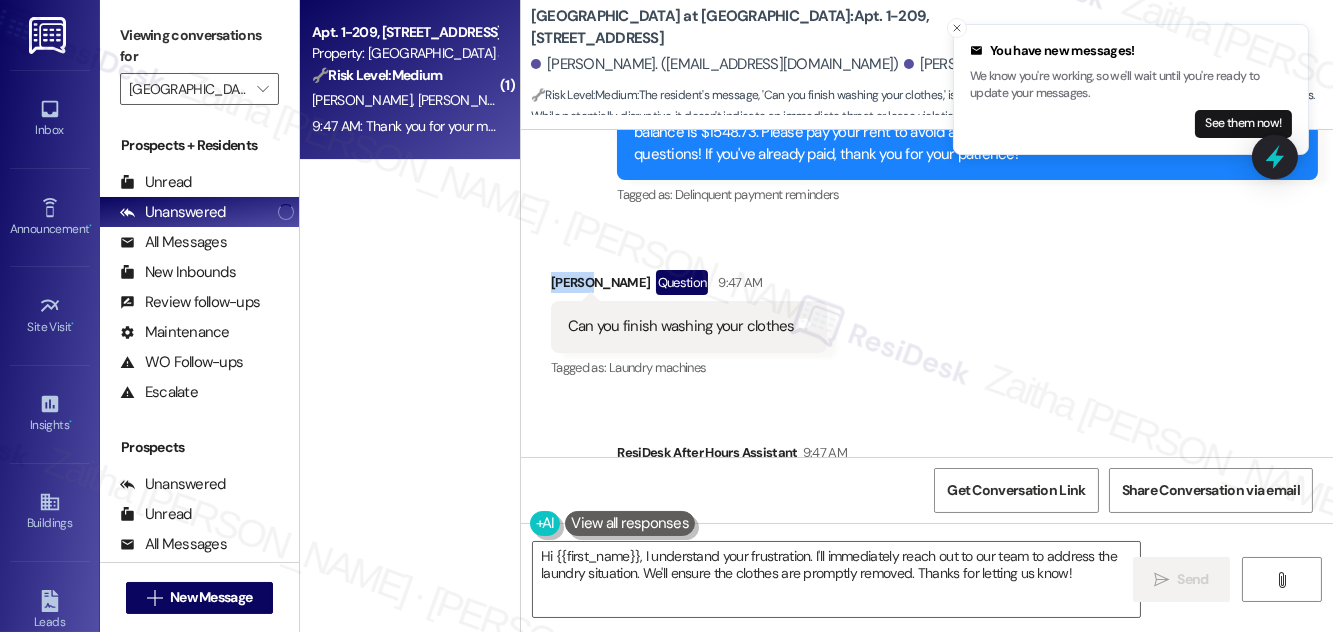 click on "[PERSON_NAME] Question 9:47 AM" at bounding box center [689, 286] 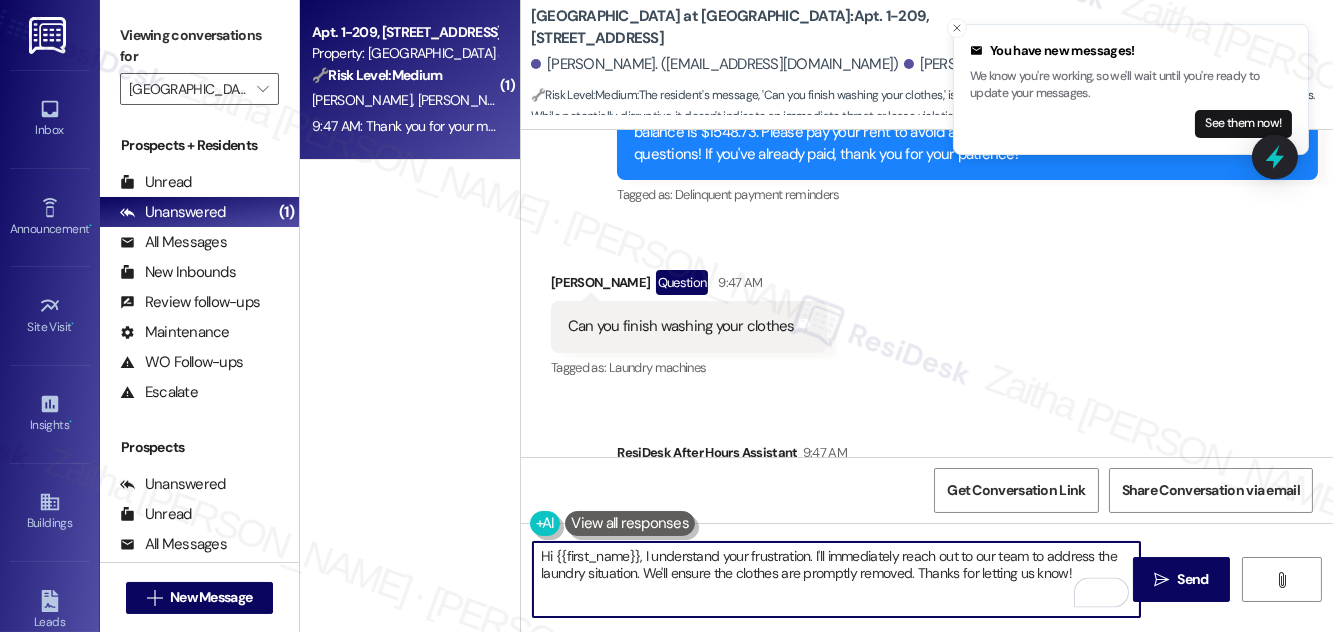 drag, startPoint x: 557, startPoint y: 554, endPoint x: 1072, endPoint y: 580, distance: 515.6559 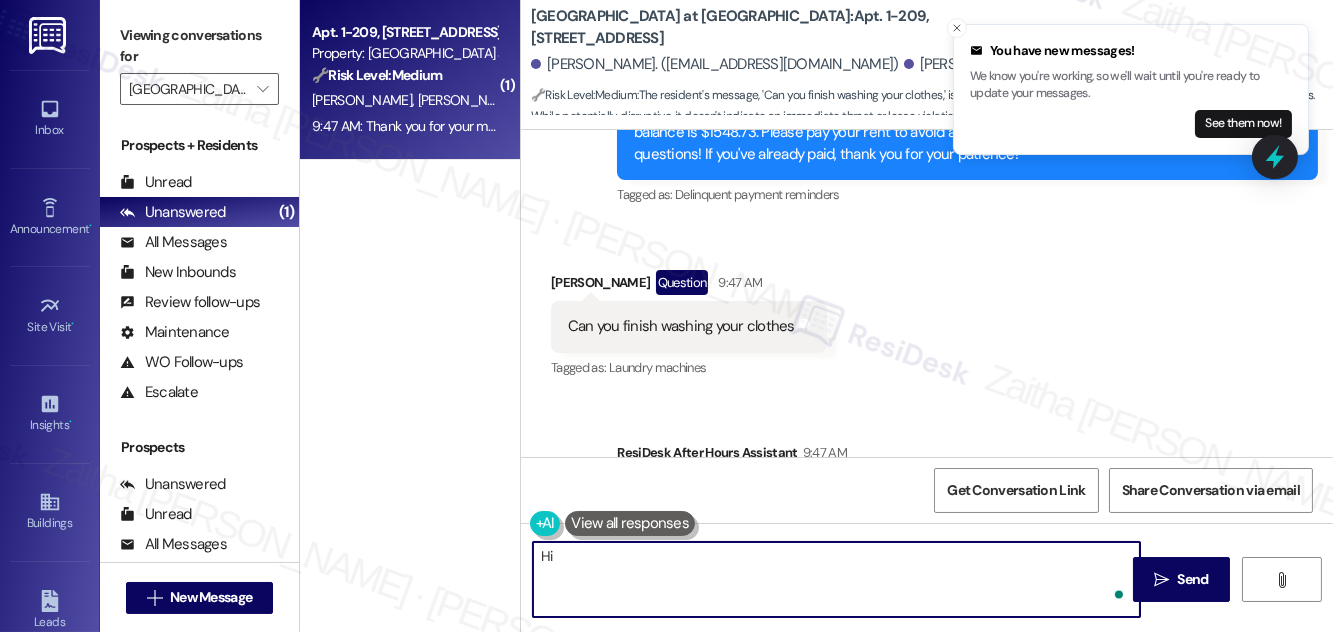 paste on "Liyah" 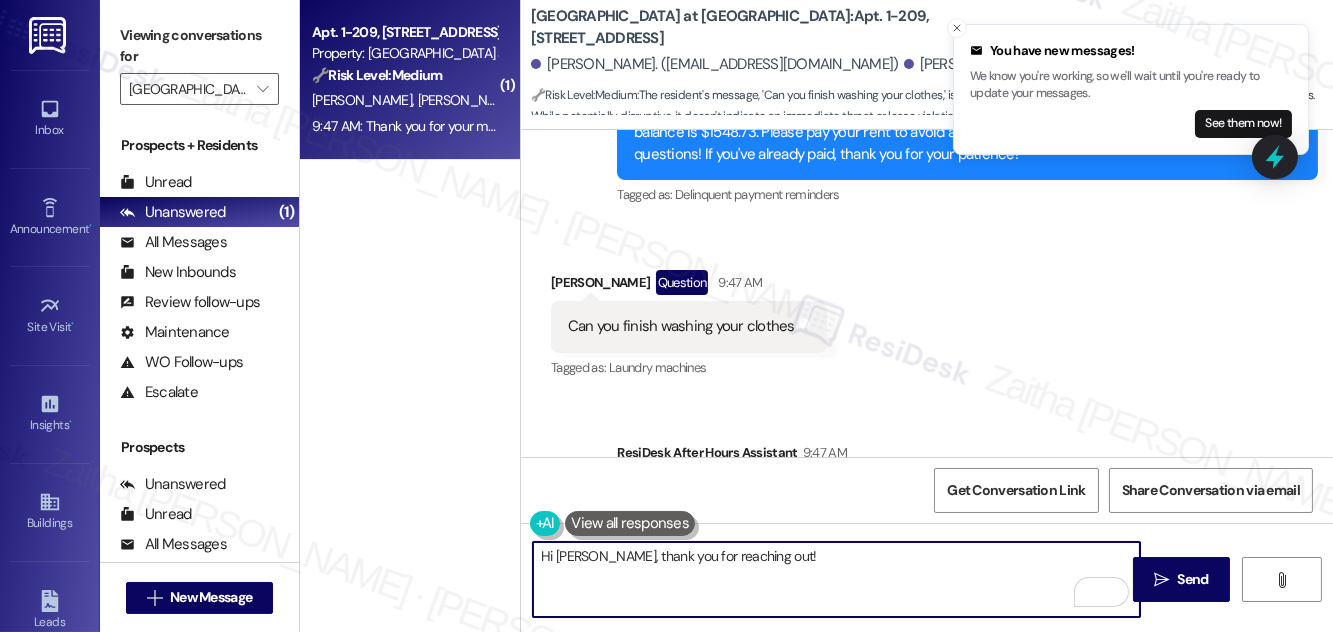 scroll, scrollTop: 7075, scrollLeft: 0, axis: vertical 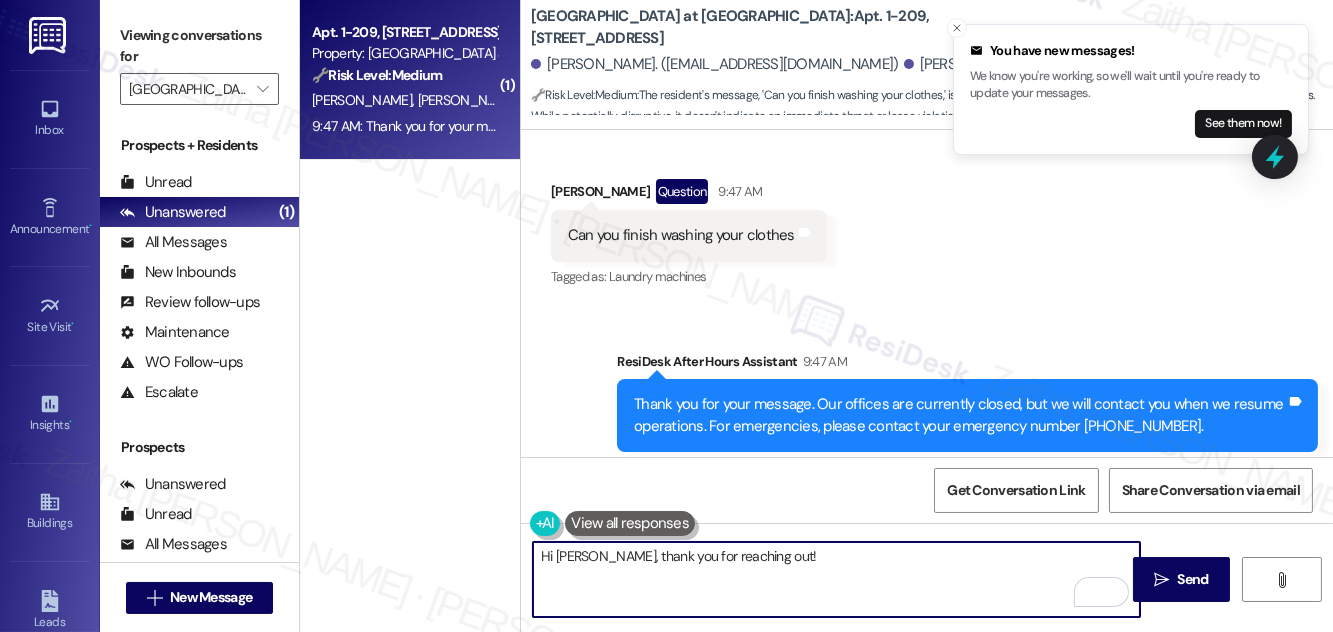 paste on "I just saw your message—could you clarify if this was meant for me, or possibly sent by mistake? Let me know how I can help!" 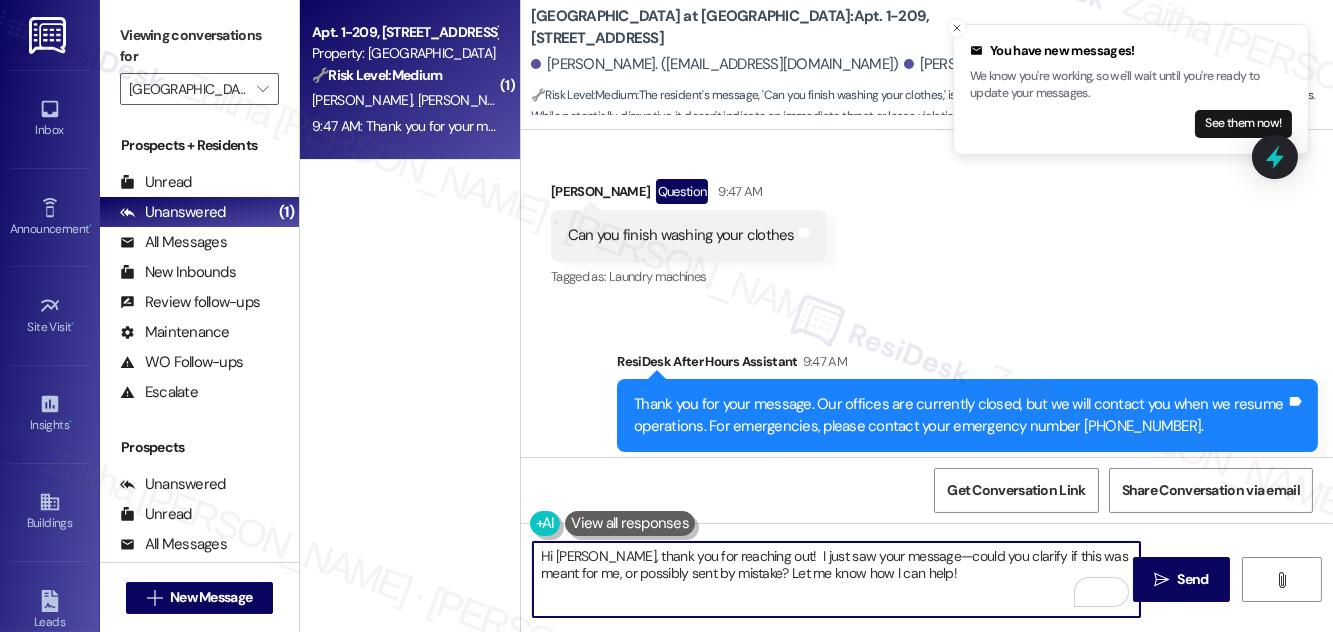 click on "Hi [PERSON_NAME], thank you for reaching out!  I just saw your message—could you clarify if this was meant for me, or possibly sent by mistake? Let me know how I can help!" at bounding box center [836, 579] 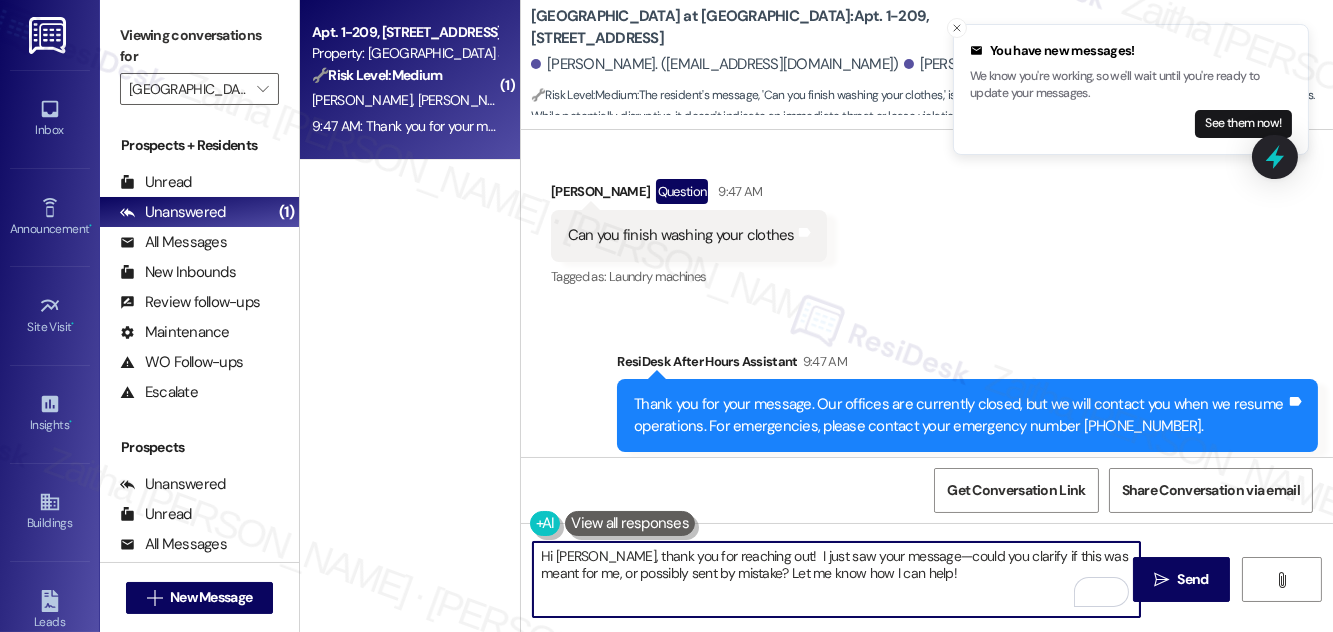 click on "Hi [PERSON_NAME], thank you for reaching out!  I just saw your message—could you clarify if this was meant for me, or possibly sent by mistake? Let me know how I can help!" at bounding box center [836, 579] 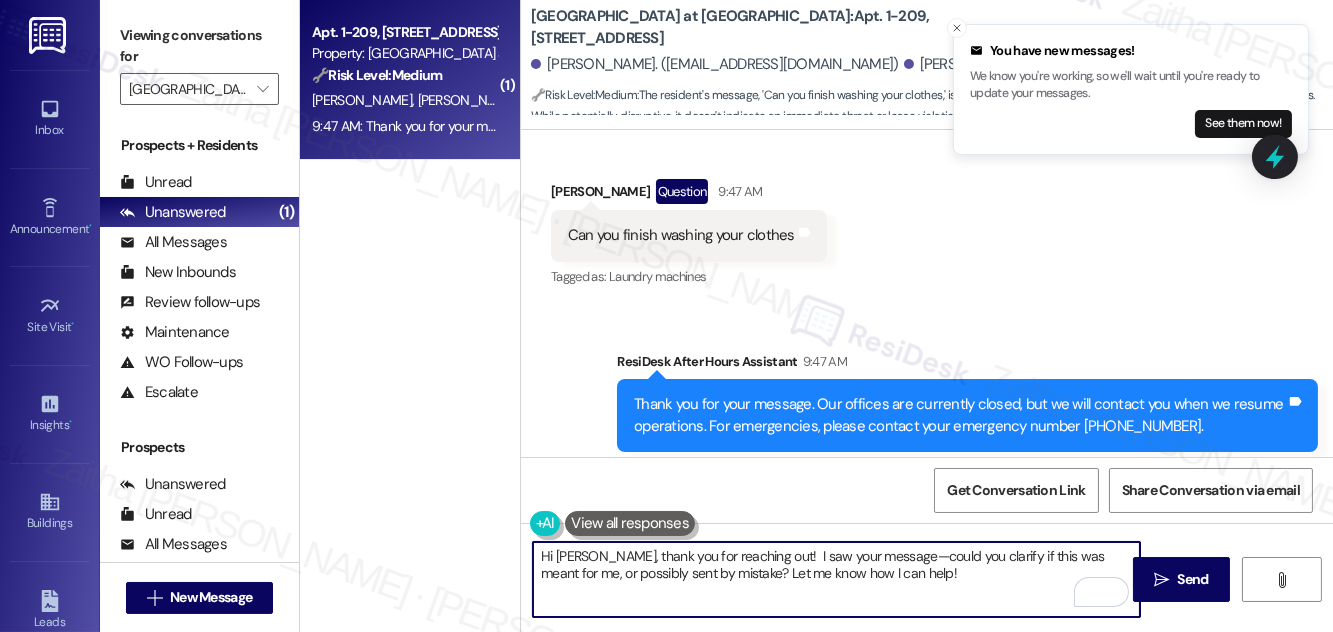 click on "Hi [PERSON_NAME], thank you for reaching out!  I saw your message—could you clarify if this was meant for me, or possibly sent by mistake? Let me know how I can help!" at bounding box center [836, 579] 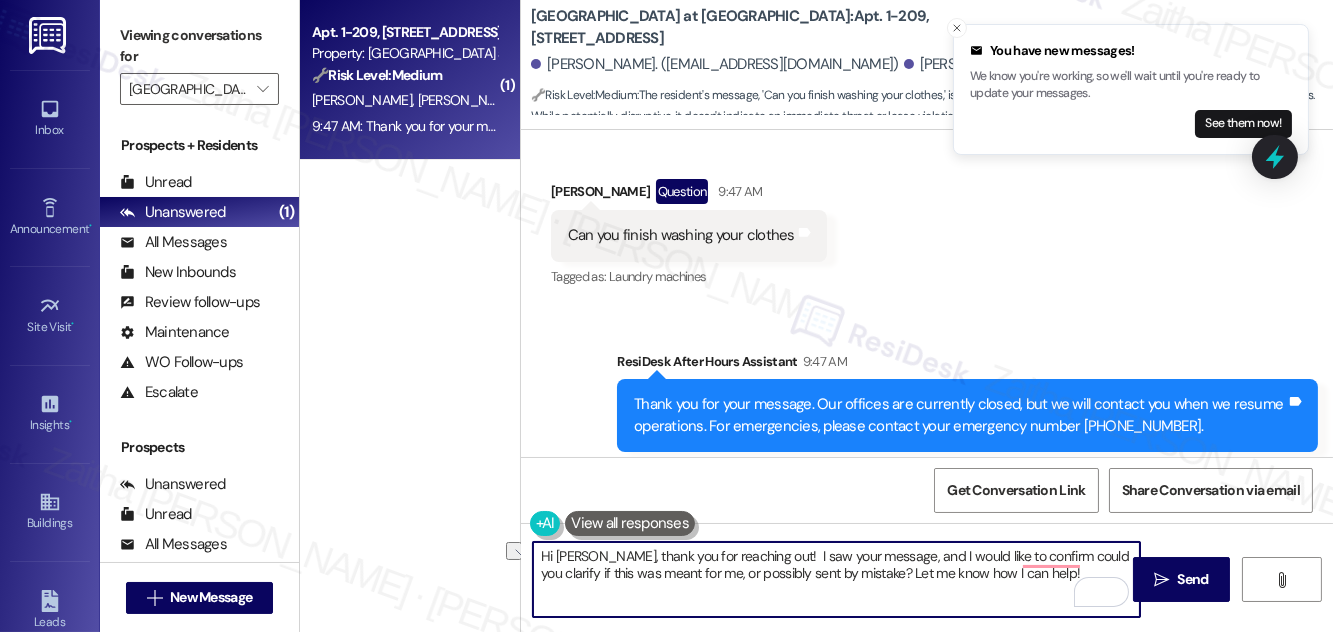 drag, startPoint x: 1020, startPoint y: 561, endPoint x: 1115, endPoint y: 551, distance: 95.524864 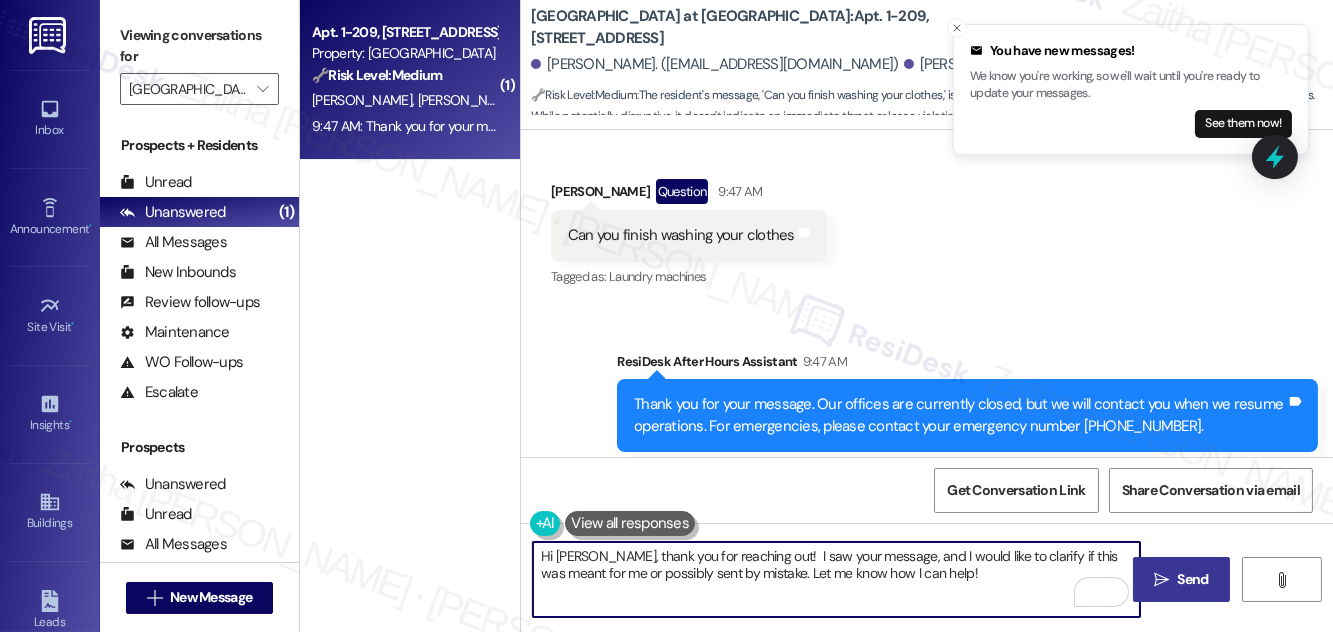 type on "Hi [PERSON_NAME], thank you for reaching out!  I saw your message, and I would like to clarify if this was meant for me or possibly sent by mistake. Let me know how I can help!" 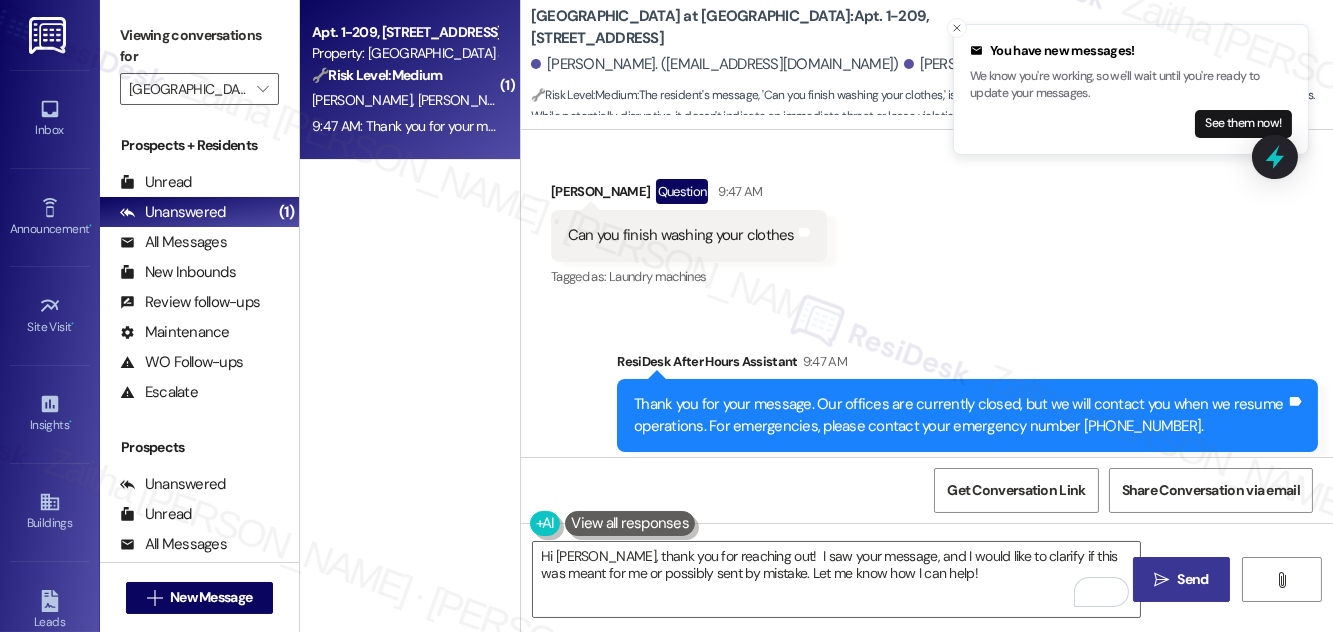 click on " Send" at bounding box center (1181, 579) 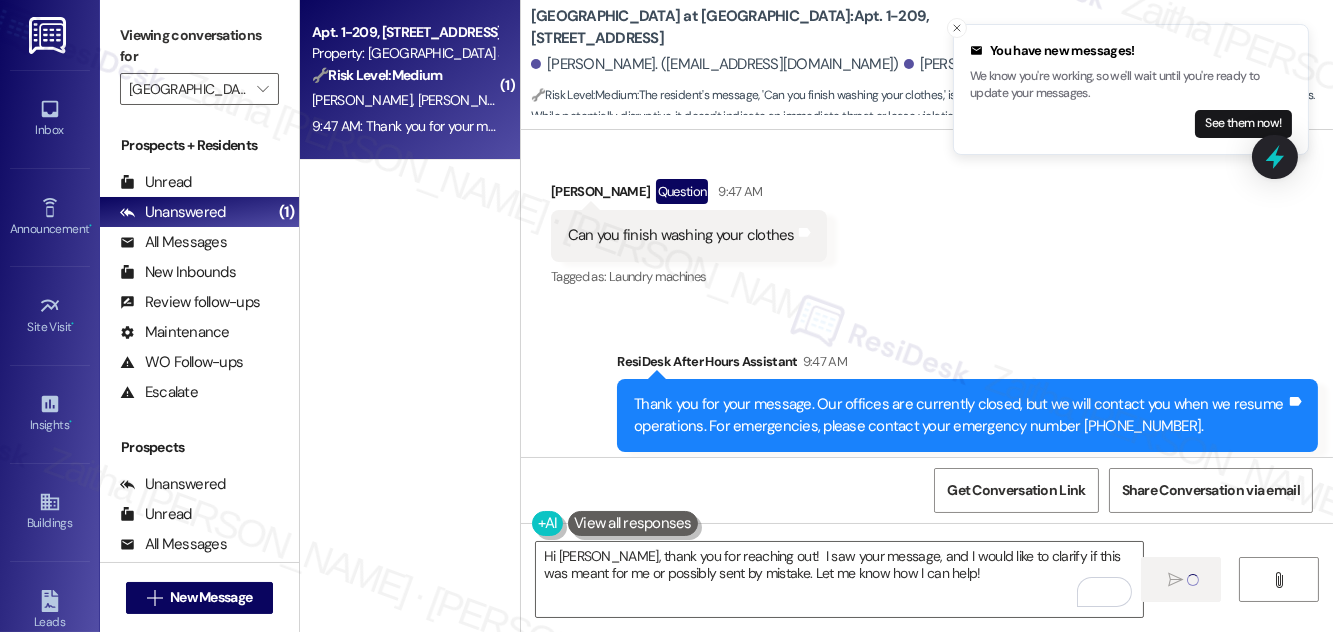 type 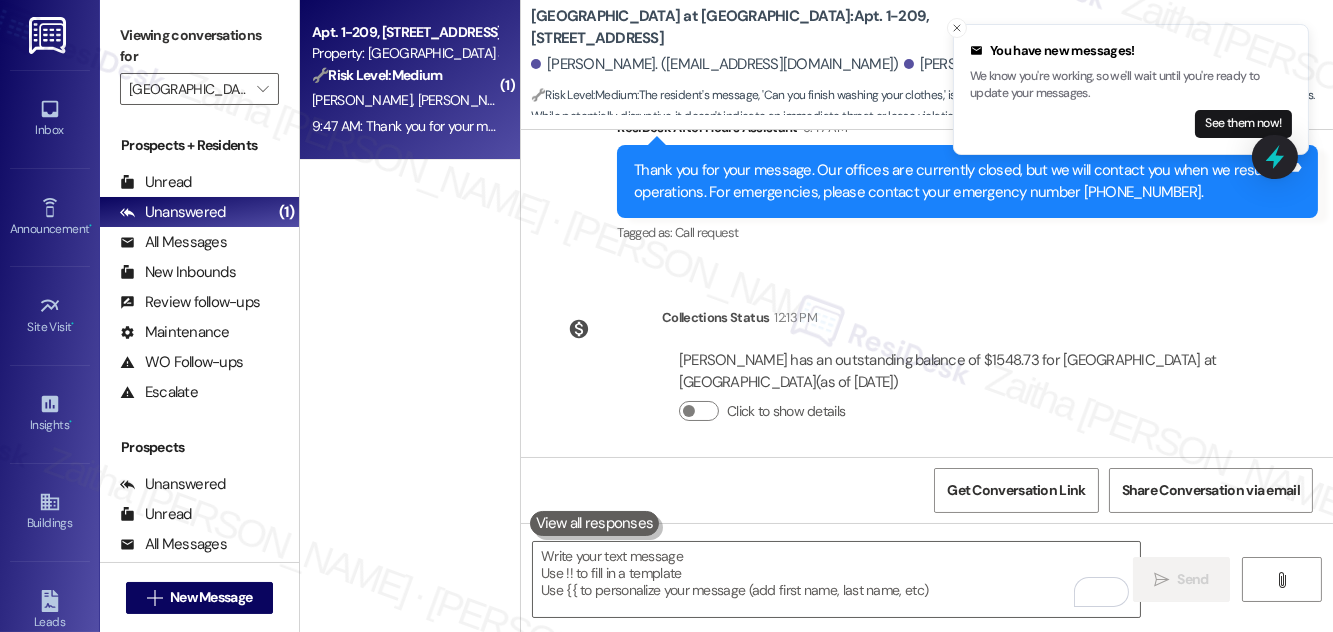 scroll, scrollTop: 7418, scrollLeft: 0, axis: vertical 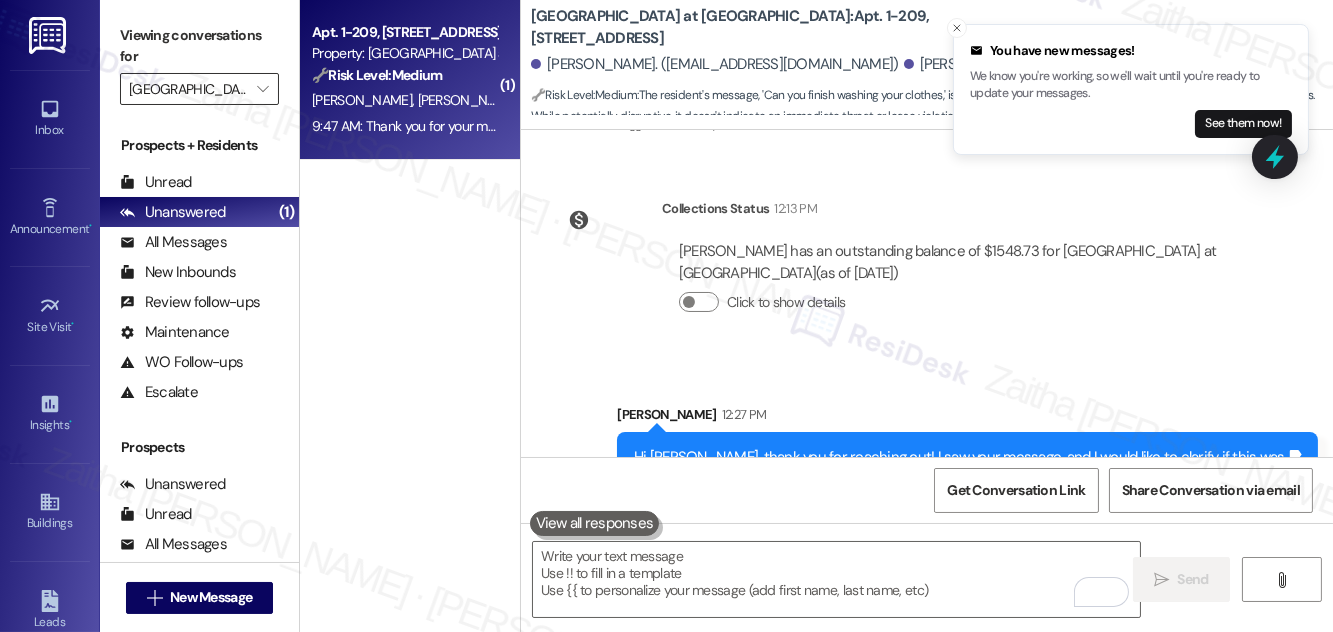 click on "[GEOGRAPHIC_DATA] at [GEOGRAPHIC_DATA]" at bounding box center [188, 89] 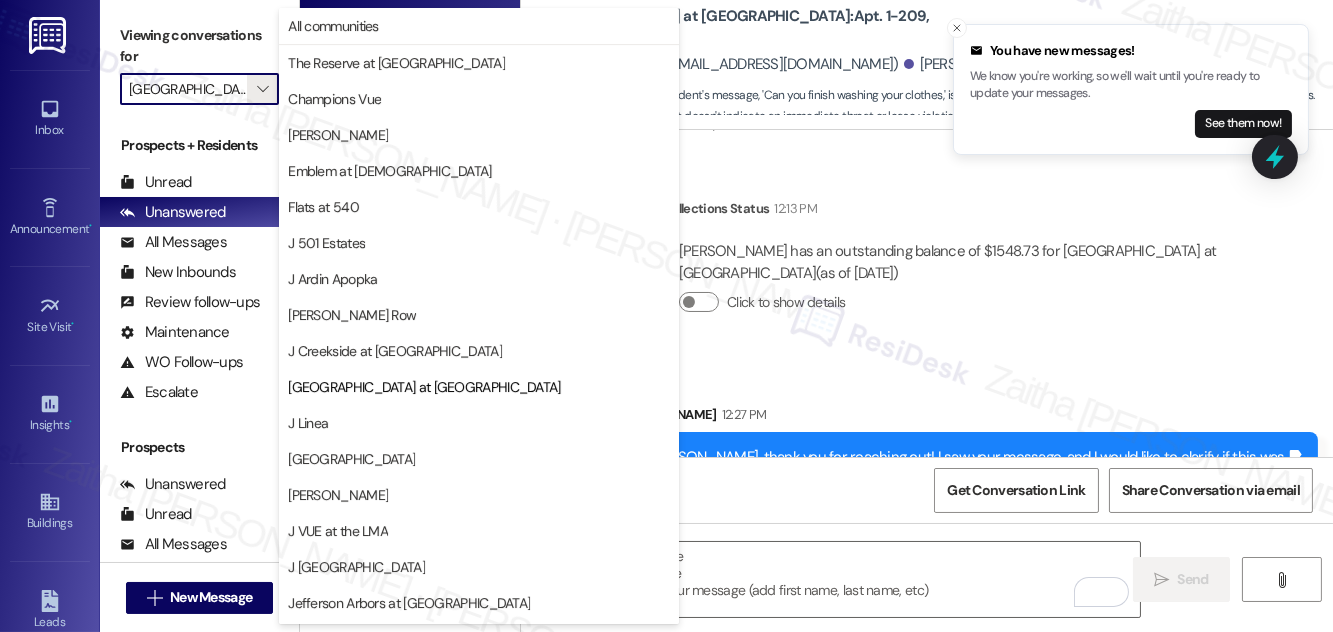 scroll, scrollTop: 325, scrollLeft: 0, axis: vertical 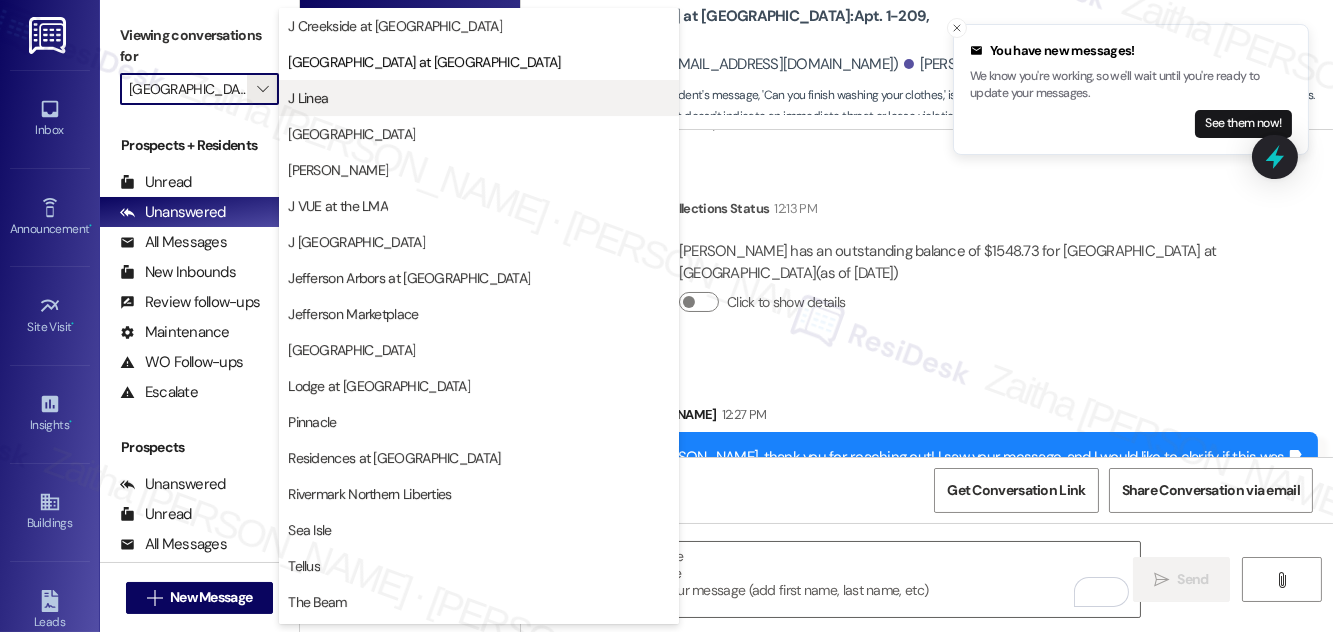 click on "J Linea" at bounding box center [479, 98] 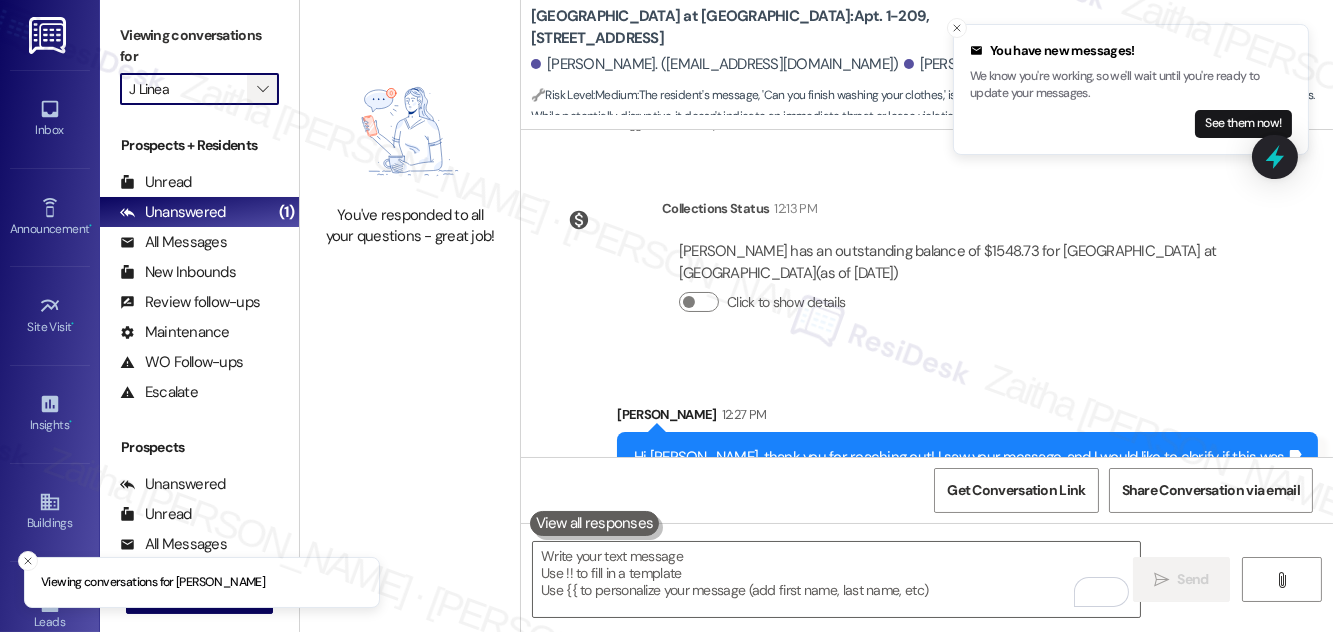 click on "" at bounding box center (262, 89) 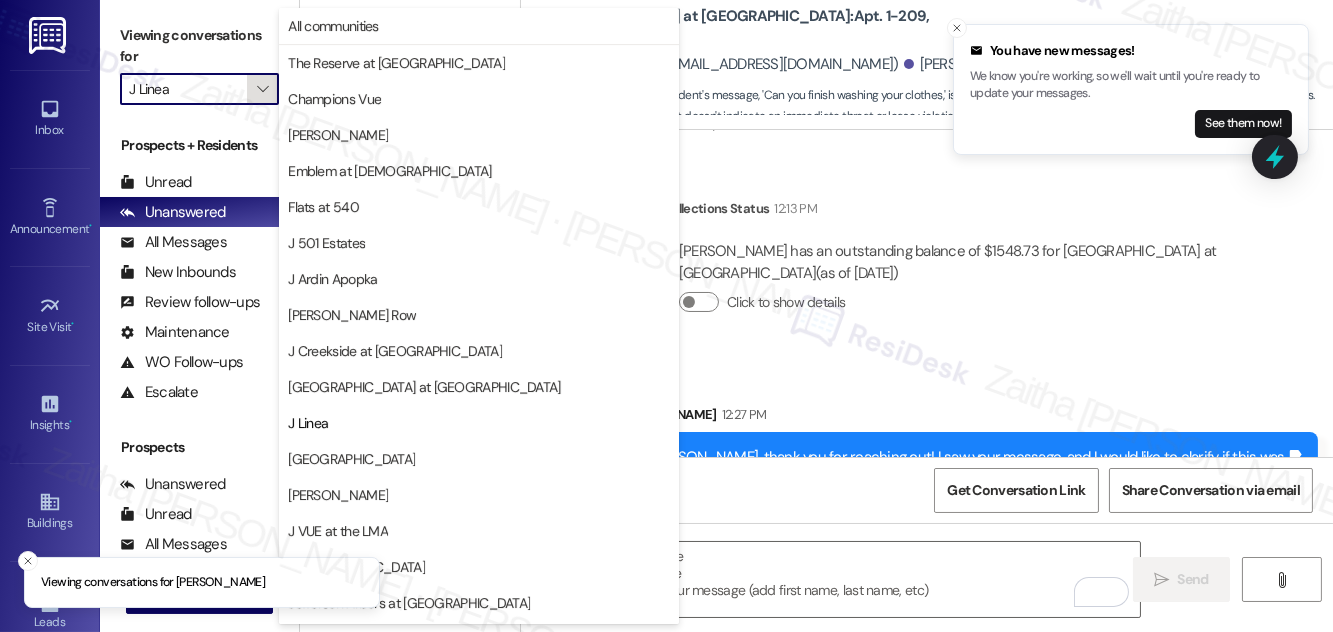 scroll, scrollTop: 325, scrollLeft: 0, axis: vertical 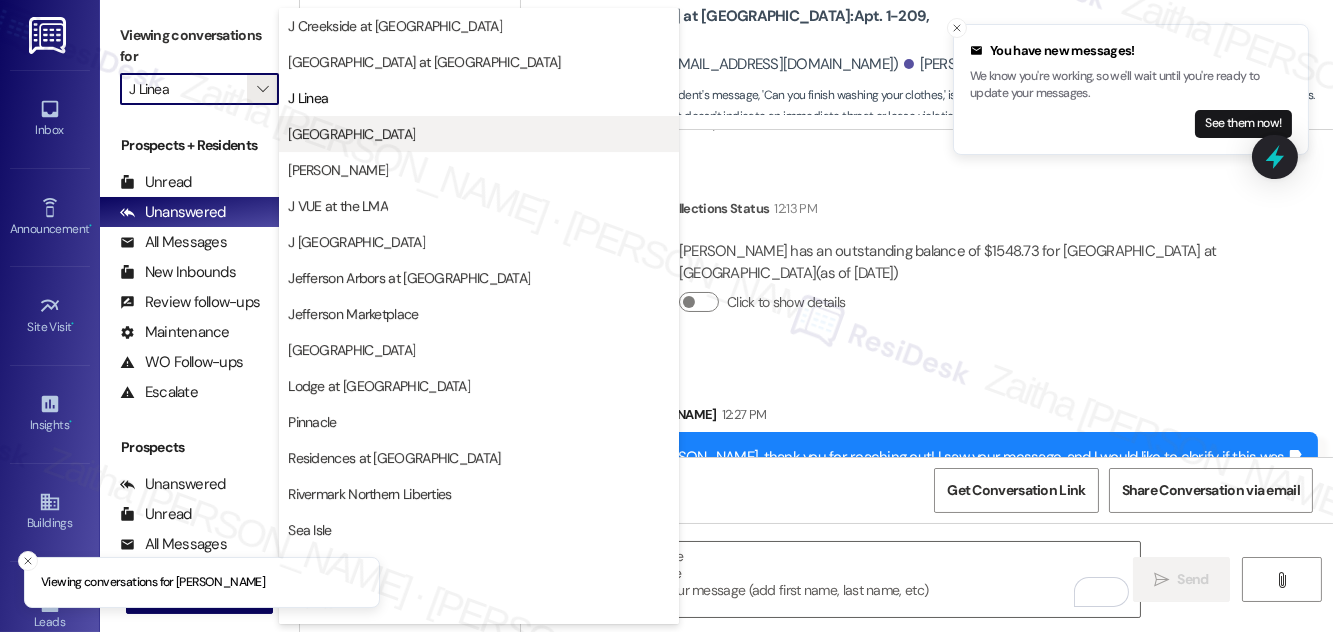 click on "[GEOGRAPHIC_DATA]" at bounding box center [351, 134] 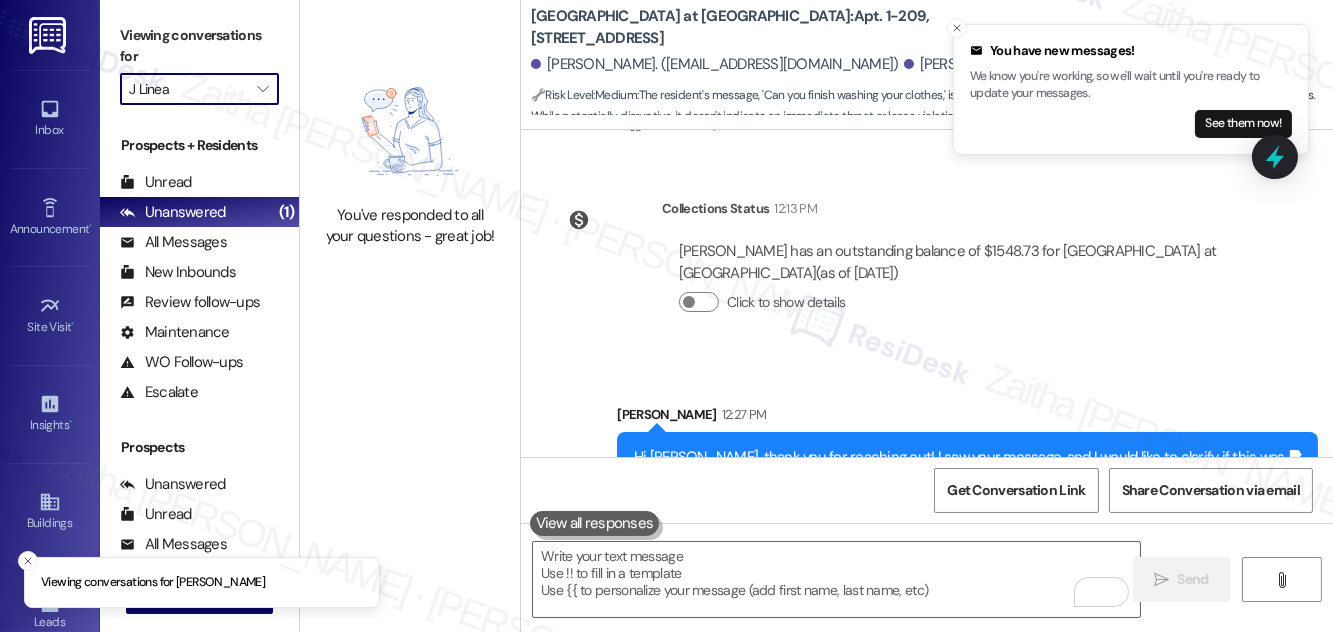 type on "[GEOGRAPHIC_DATA]" 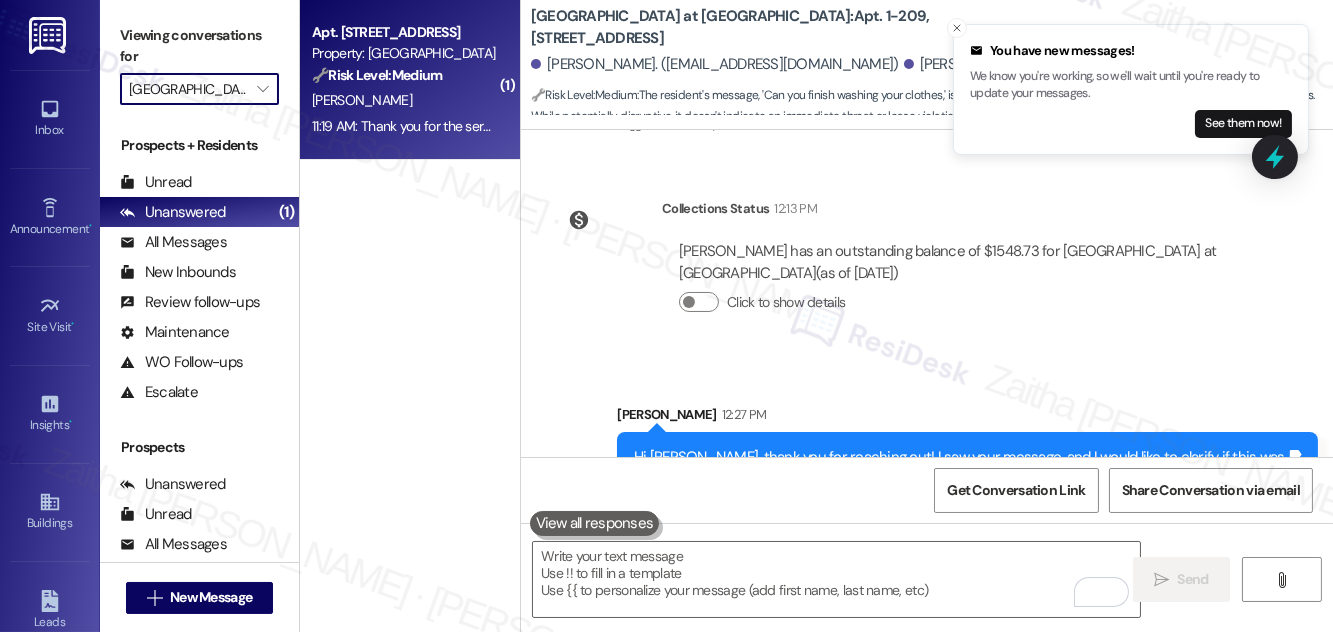 click on "[PERSON_NAME]" at bounding box center (404, 100) 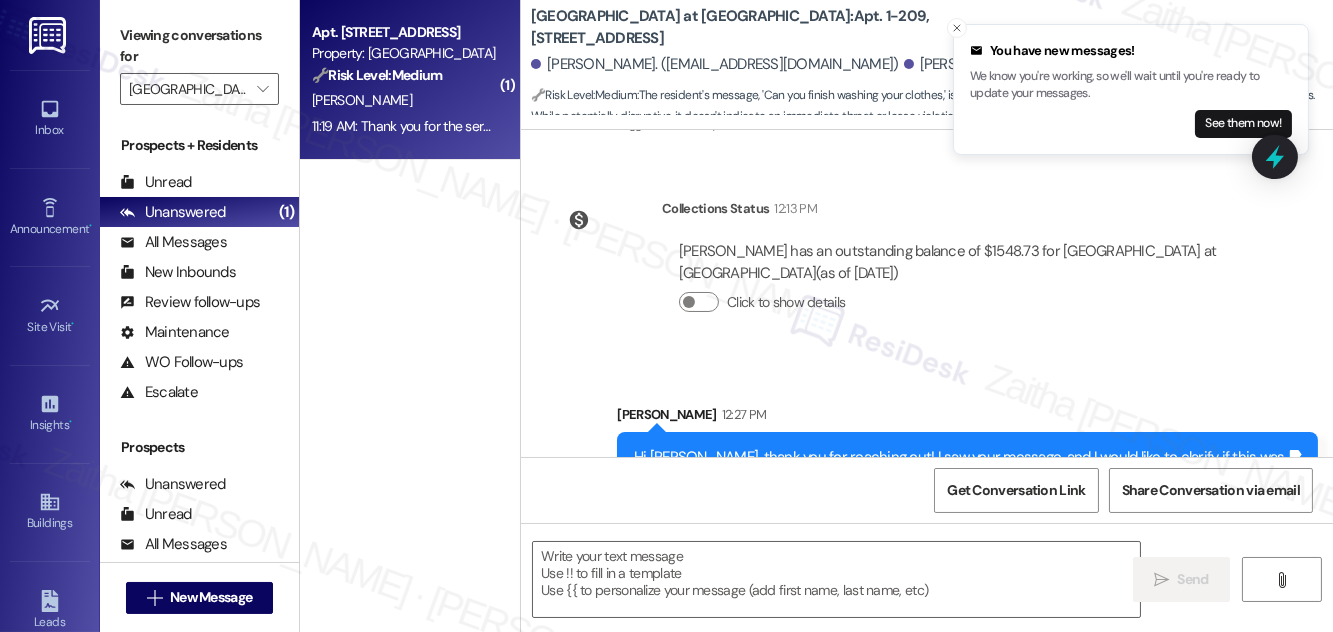 type on "Fetching suggested responses. Please feel free to read through the conversation in the meantime." 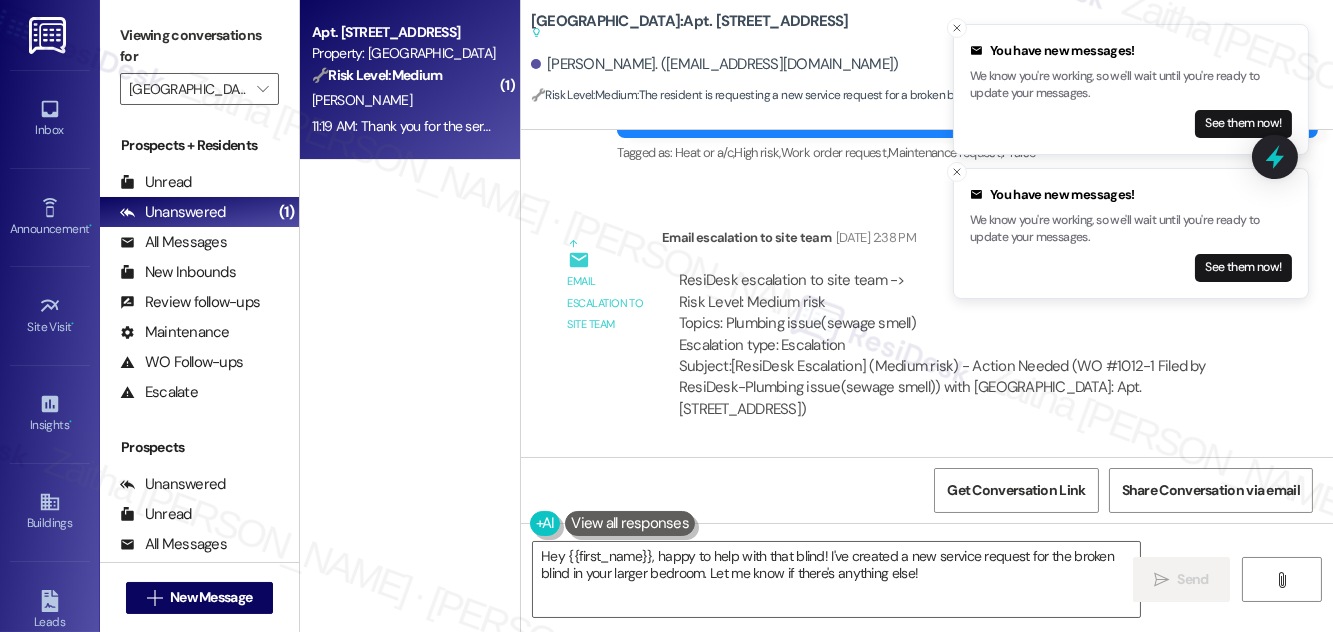 scroll, scrollTop: 1504, scrollLeft: 0, axis: vertical 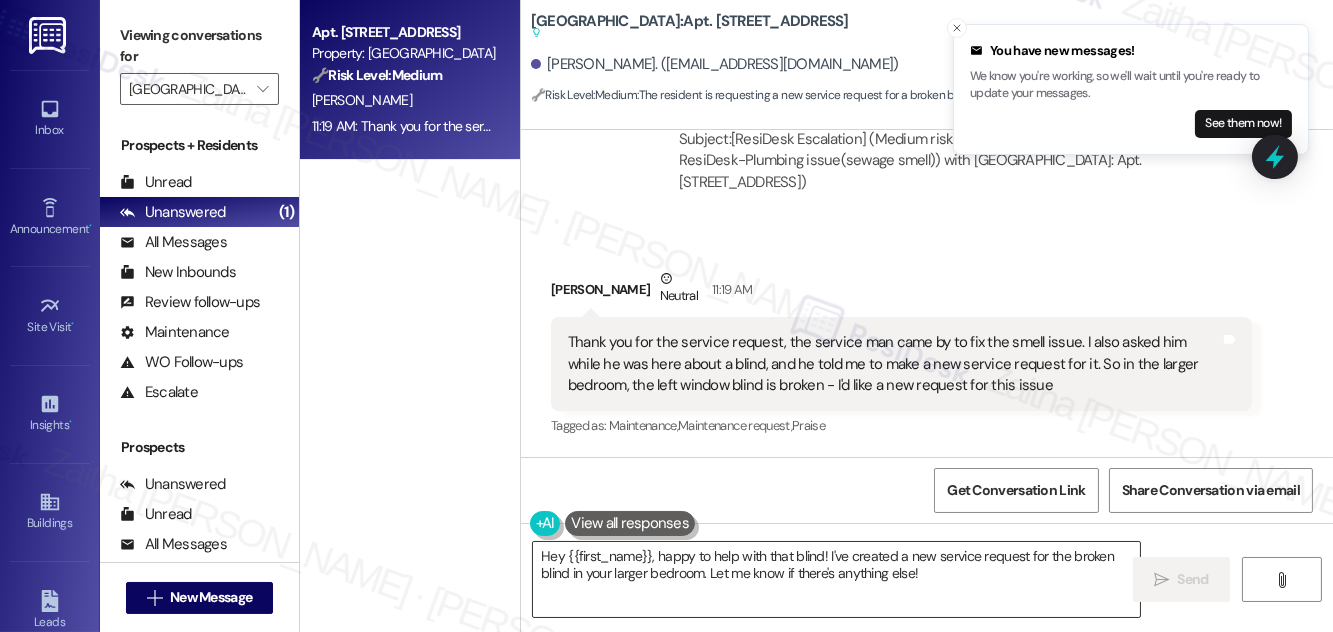 click on "Hey {{first_name}}, happy to help with that blind! I've created a new service request for the broken blind in your larger bedroom. Let me know if there's anything else!" at bounding box center (836, 579) 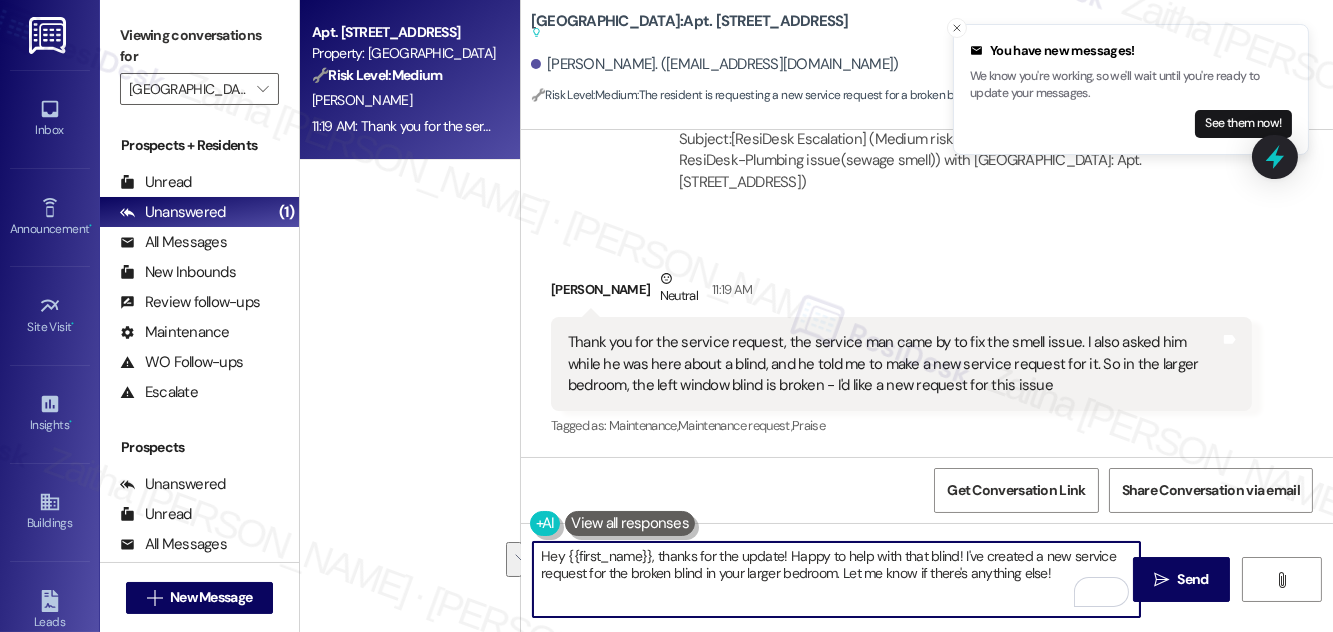 drag, startPoint x: 960, startPoint y: 551, endPoint x: 1055, endPoint y: 584, distance: 100.56838 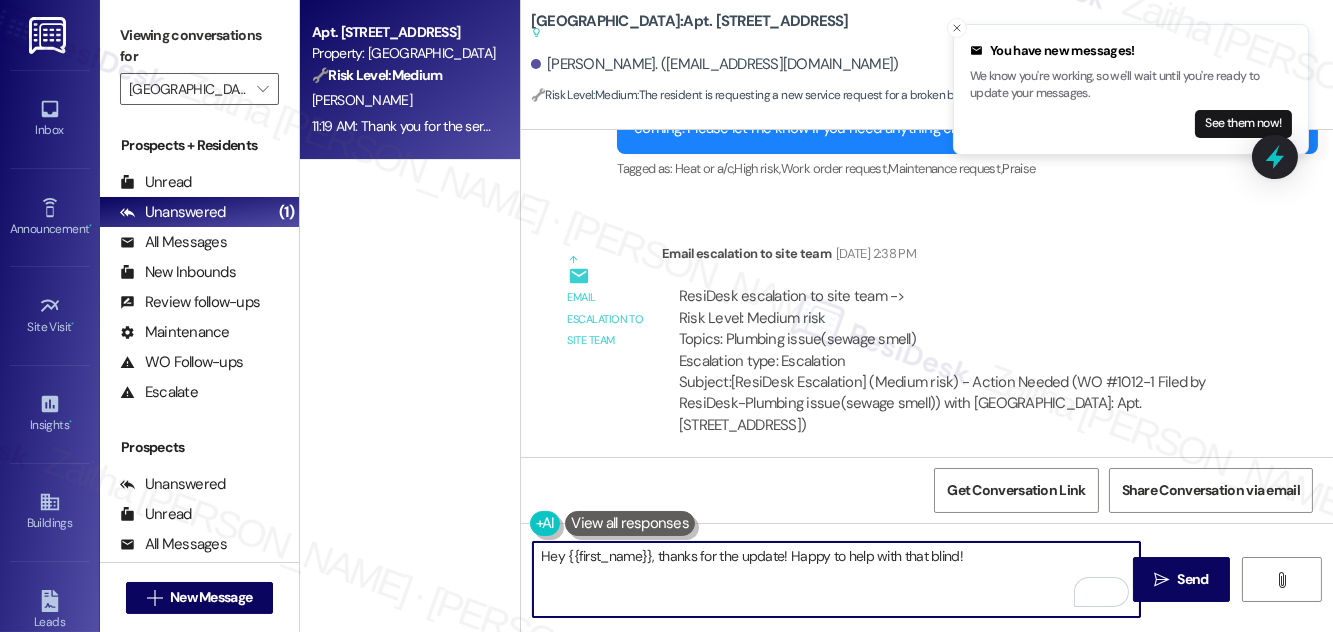 scroll, scrollTop: 1505, scrollLeft: 0, axis: vertical 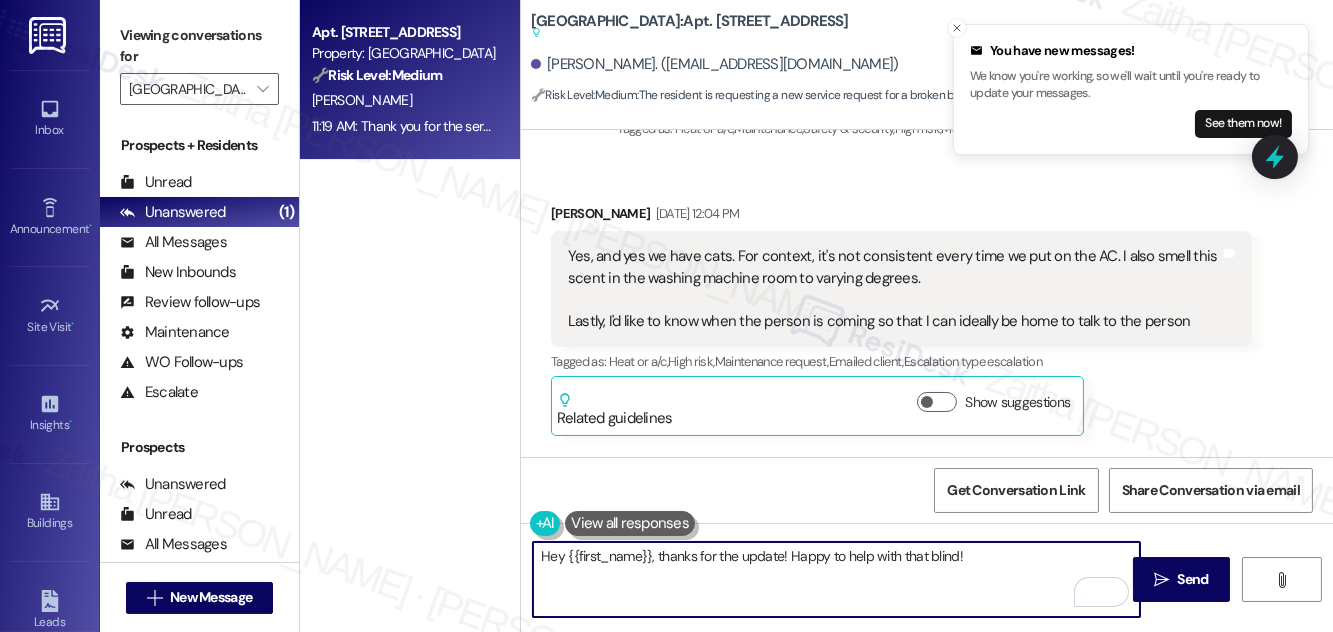 paste on "do we have your permission to enter your home while you’re away? Also, do you have any pets we should be aware of before entering?" 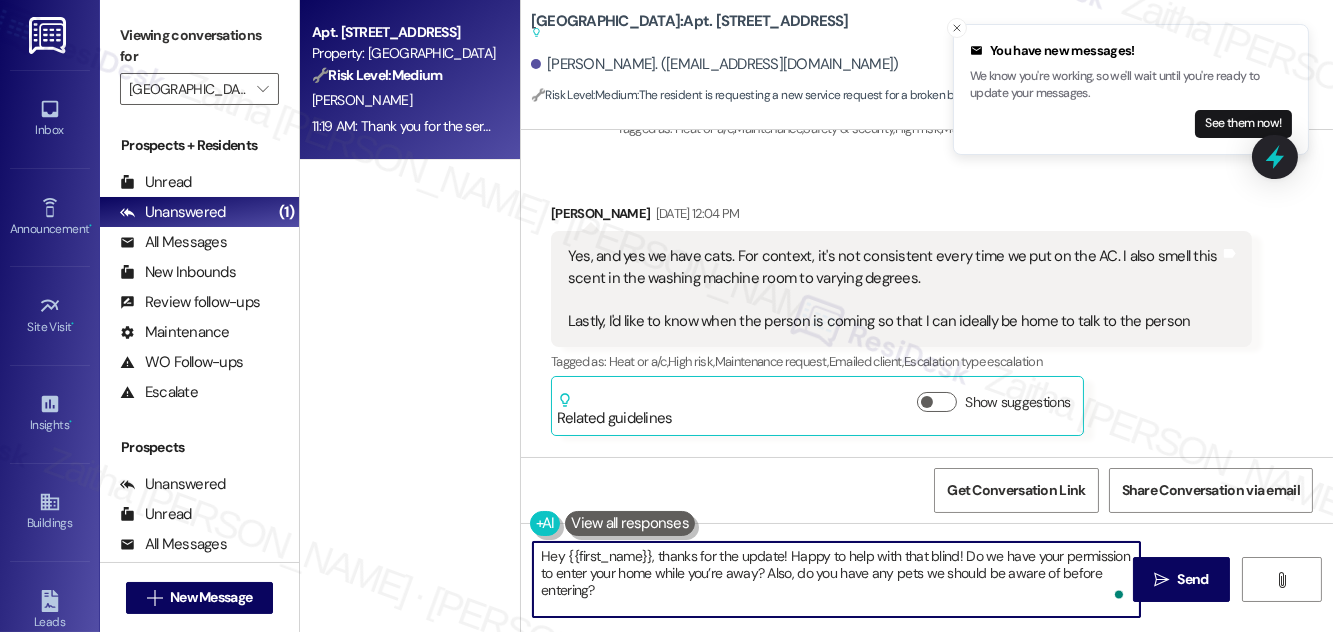 click on "Hey {{first_name}}, thanks for the update! Happy to help with that blind! Do we have your permission to enter your home while you’re away? Also, do you have any pets we should be aware of before entering?" at bounding box center (836, 579) 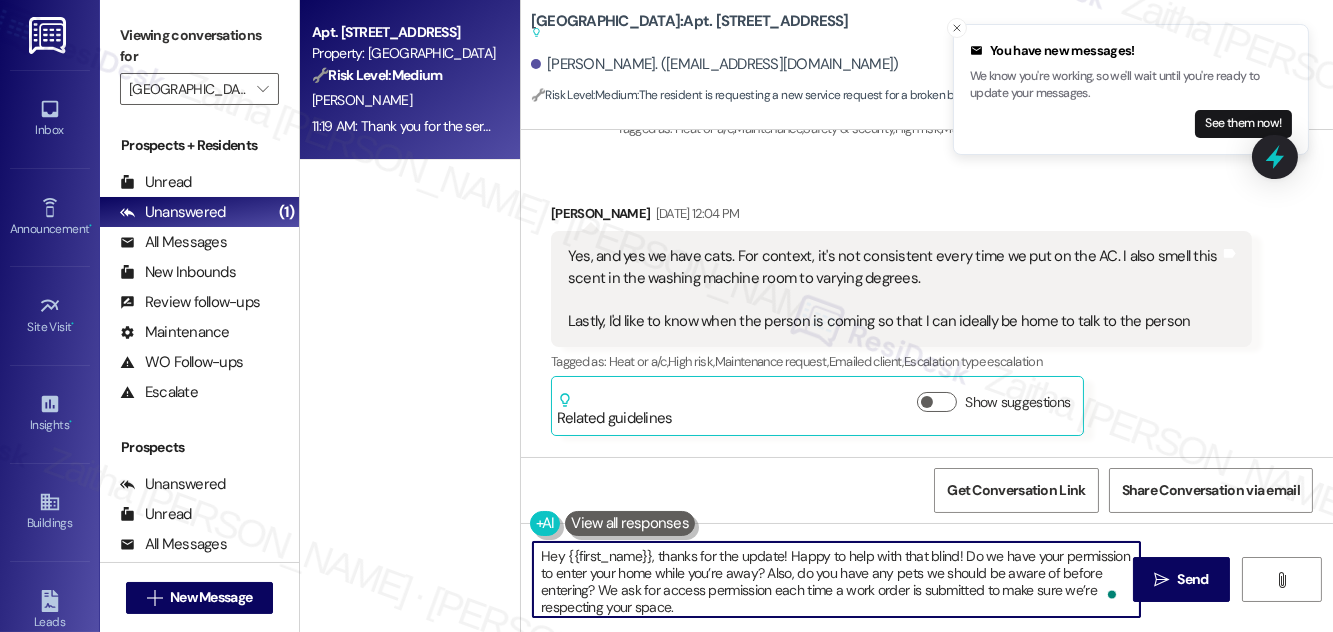 click on "Hey {{first_name}}, thanks for the update! Happy to help with that blind! Do we have your permission to enter your home while you’re away? Also, do you have any pets we should be aware of before entering? We ask for access permission each time a work order is submitted to make sure we’re respecting your space." at bounding box center (836, 579) 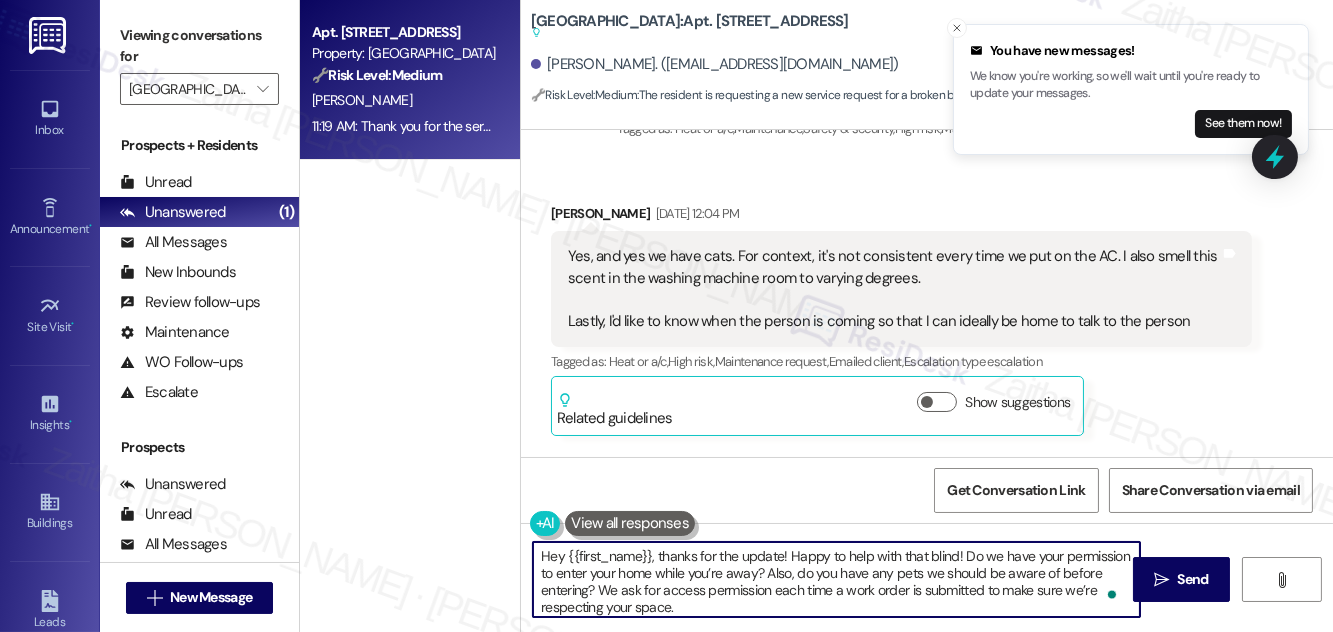 scroll, scrollTop: 5, scrollLeft: 0, axis: vertical 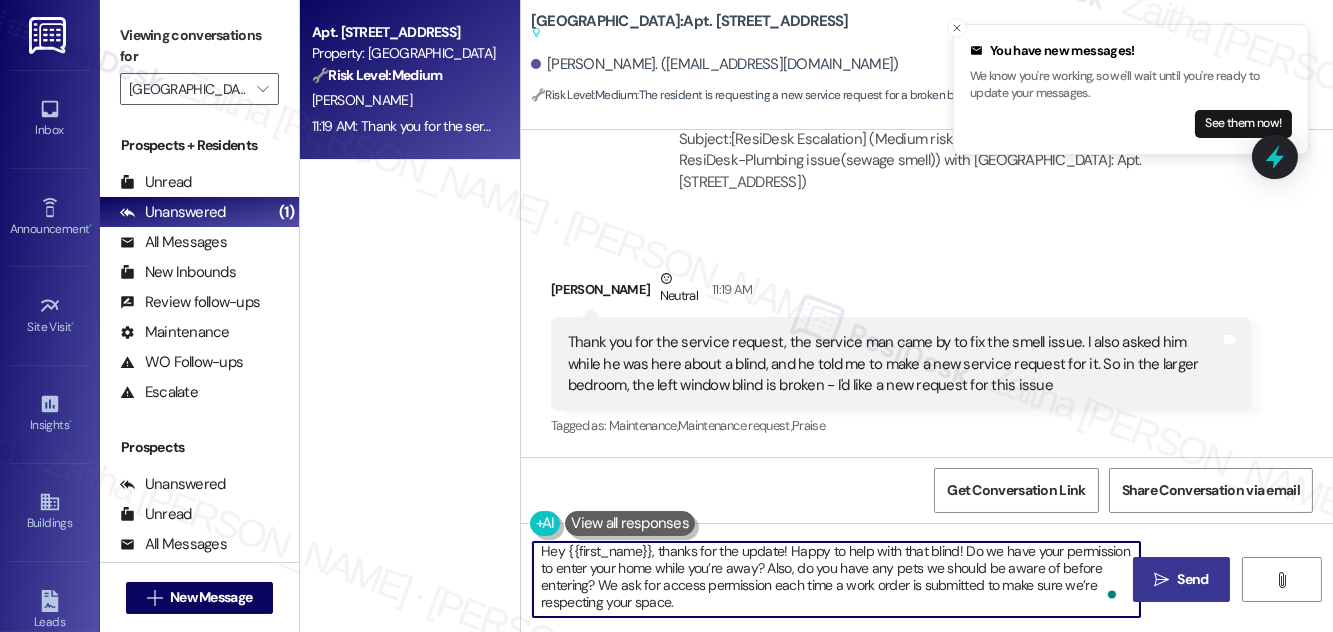 type on "Hey {{first_name}}, thanks for the update! Happy to help with that blind! Do we have your permission to enter your home while you’re away? Also, do you have any pets we should be aware of before entering? We ask for access permission each time a work order is submitted to make sure we’re respecting your space." 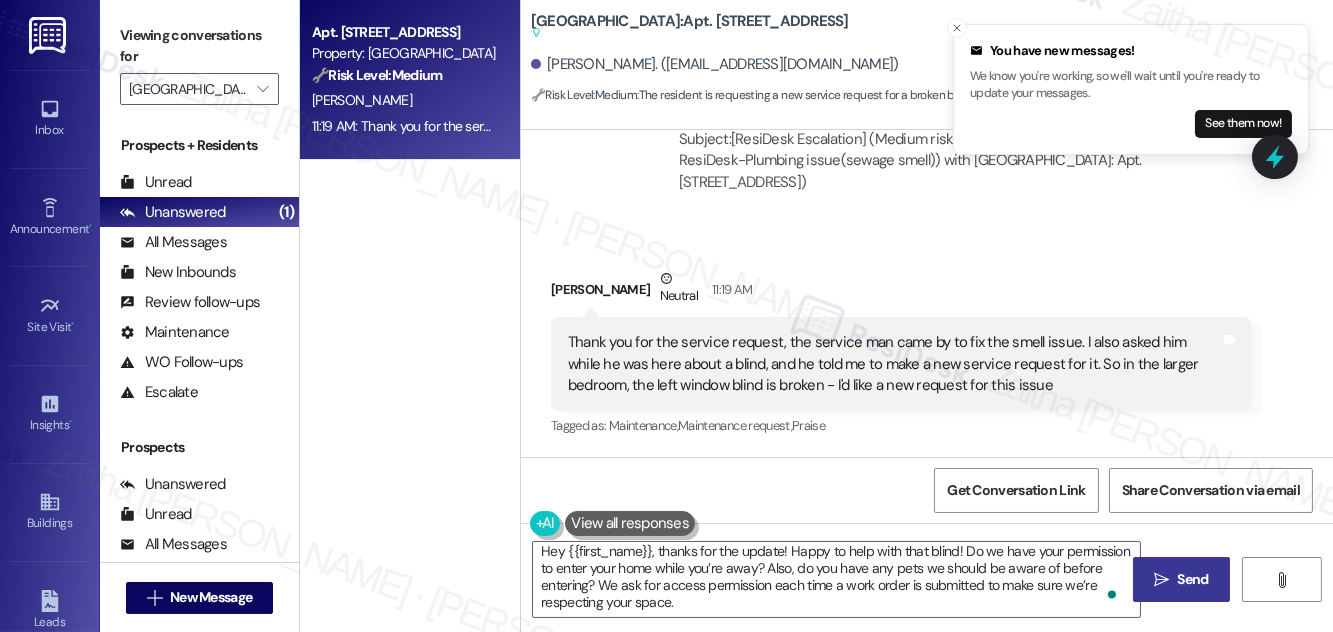click on "Send" at bounding box center [1193, 579] 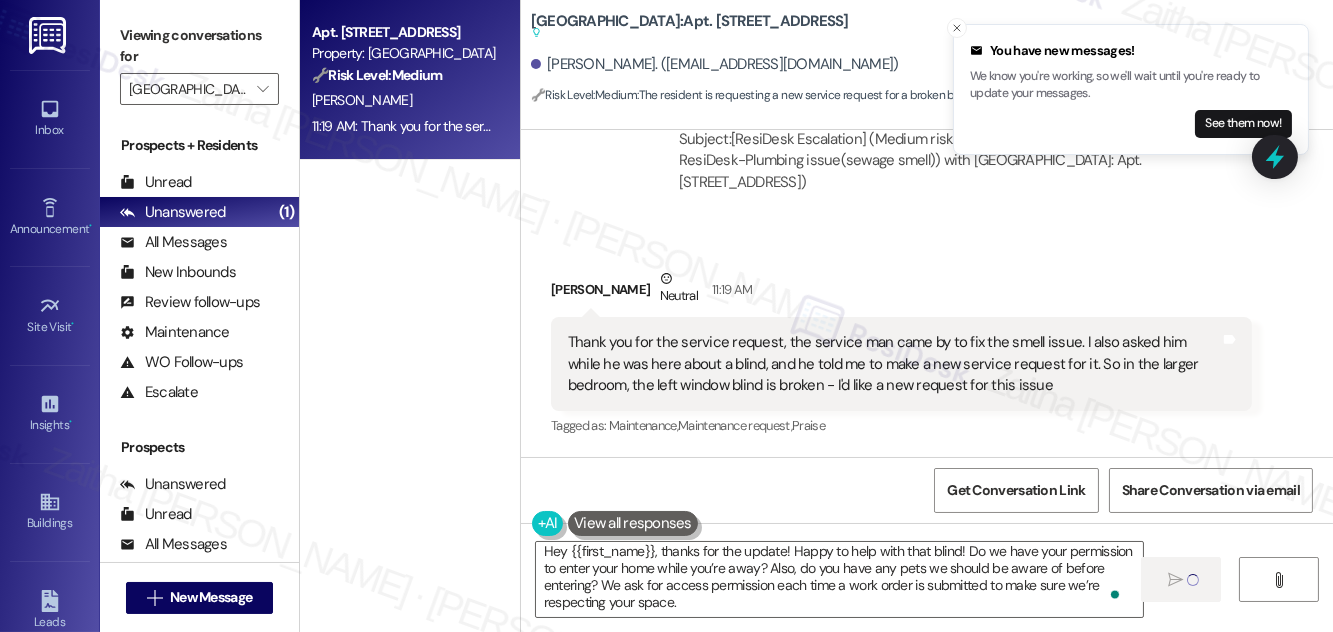 type 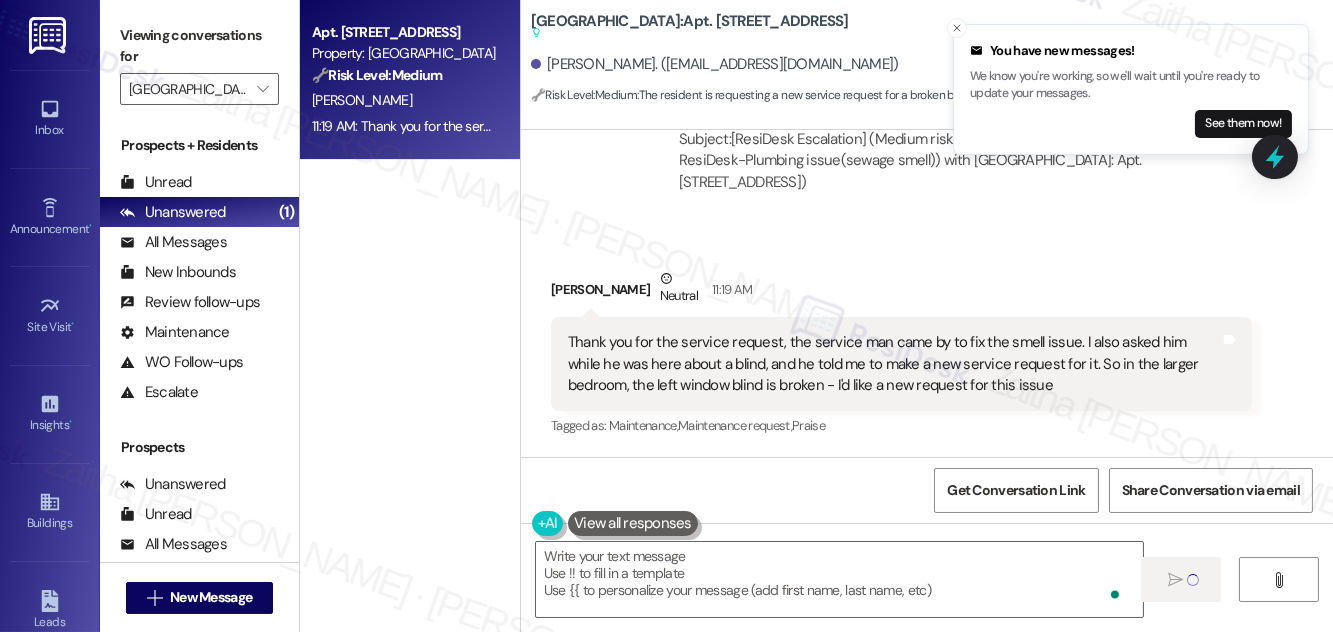 scroll, scrollTop: 1386, scrollLeft: 0, axis: vertical 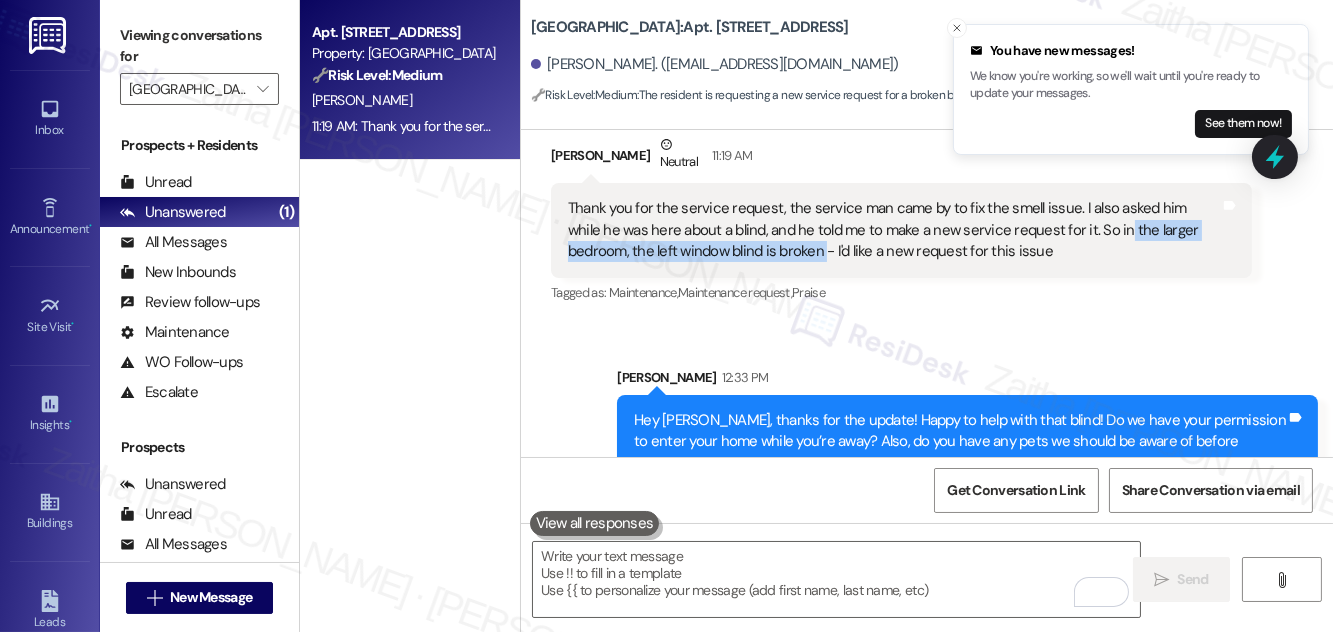 drag, startPoint x: 1086, startPoint y: 248, endPoint x: 760, endPoint y: 271, distance: 326.81033 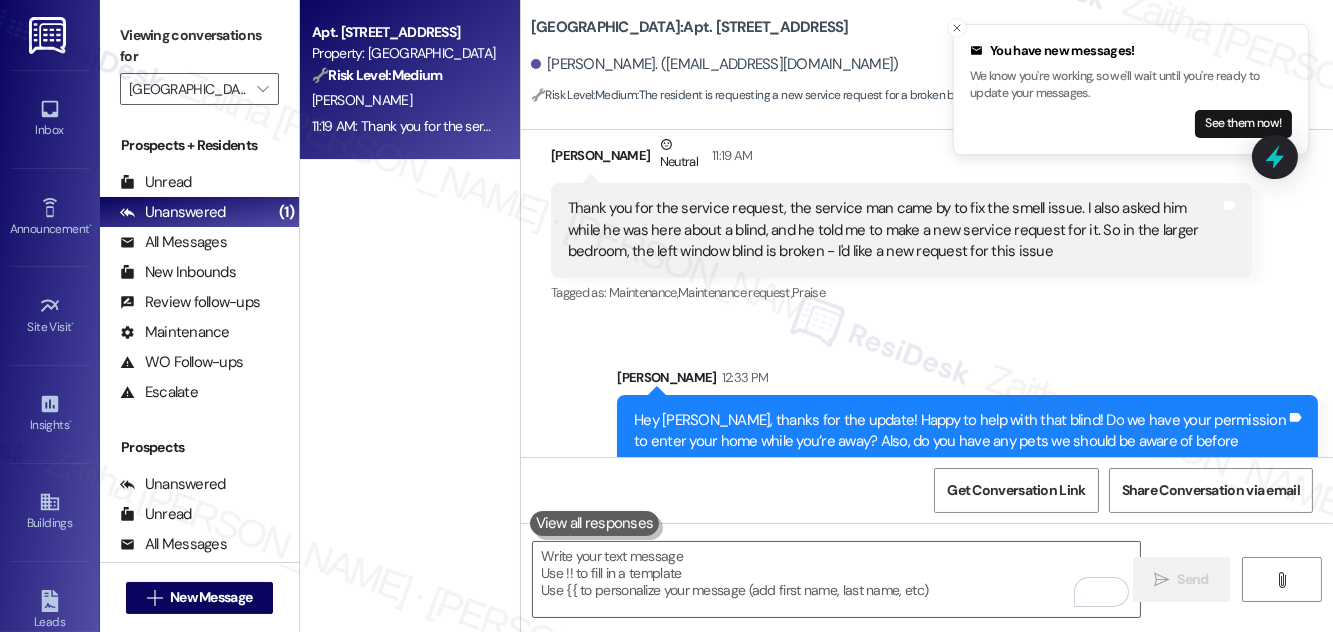 click on "Sent via SMS [PERSON_NAME] 12:33 PM Hey [PERSON_NAME], thanks for the update! Happy to help with that blind! Do we have your permission to enter your home while you’re away? Also, do you have any pets we should be aware of before entering? We ask for access permission each time a work order is submitted to make sure we’re respecting your space. Tags and notes" at bounding box center (927, 424) 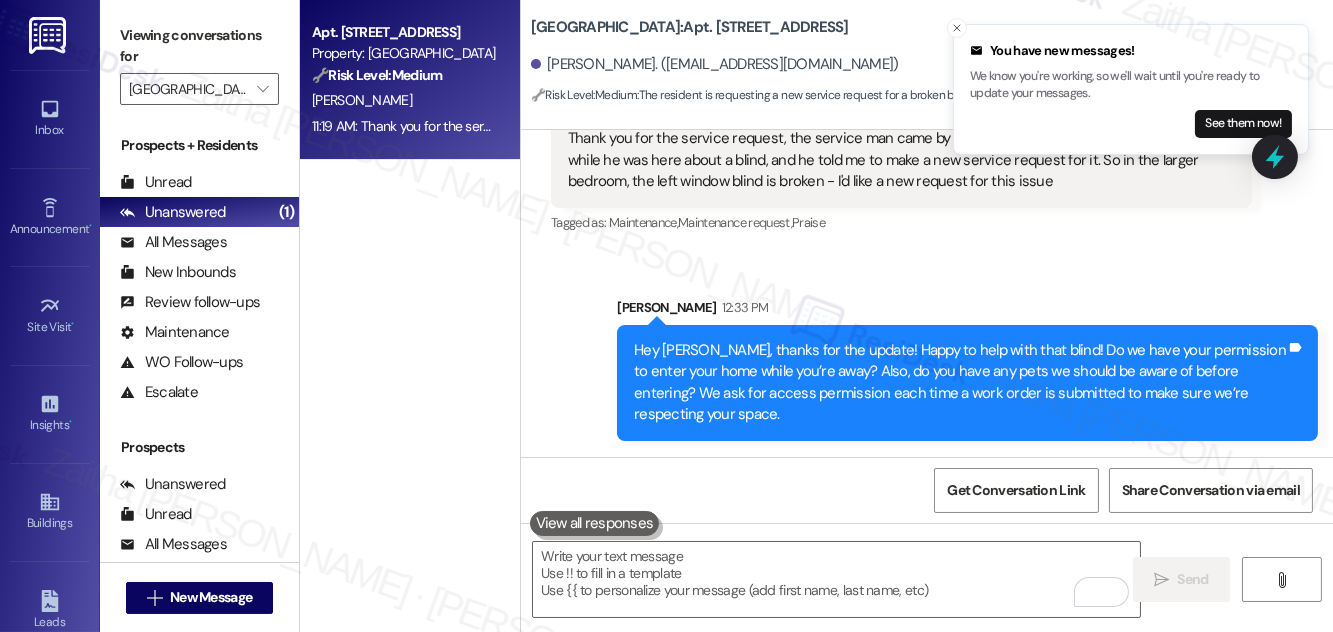 scroll, scrollTop: 1591, scrollLeft: 0, axis: vertical 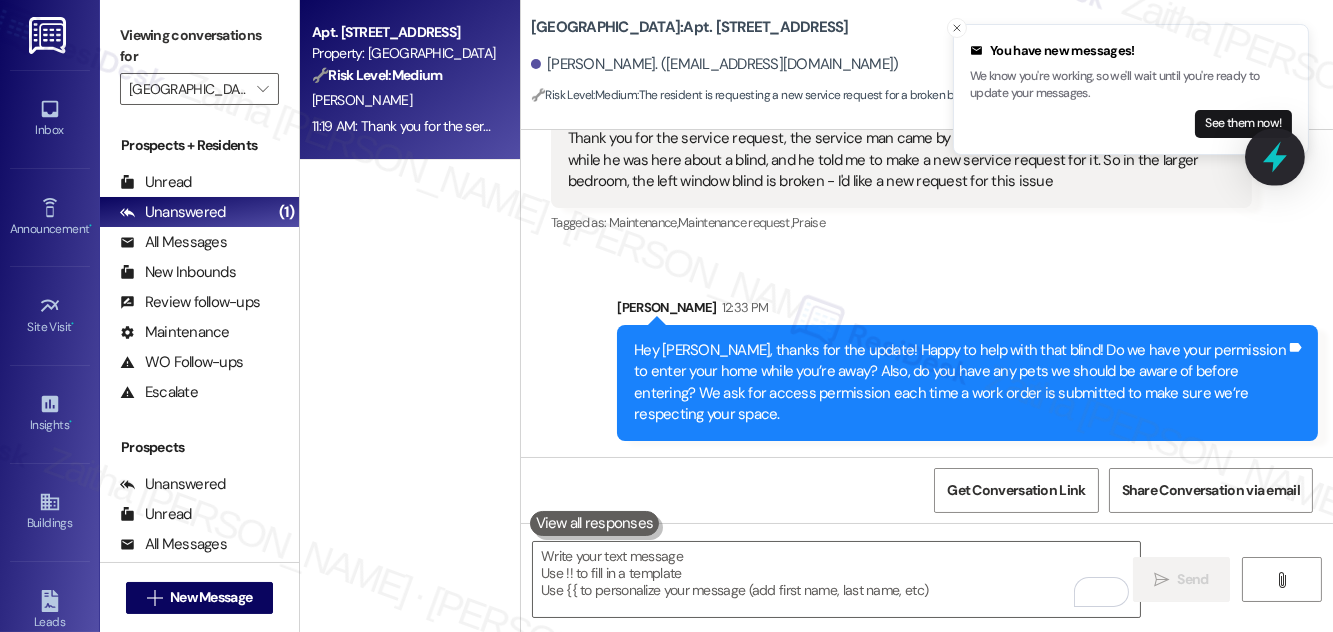 click 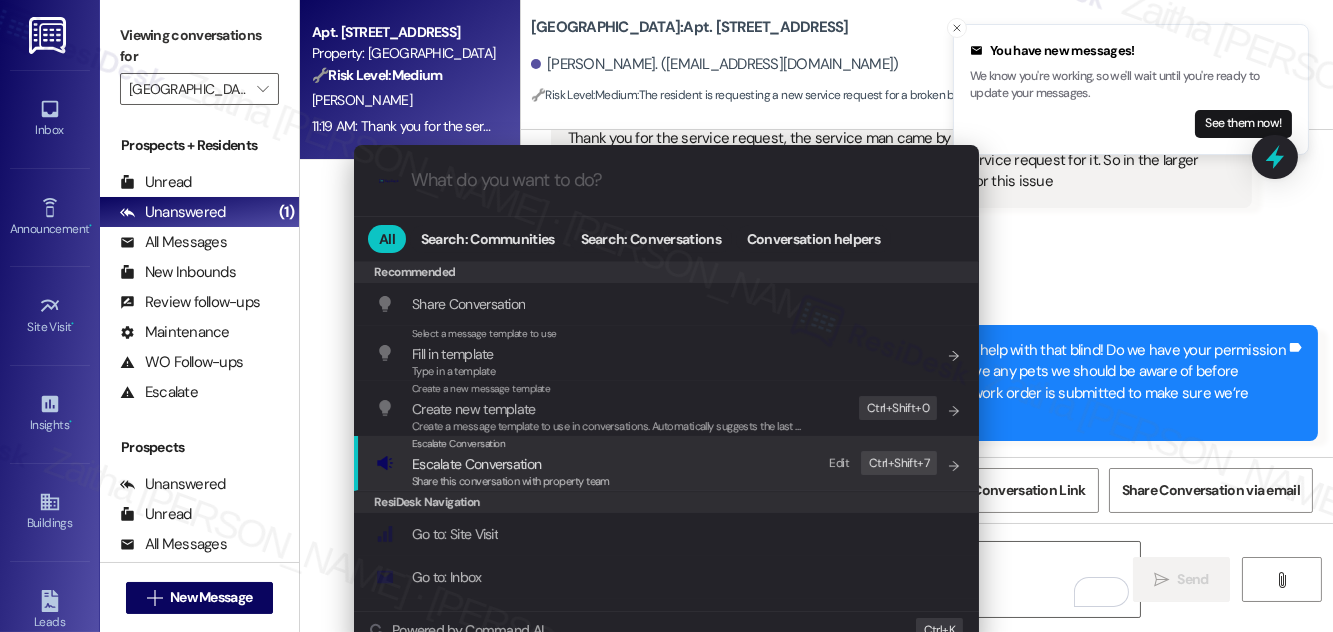 click on "Escalate Conversation" at bounding box center [476, 464] 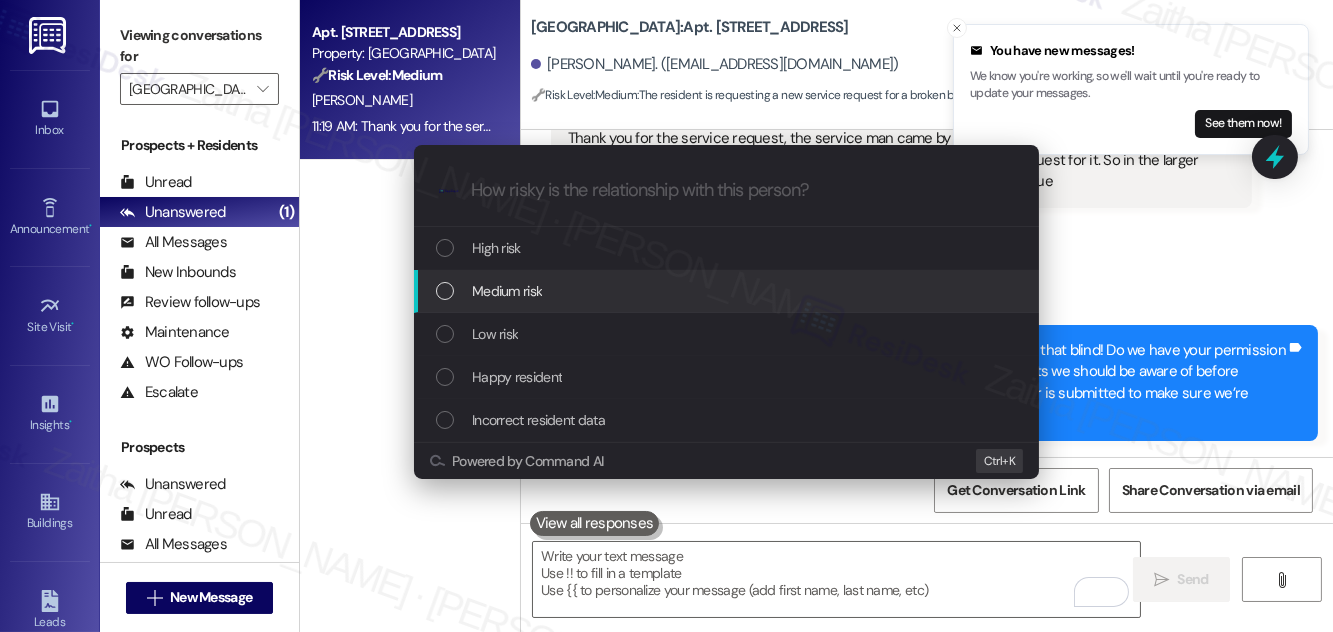 drag, startPoint x: 558, startPoint y: 300, endPoint x: 569, endPoint y: 288, distance: 16.27882 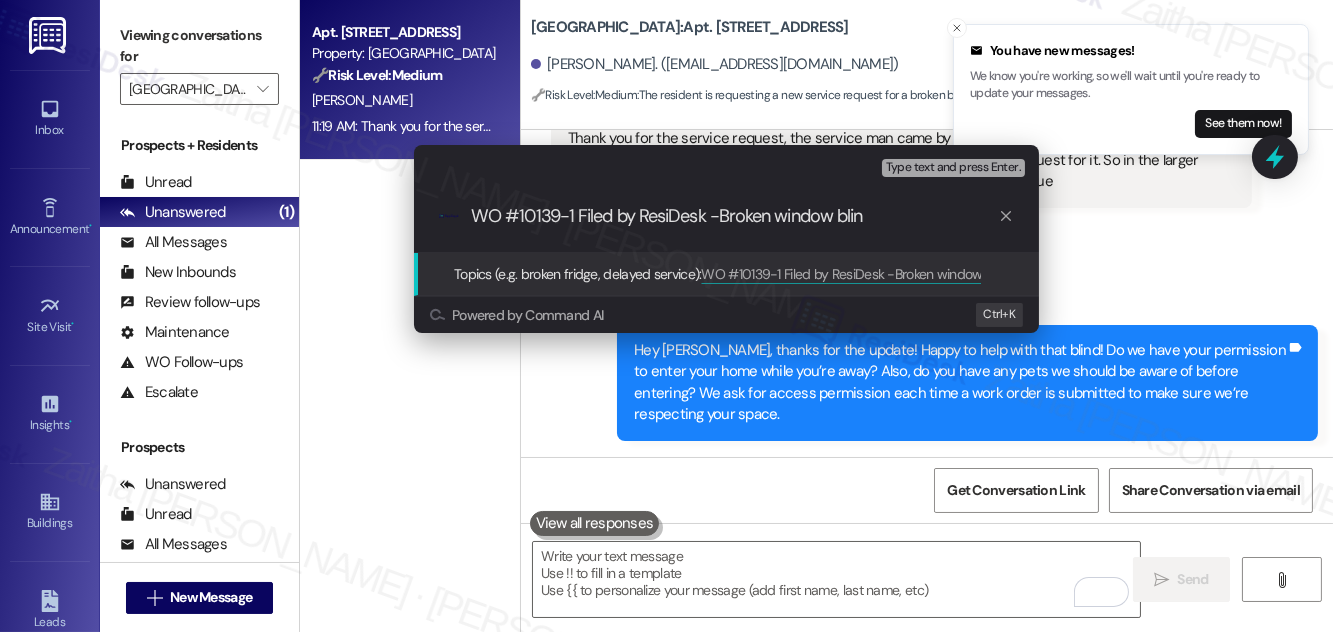 type on "WO #10139-1 Filed by ResiDesk -Broken window blind" 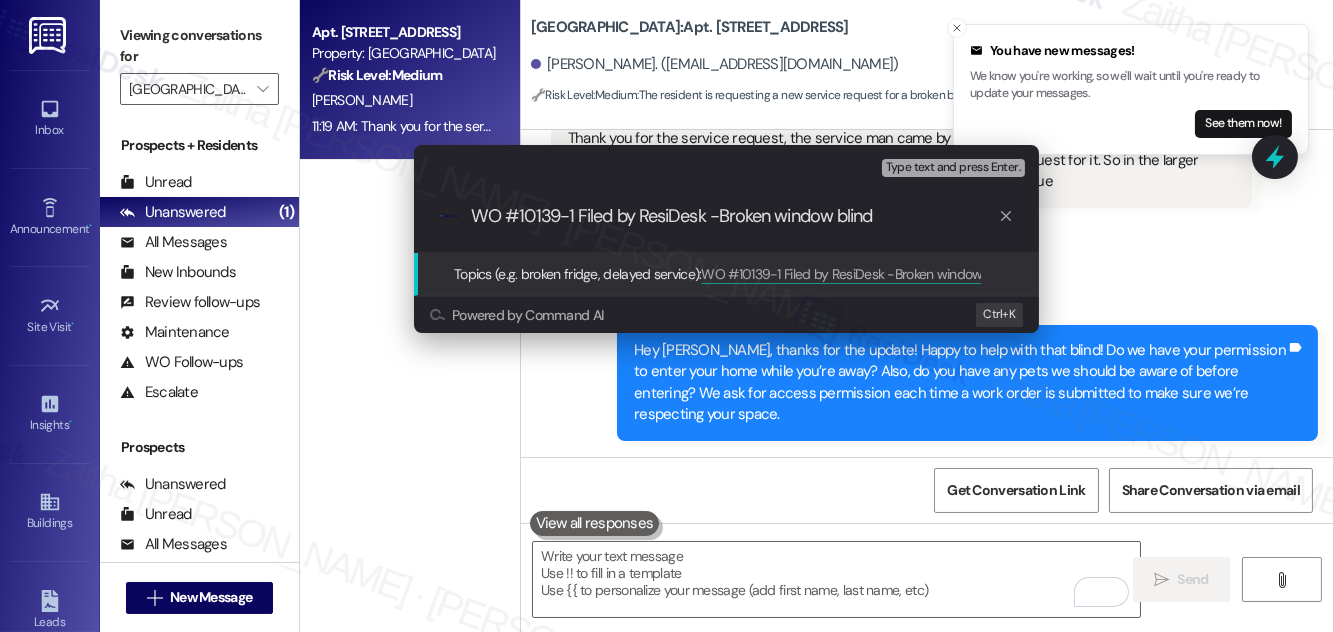 type 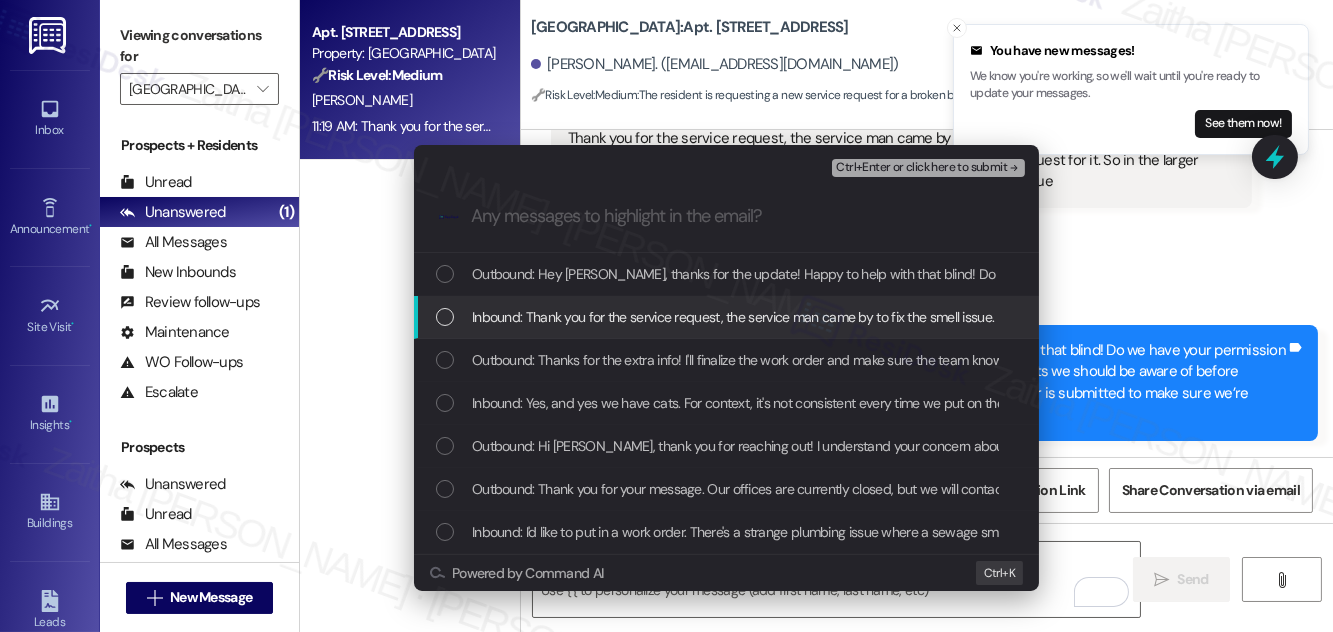 click at bounding box center [445, 317] 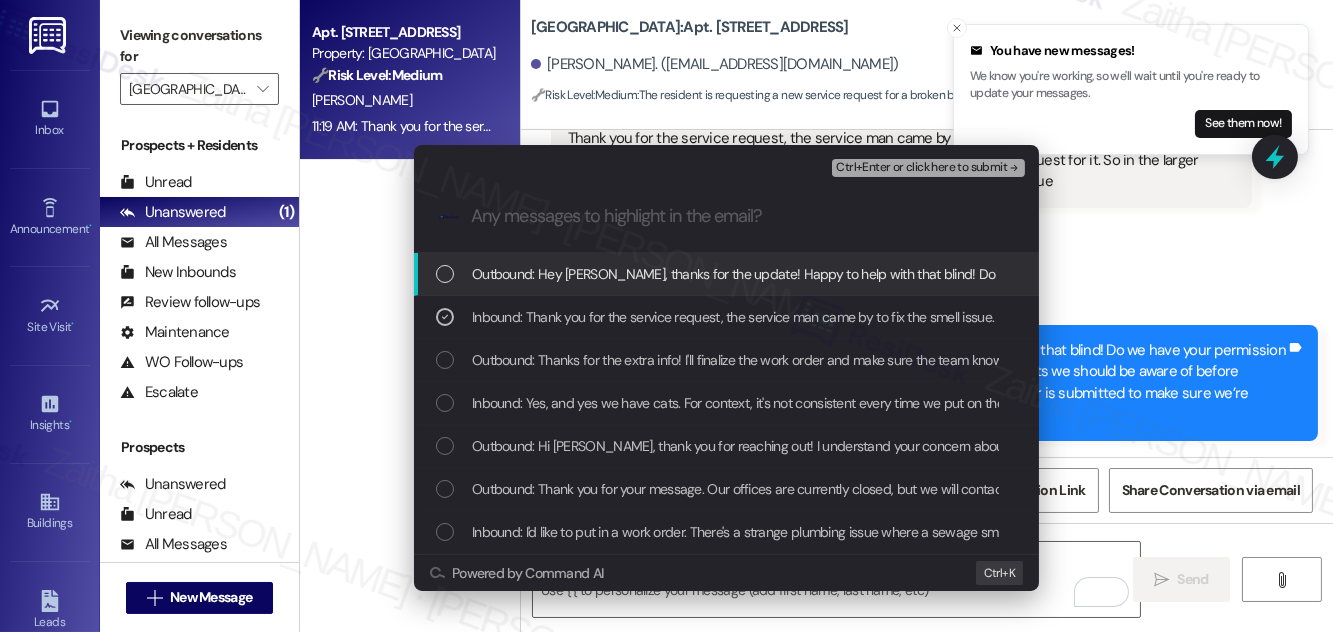 click on "Ctrl+Enter or click here to submit" at bounding box center (921, 168) 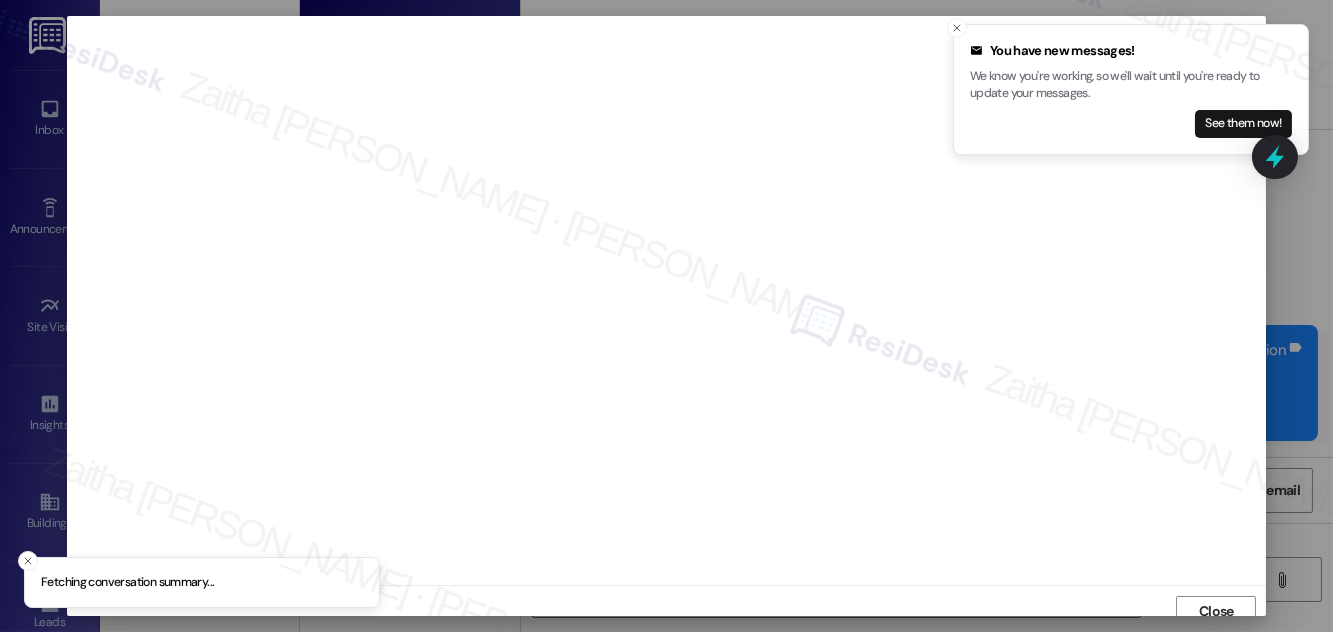 scroll, scrollTop: 11, scrollLeft: 0, axis: vertical 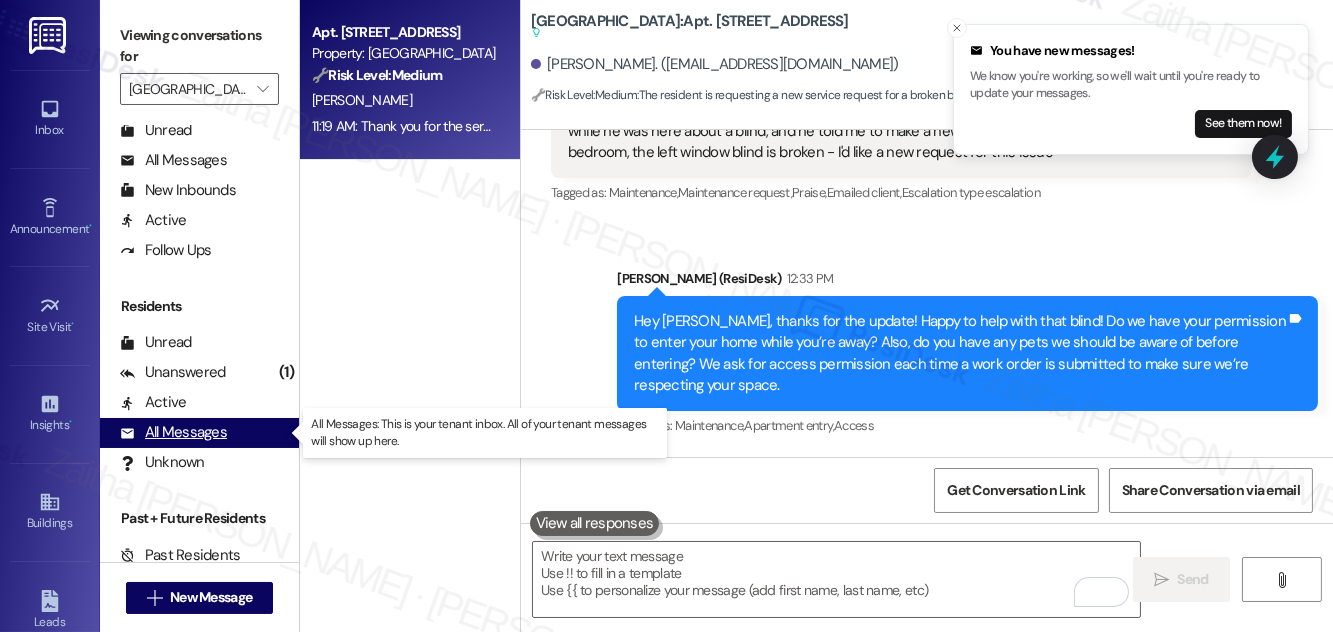click on "All Messages" at bounding box center (173, 432) 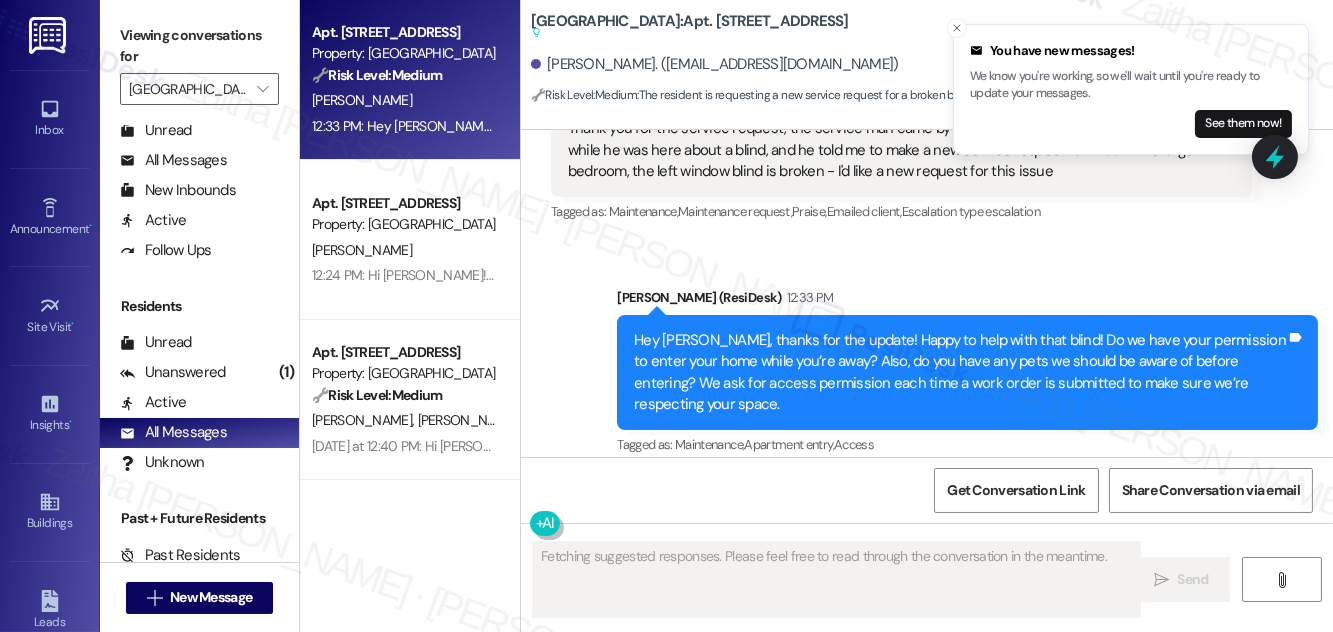 scroll, scrollTop: 2006, scrollLeft: 0, axis: vertical 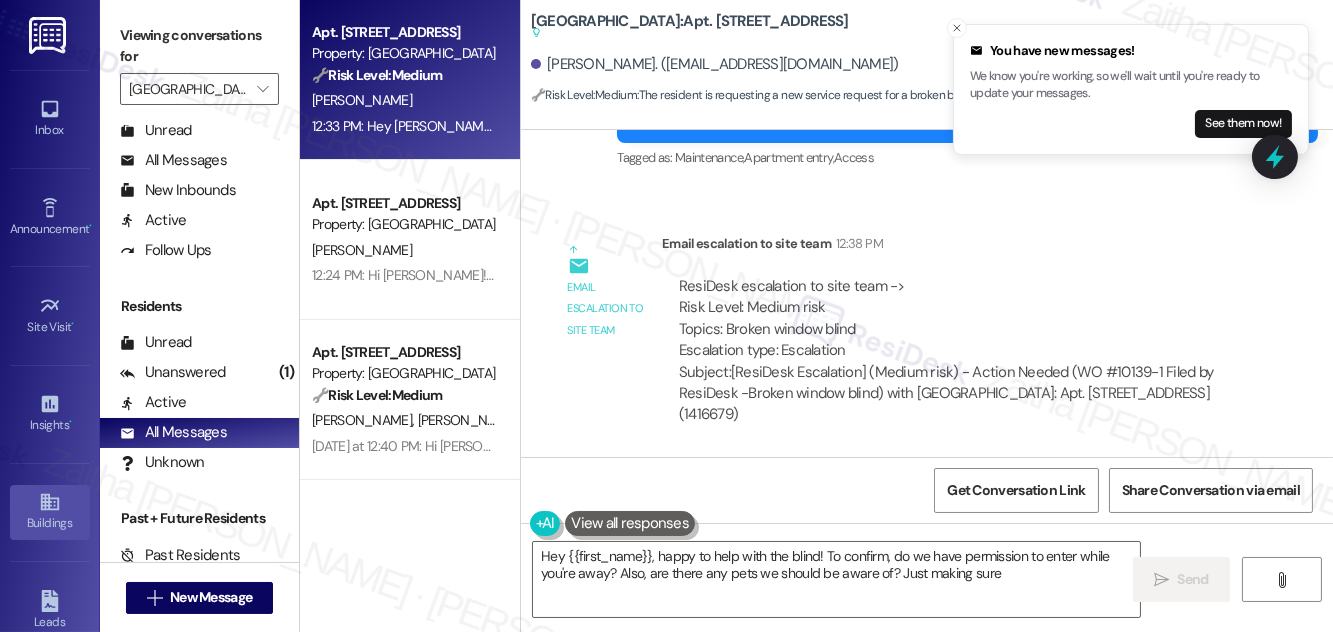 type on "Hey {{first_name}}, happy to help with the blind! To confirm, do we have permission to enter while you're away? Also, are there any pets we should be aware of? Just making sure!" 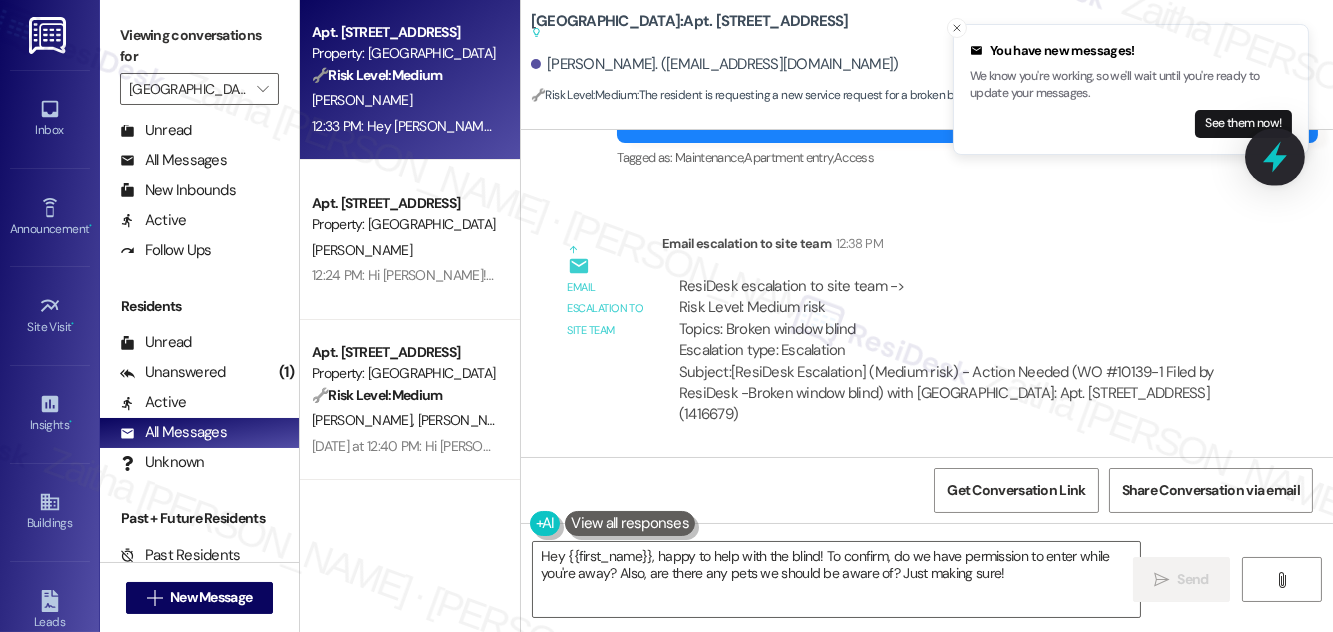click 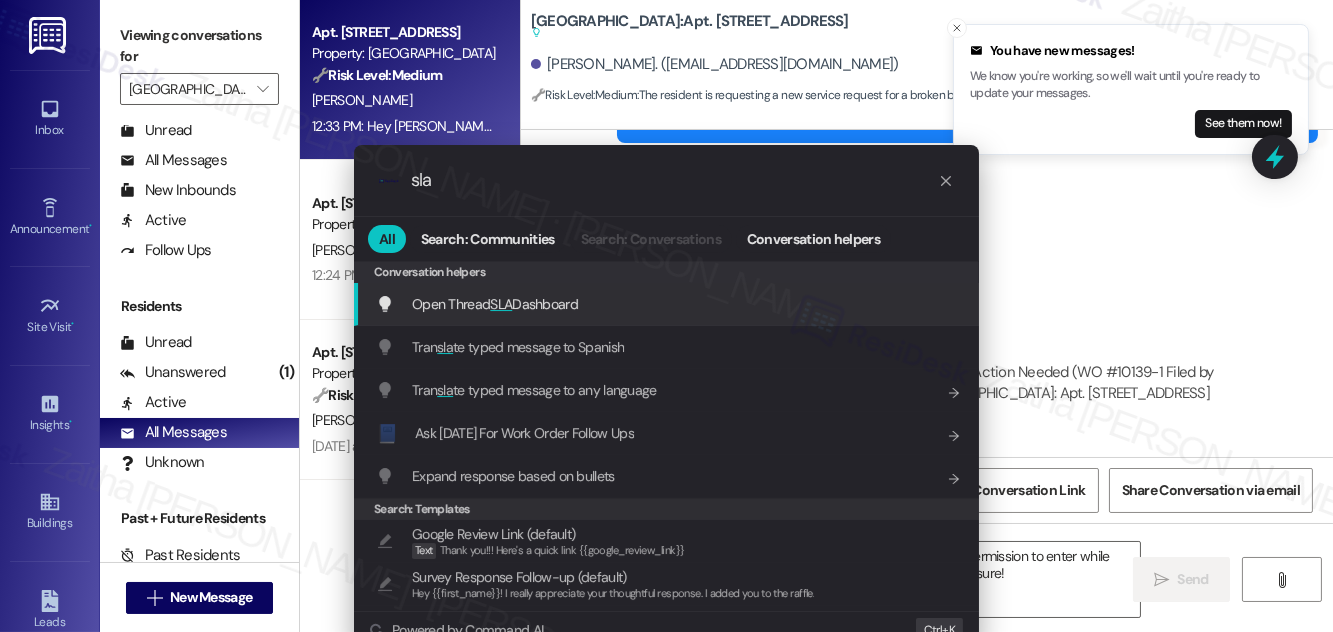 click on "Open Thread  SLA  Dashboard" at bounding box center (495, 304) 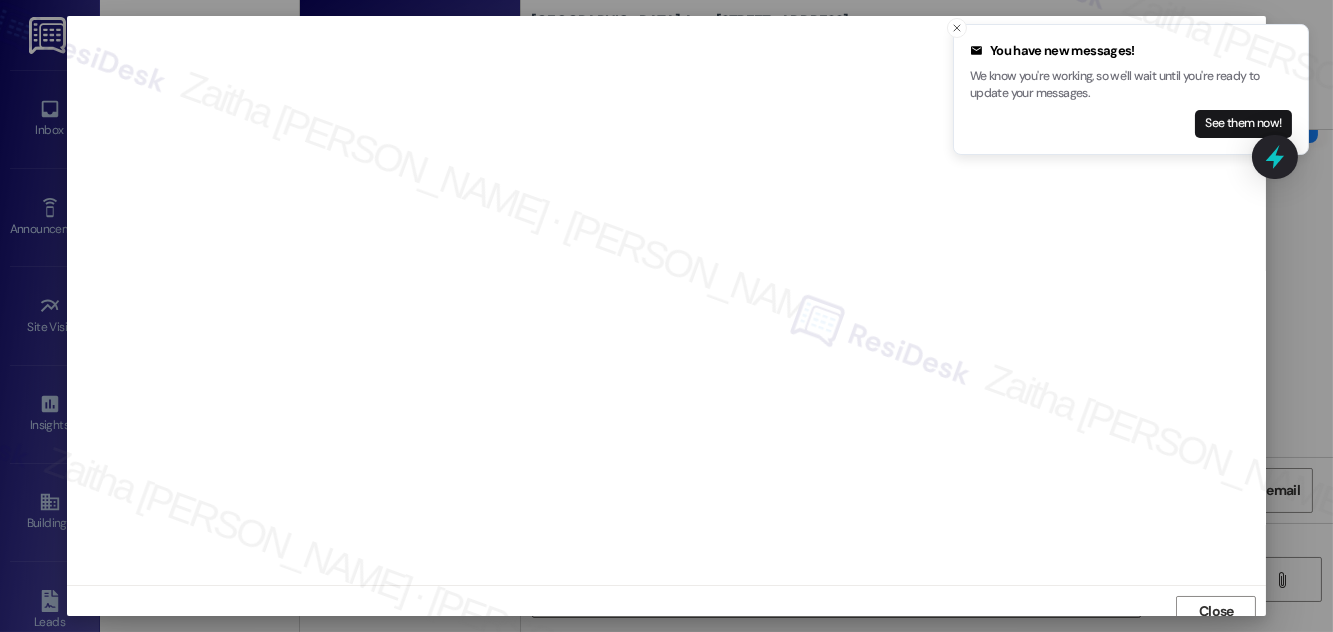 scroll, scrollTop: 11, scrollLeft: 0, axis: vertical 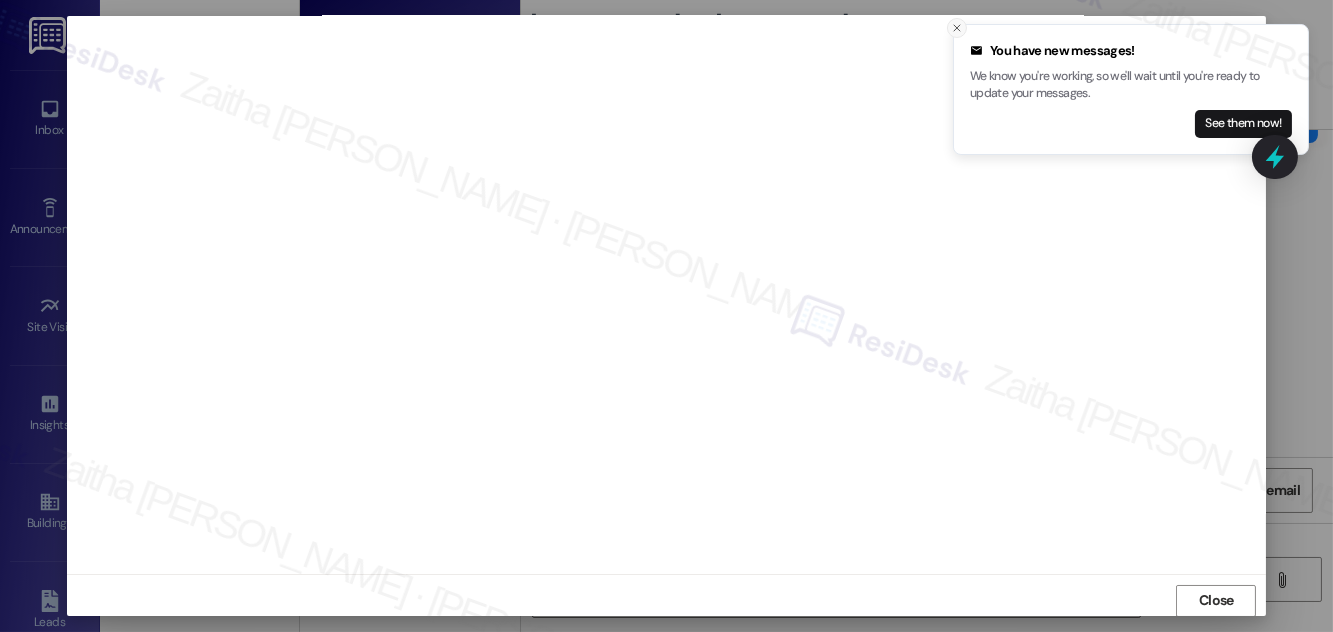 click 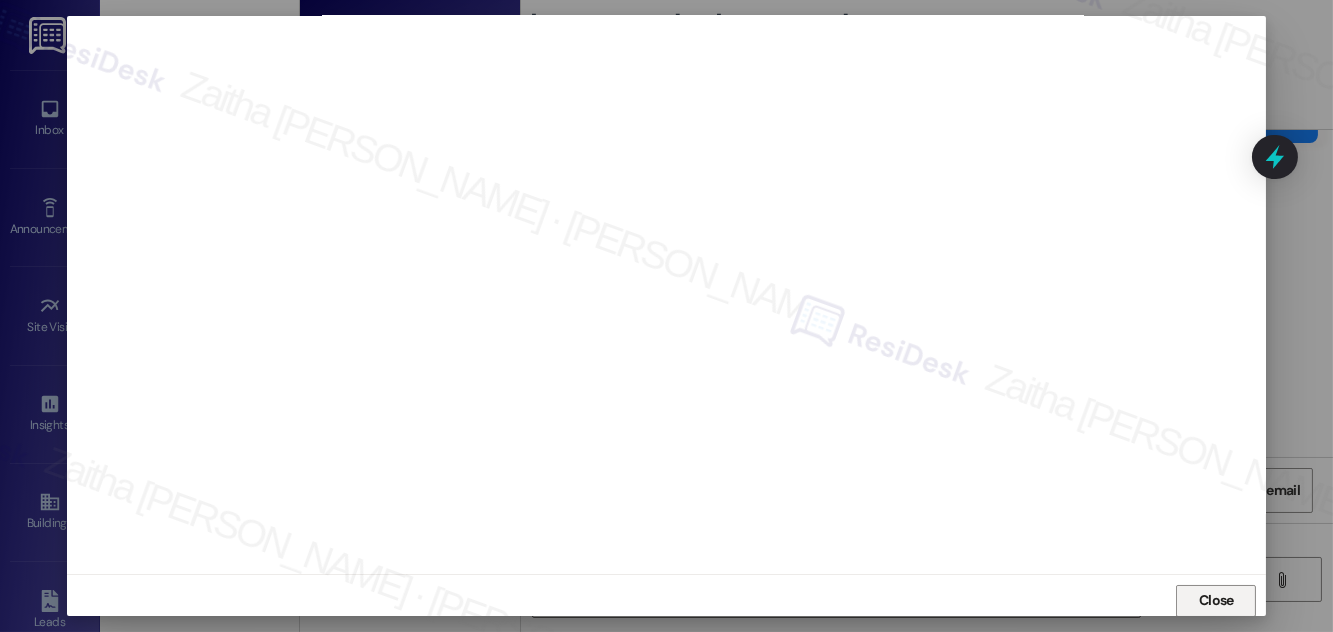 click on "Close" at bounding box center (1216, 600) 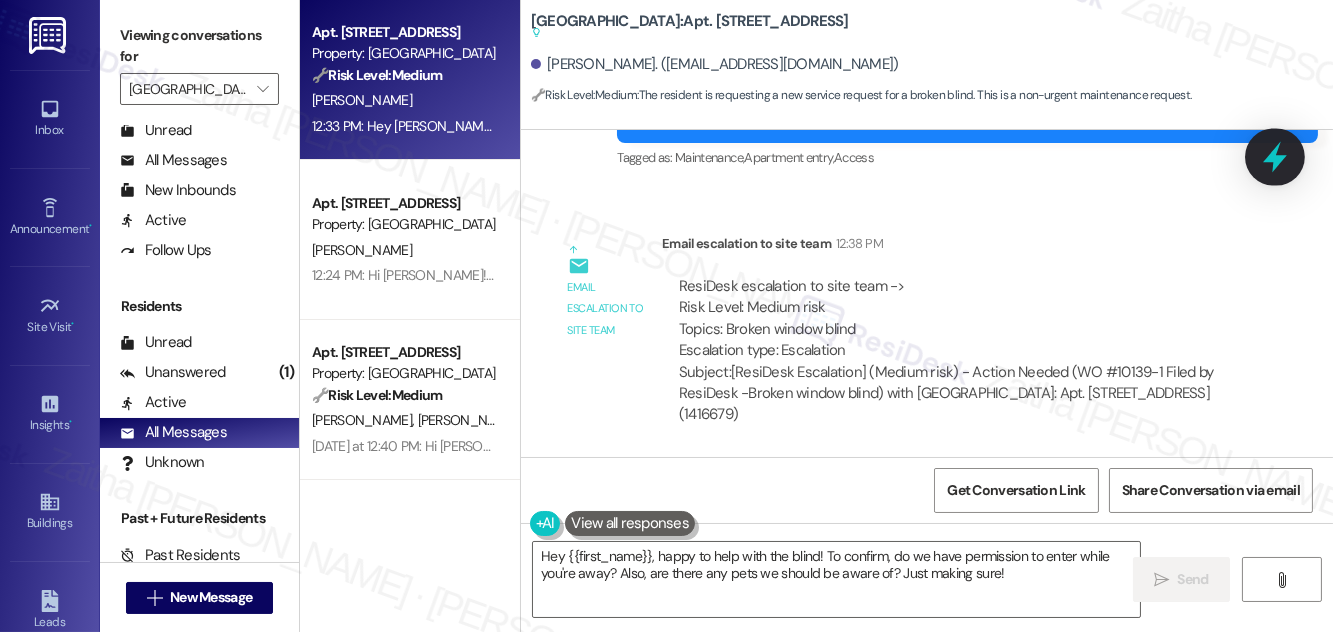 click 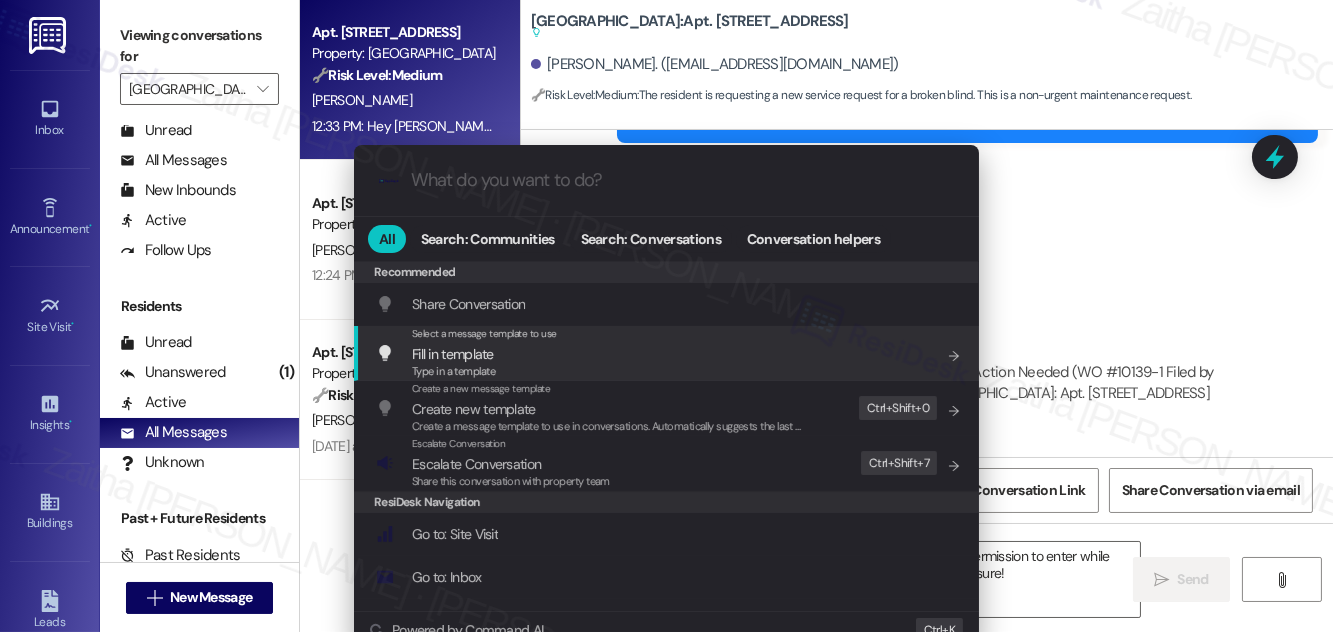click on ".cls-1{fill:#0a055f;}.cls-2{fill:#0cc4c4;} resideskLogoBlueOrange All Search: Communities Search: Conversations Conversation helpers Recommended Recommended Share Conversation Add shortcut Select a message template to use Fill in template Type in a template Add shortcut Create a new message template Create new template Create a message template to use in conversations. Automatically suggests the last message you sent. Edit Ctrl+ Shift+ 0 Escalate Conversation Escalate Conversation Share this conversation with property team Edit Ctrl+ Shift+ 7 ResiDesk Navigation Go to: Site Visit Add shortcut Go to: Inbox Add shortcut Go to: Settings Add shortcut Go to: Message Templates Add shortcut Go to: Buildings Add shortcut Help Getting Started: What you can do with ResiDesk How to message a tenant
How to send an announcement
How to attach a file on messages and announcements
How to message a prospect
How to message an inbound prospect
How to send an internal message
How to use the ResiDesk Outlook Add-in Settings" at bounding box center (666, 316) 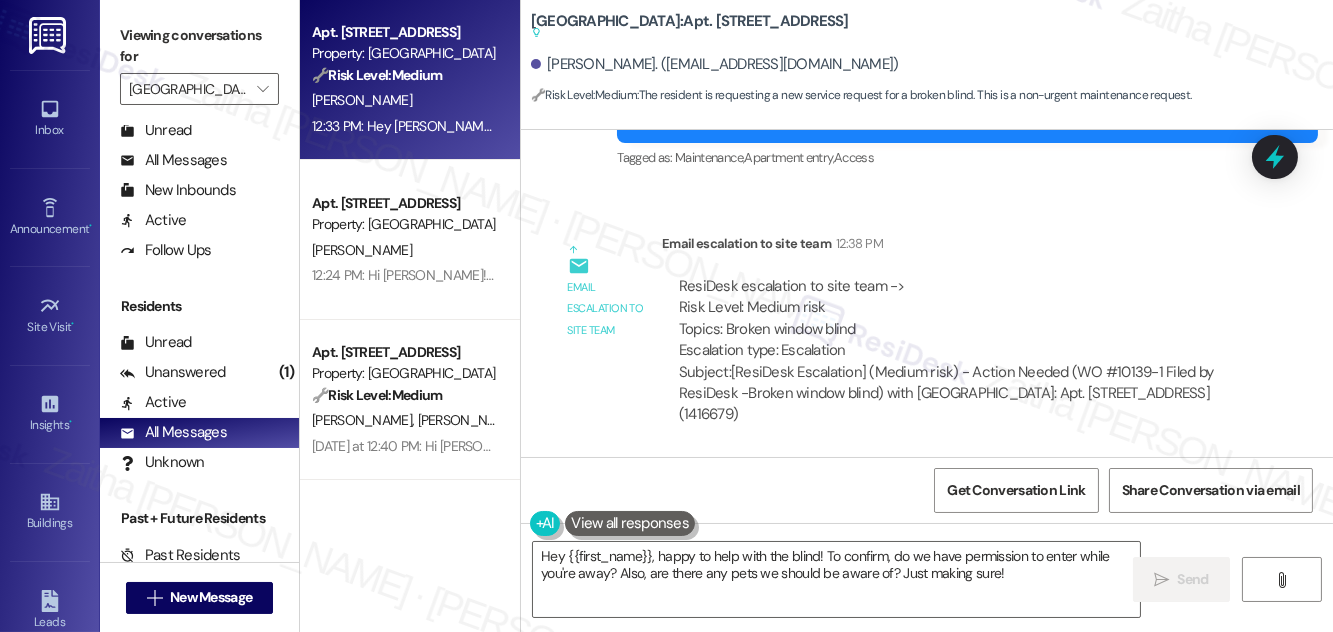 click at bounding box center (1275, 157) 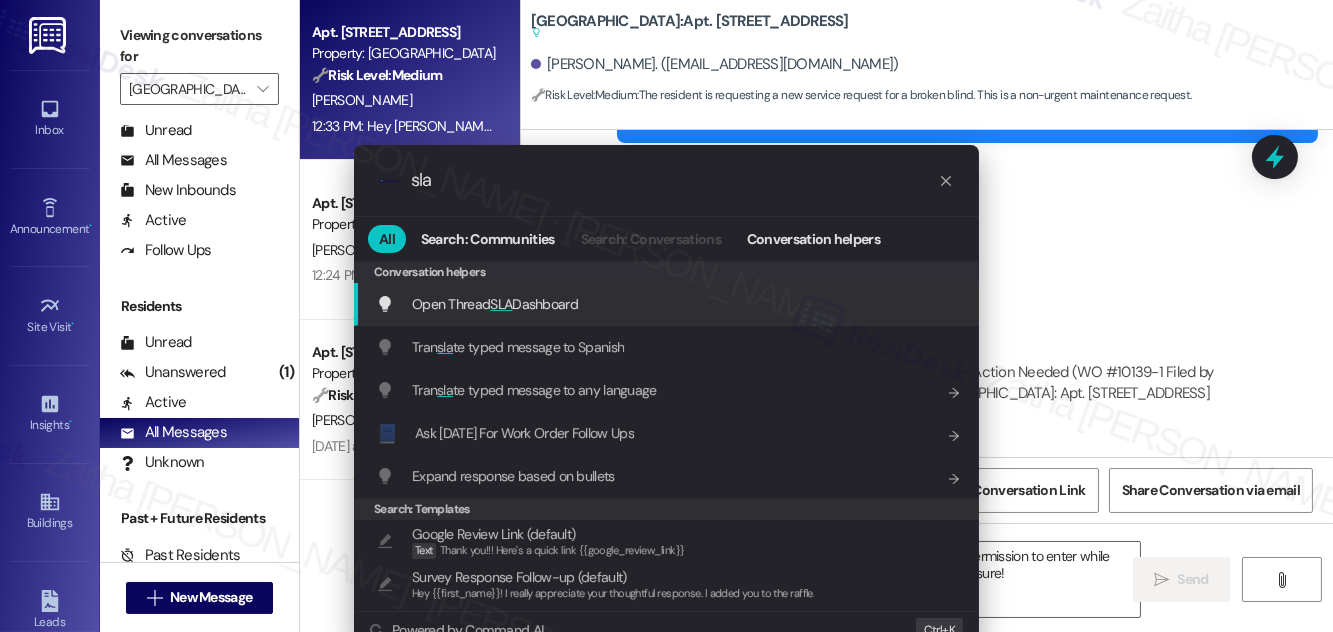 click on "Open Thread  SLA  Dashboard" at bounding box center [495, 304] 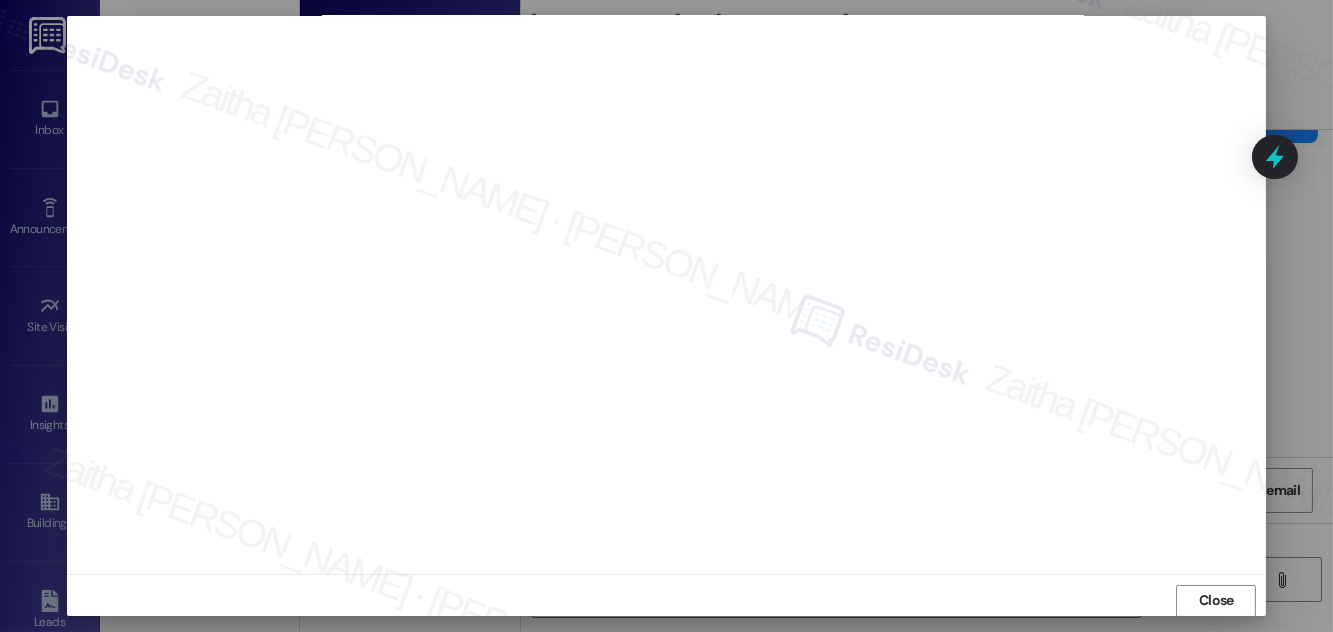 scroll, scrollTop: 0, scrollLeft: 0, axis: both 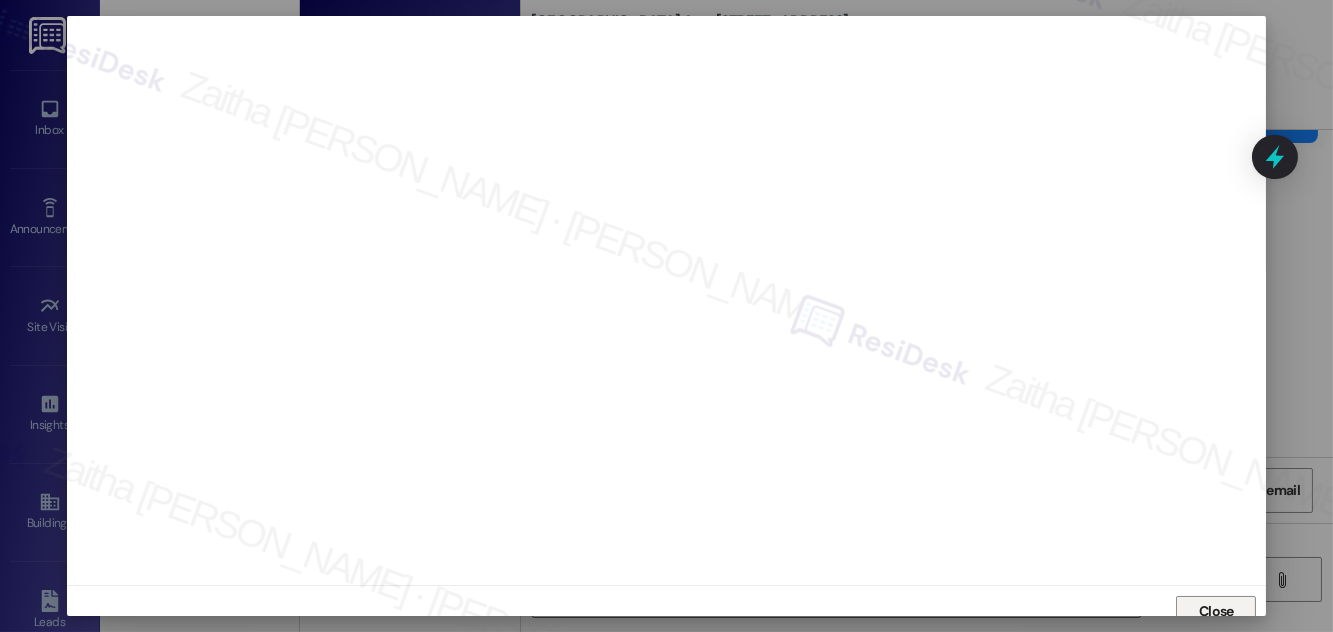click on "Close" at bounding box center (1216, 611) 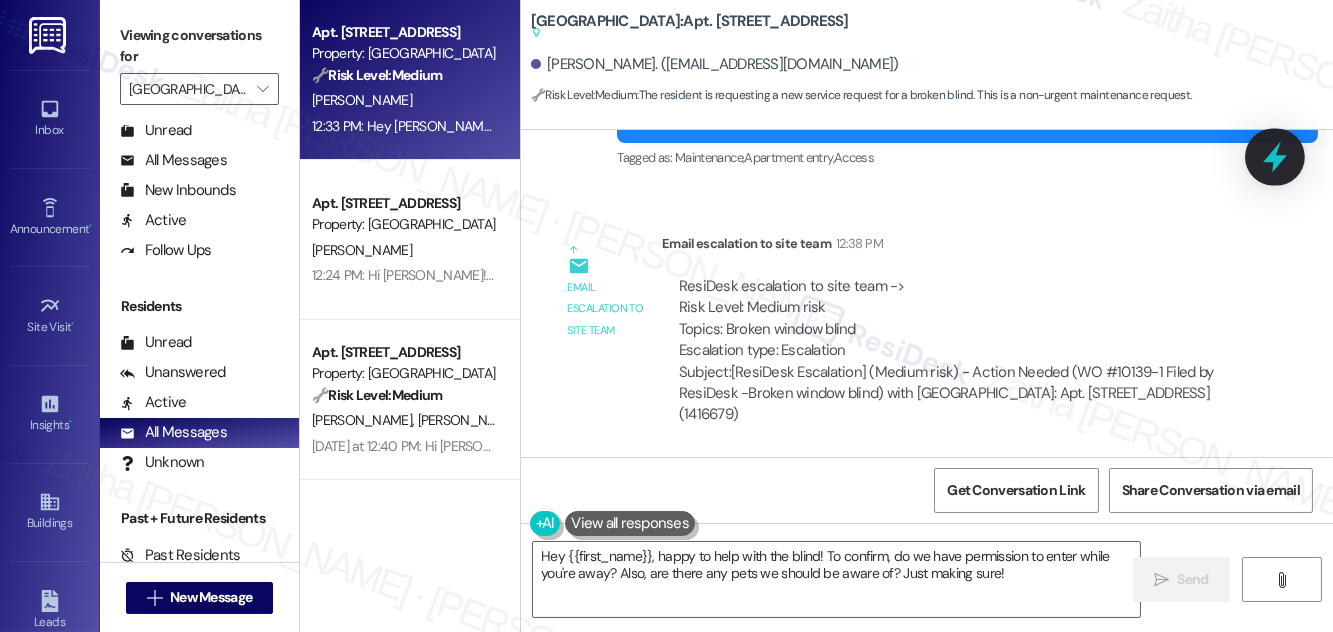 click 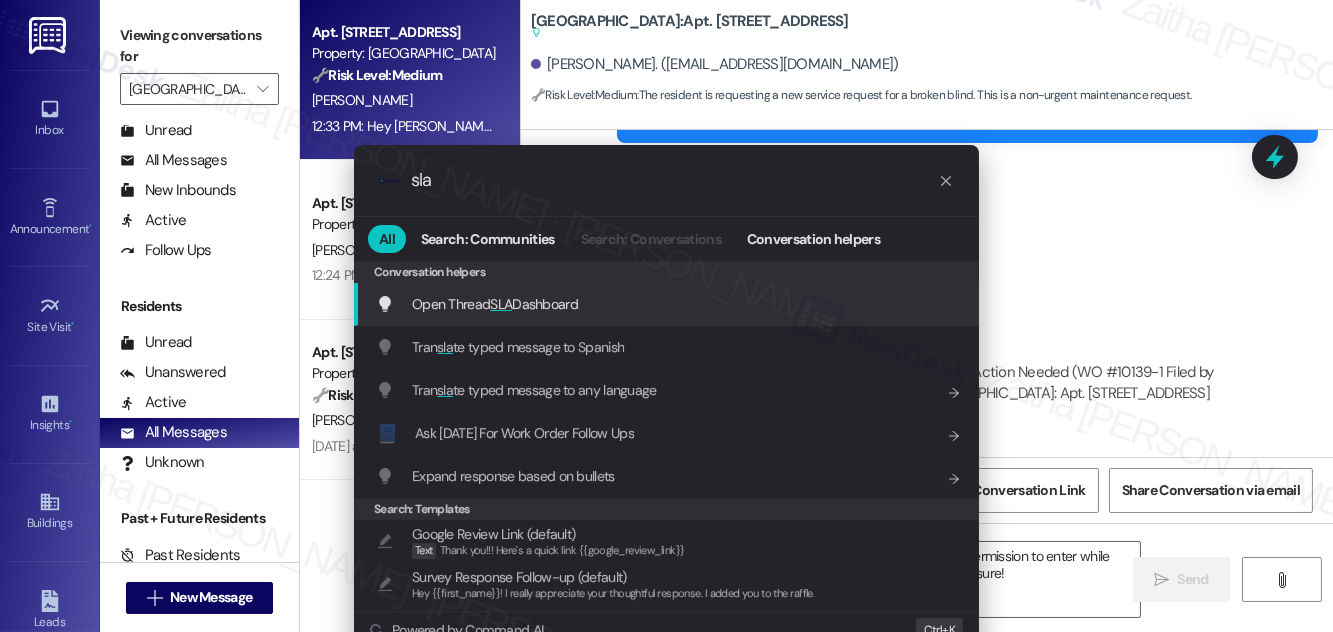 type on "sla" 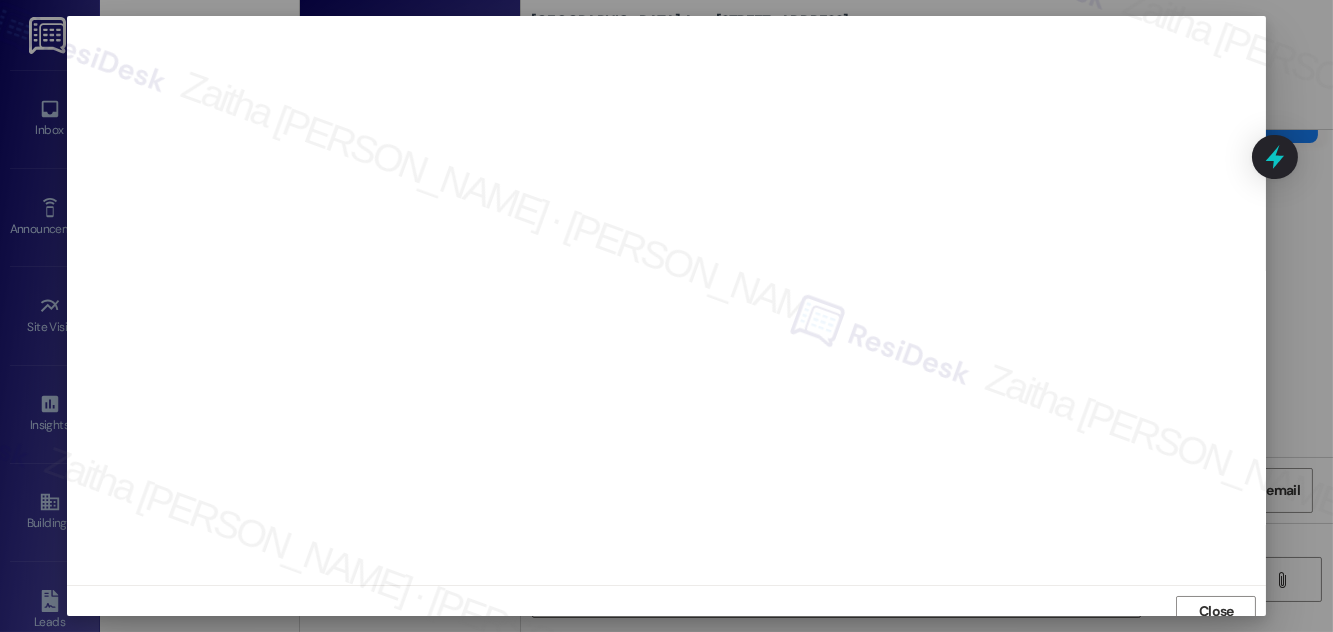scroll, scrollTop: 11, scrollLeft: 0, axis: vertical 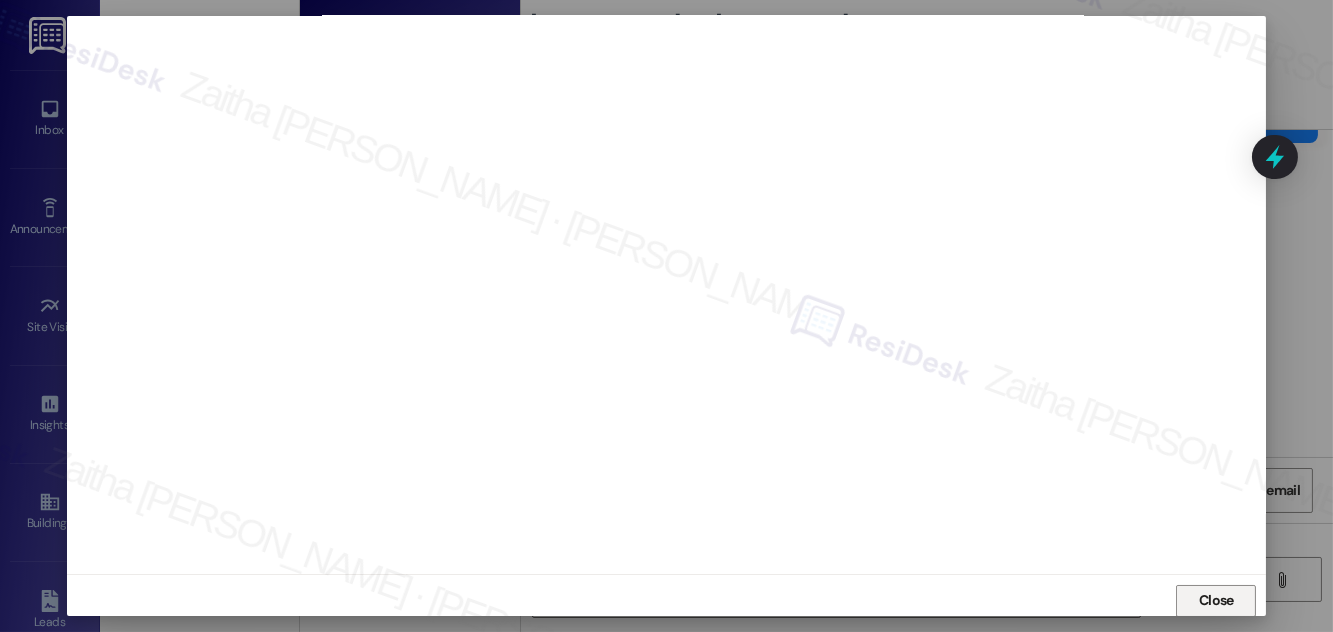 click on "Close" at bounding box center (1216, 600) 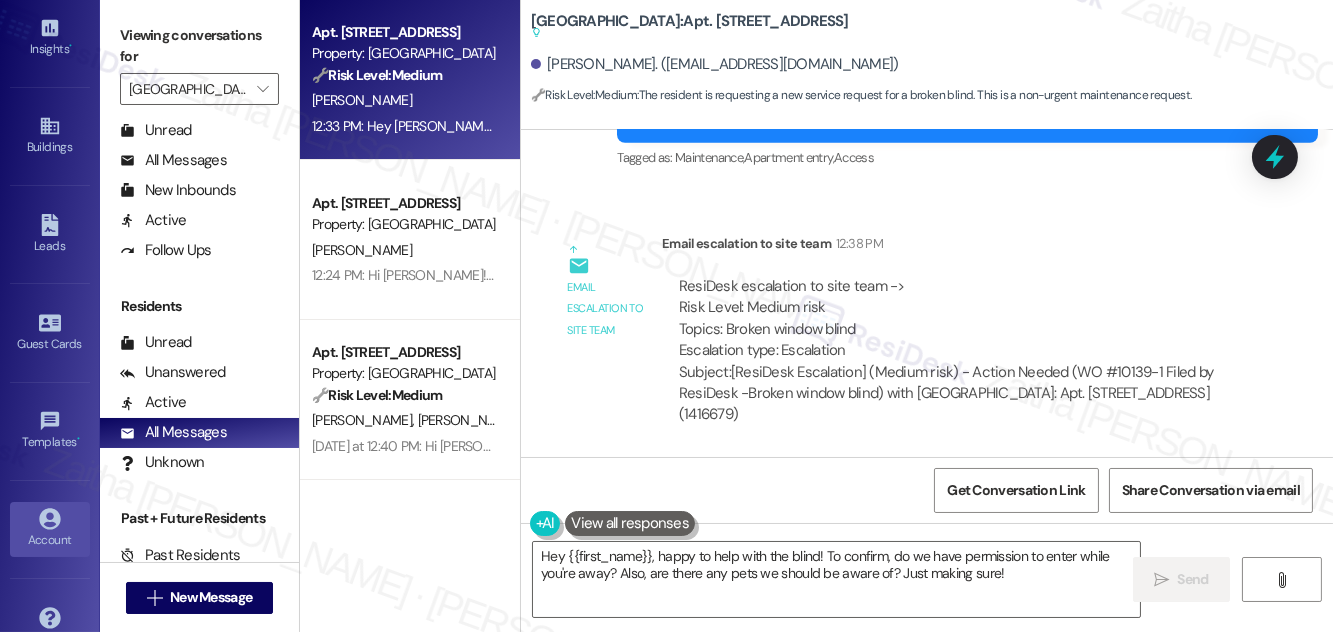 scroll, scrollTop: 412, scrollLeft: 0, axis: vertical 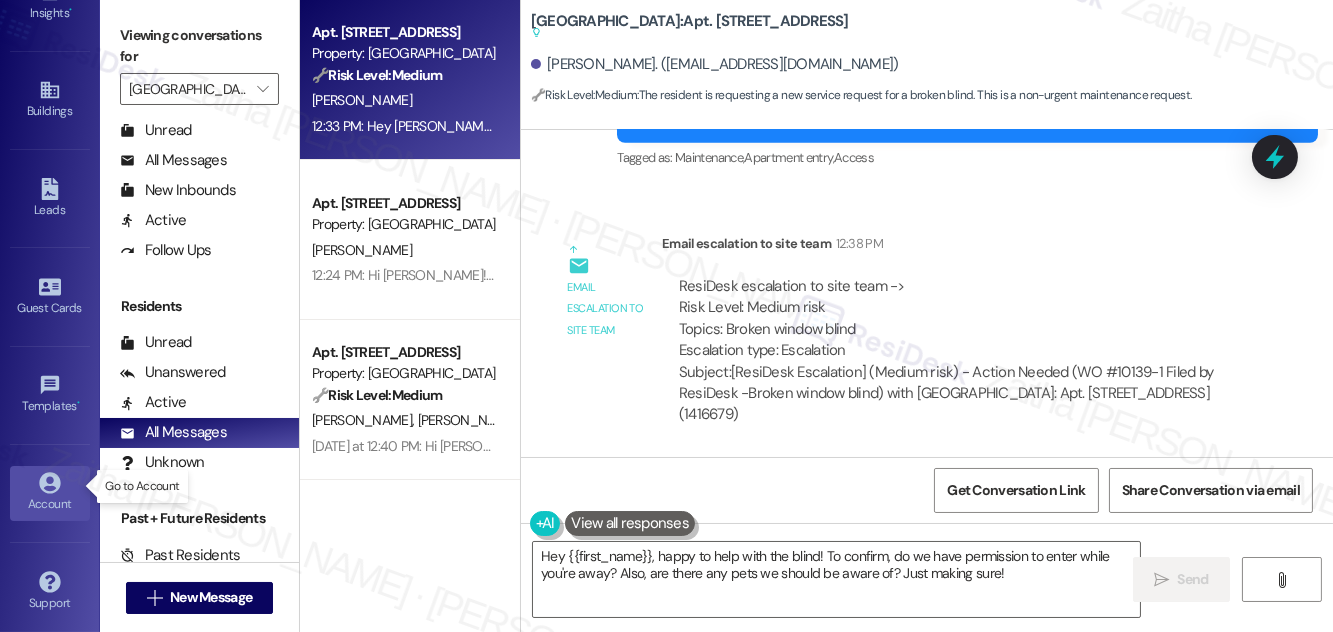 click 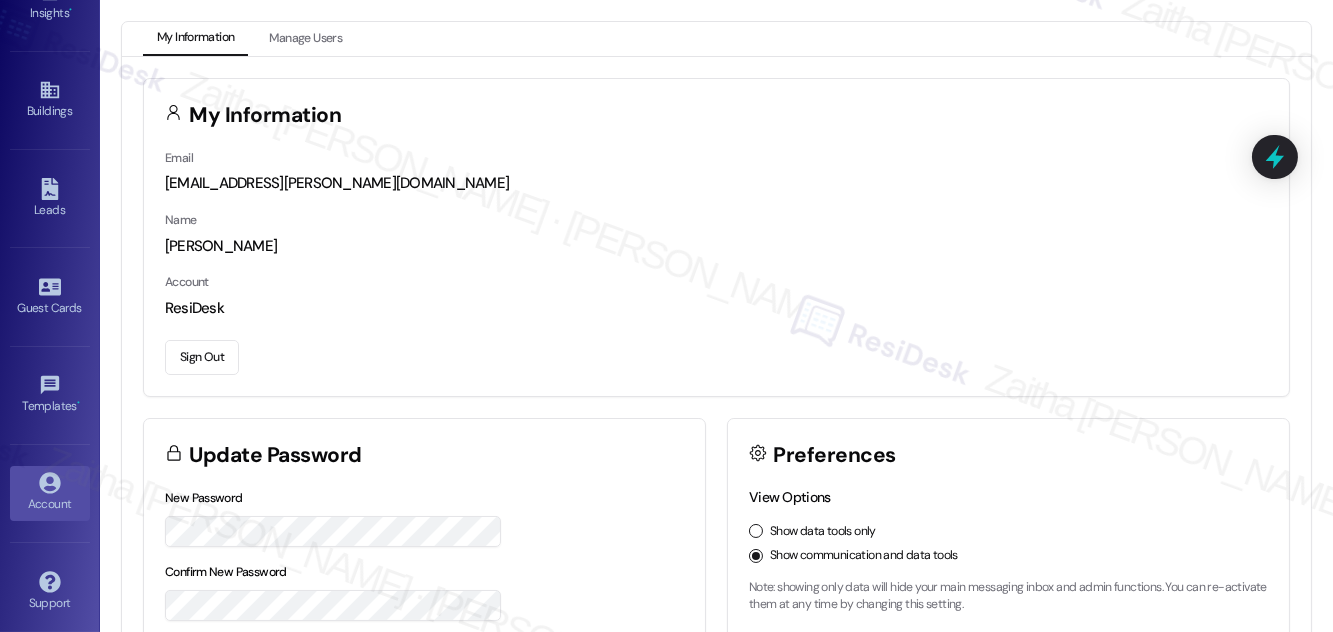 click on "Sign Out" at bounding box center (202, 357) 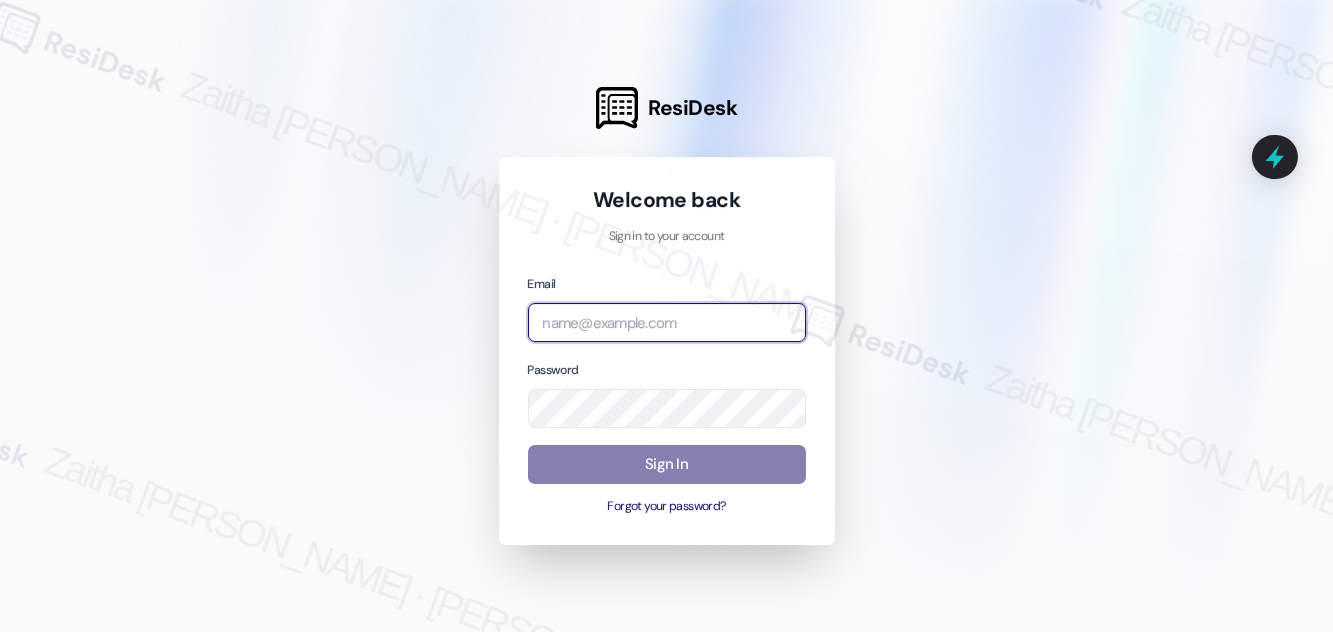 click at bounding box center [667, 322] 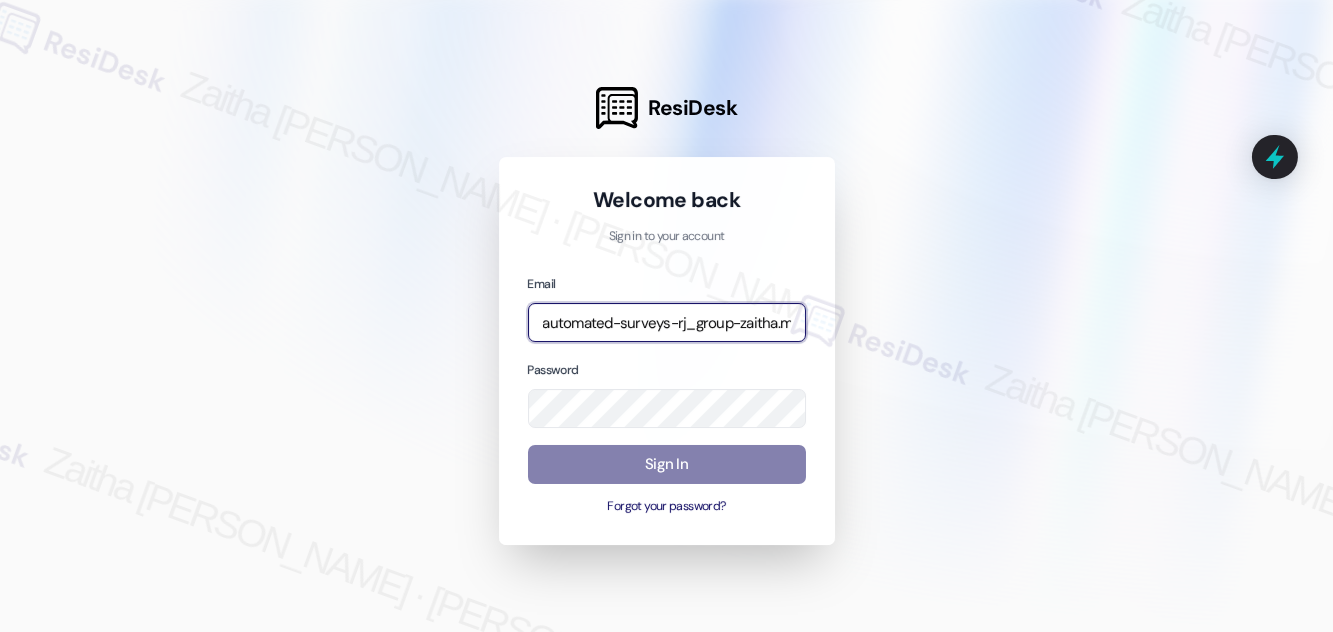 type on "automated-surveys-rj_group-zaitha.mae.[PERSON_NAME]@rj_[DOMAIN_NAME]" 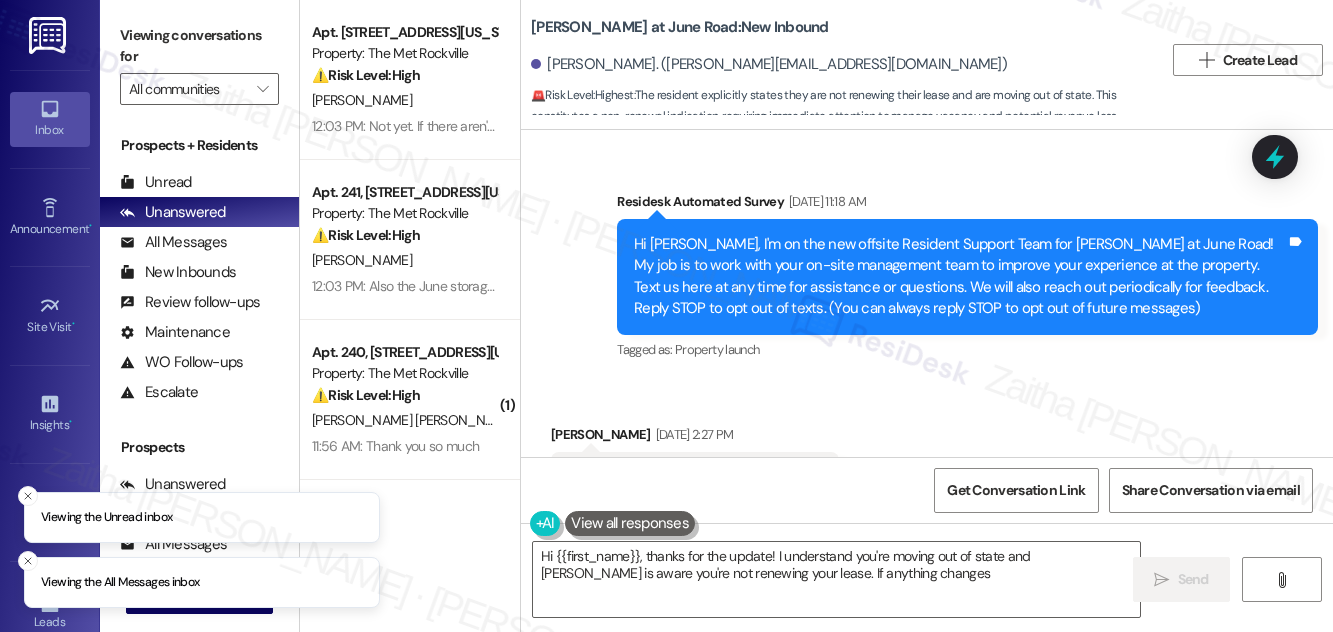 scroll, scrollTop: 0, scrollLeft: 0, axis: both 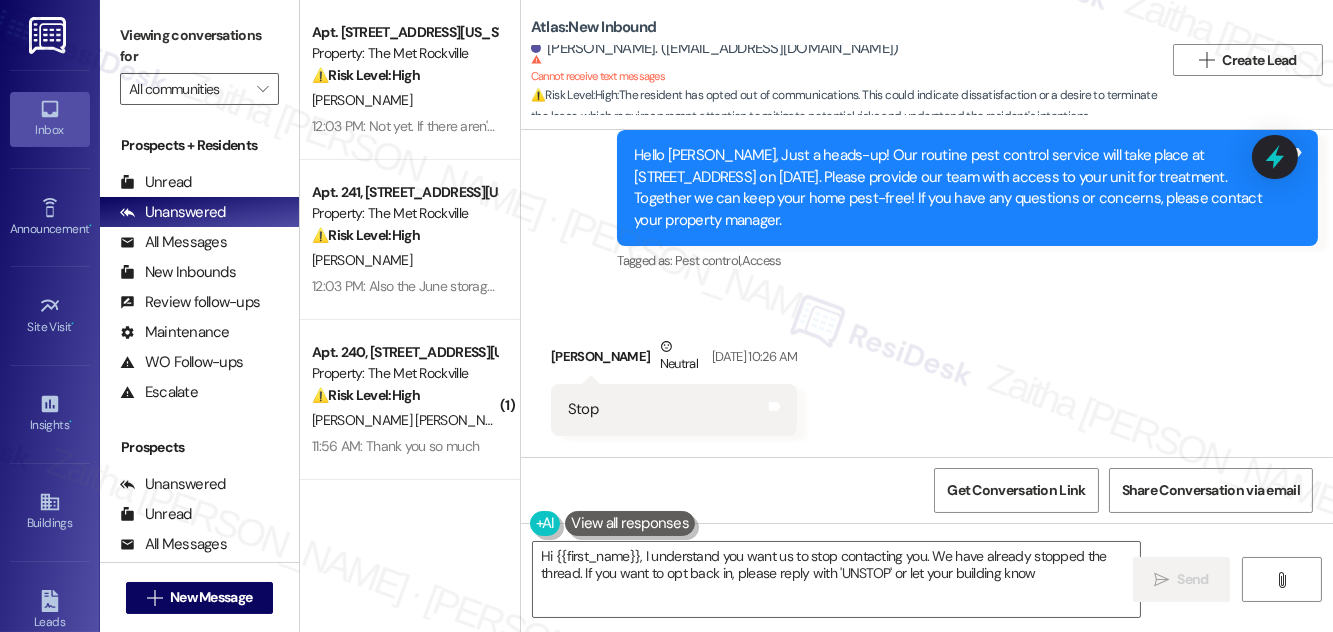 type on "Hi {{first_name}}, I understand you want us to stop contacting you. We have already stopped the thread. If you want to opt back in, please reply with 'UNSTOP' or let your building know." 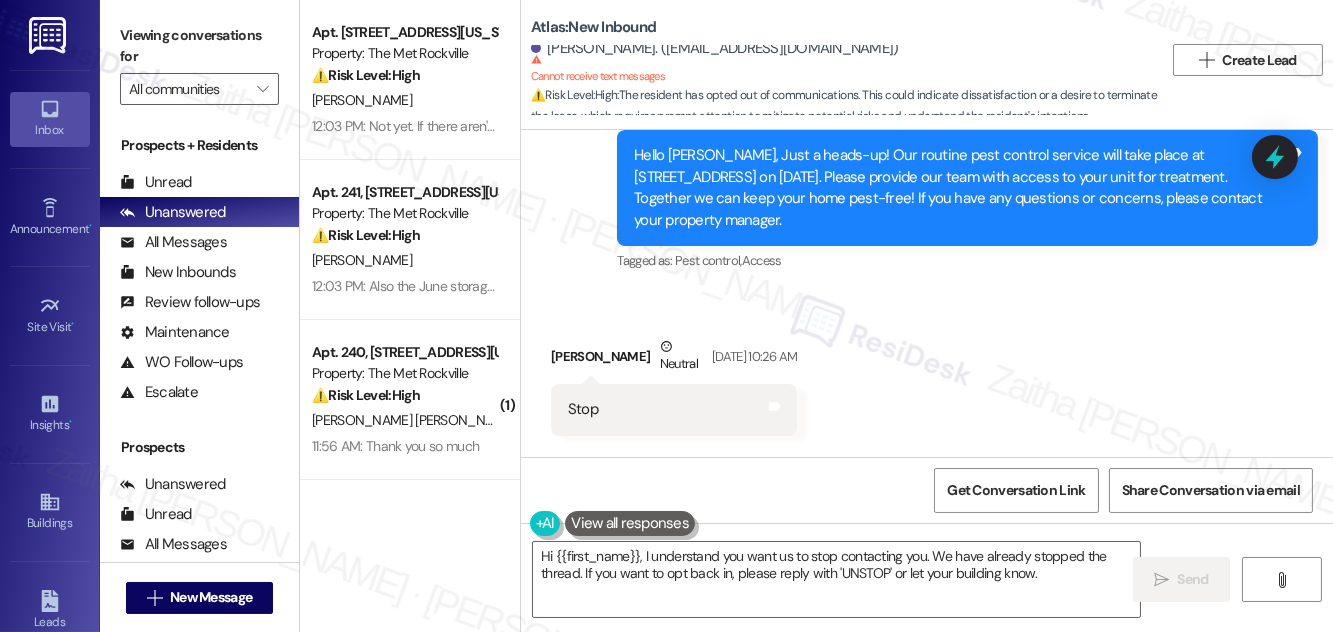 click on "Received via SMS Tony Edwards   Neutral Jul 09, 2025 at 10:27 AM STOP Tags and notes Tagged as:   Bad communication Click to highlight conversations about Bad communication" at bounding box center (927, 707) 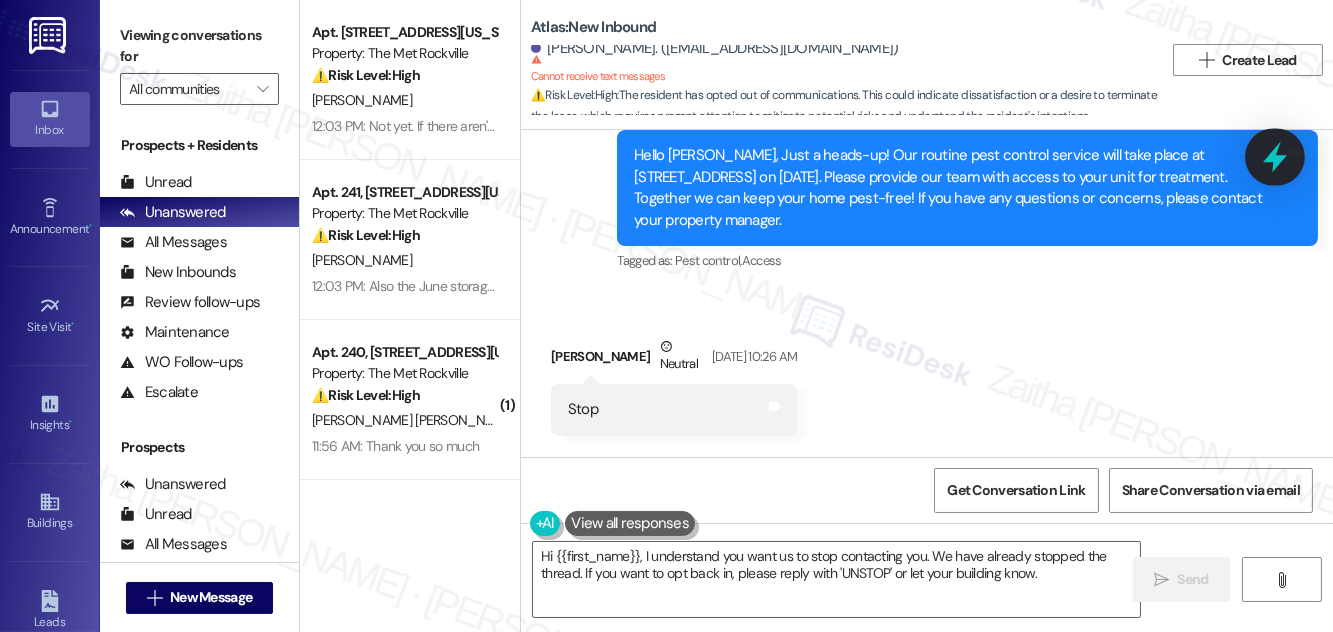 click 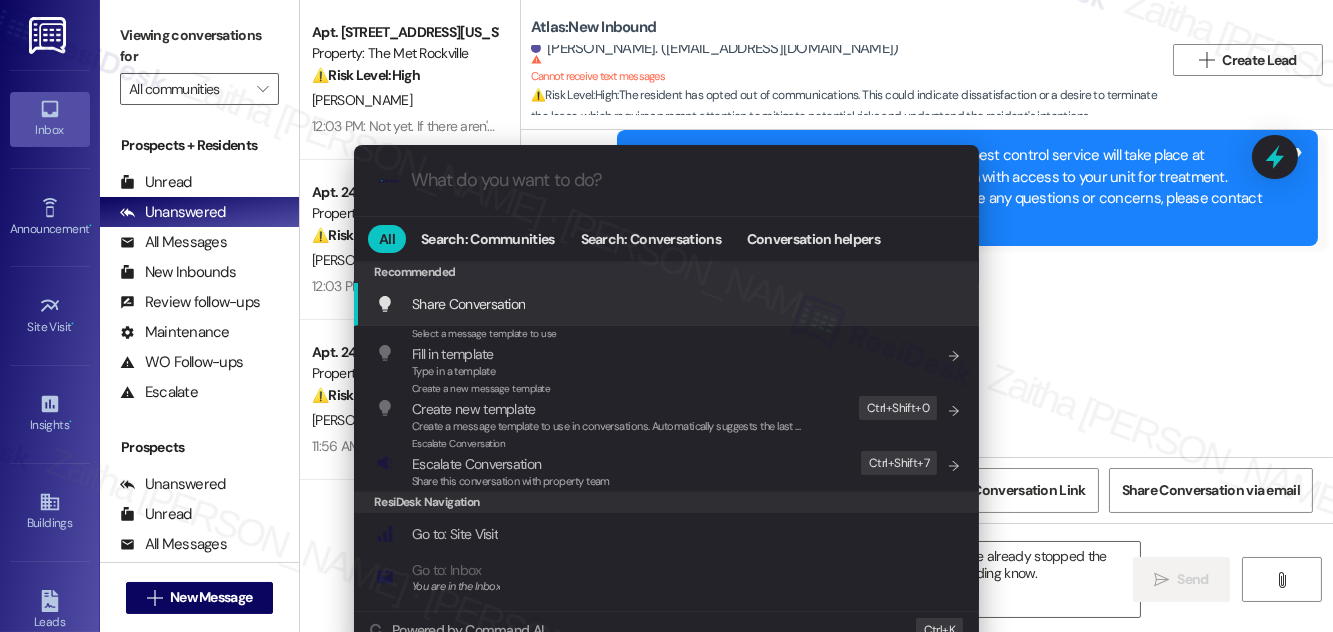 click on ".cls-1{fill:#0a055f;}.cls-2{fill:#0cc4c4;} resideskLogoBlueOrange All Search: Communities Search: Conversations Conversation helpers Recommended Recommended Share Conversation Add shortcut Select a message template to use Fill in template Type in a template Add shortcut Create a new message template Create new template Create a message template to use in conversations. Automatically suggests the last message you sent. Edit Ctrl+ Shift+ 0 Escalate Conversation Escalate Conversation Share this conversation with property team Edit Ctrl+ Shift+ 7 ResiDesk Navigation Go to: Site Visit Add shortcut Go to: Inbox You are in the Inbox Add shortcut Go to: Settings Add shortcut Go to: Message Templates Add shortcut Go to: Buildings Add shortcut Help Getting Started: What you can do with ResiDesk Add shortcut Settings Powered by Command AI Ctrl+ K" at bounding box center (666, 316) 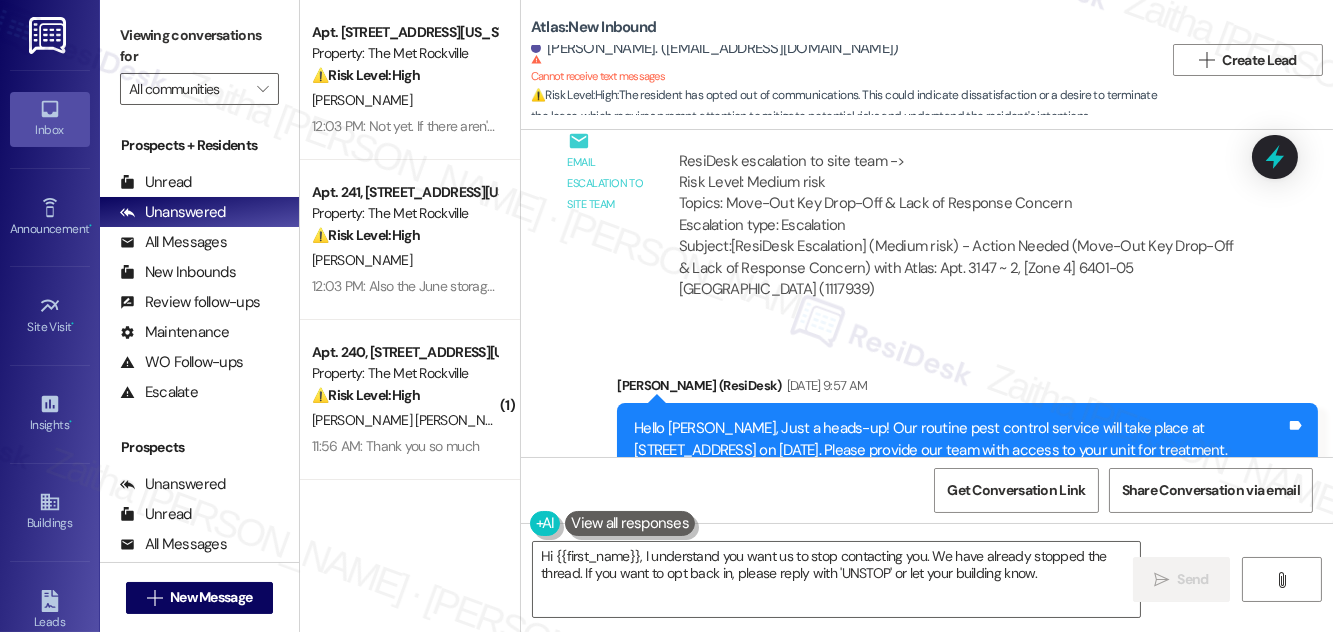 scroll, scrollTop: 34255, scrollLeft: 0, axis: vertical 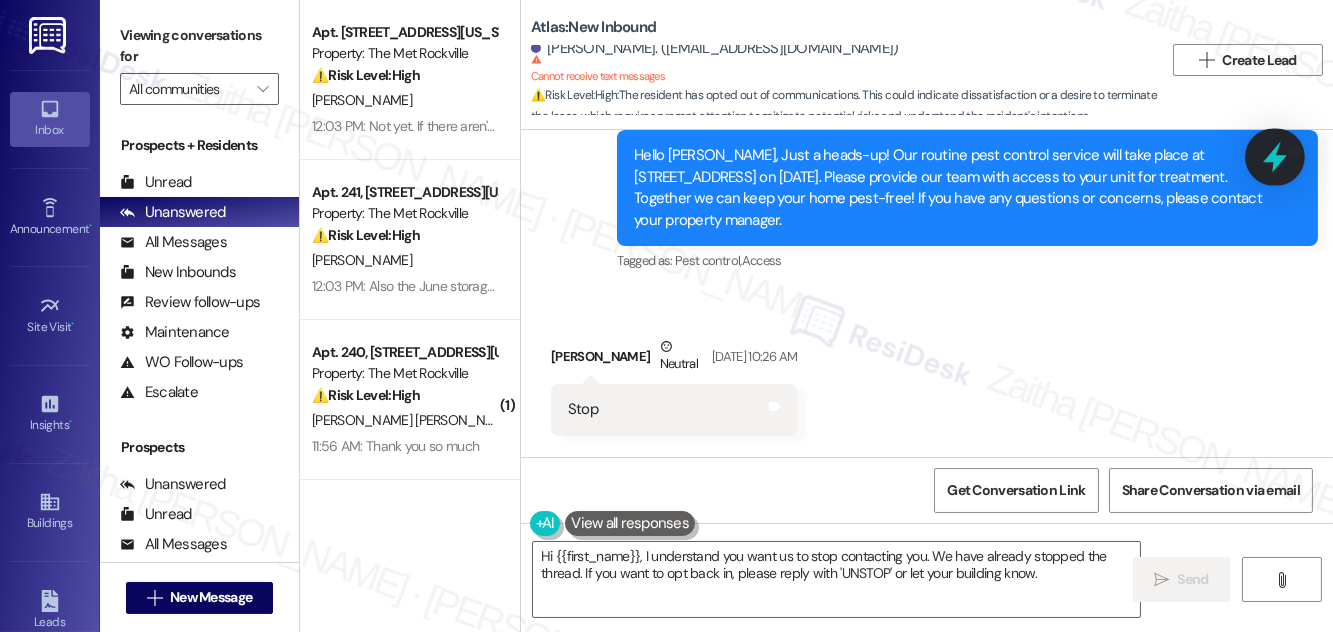 click 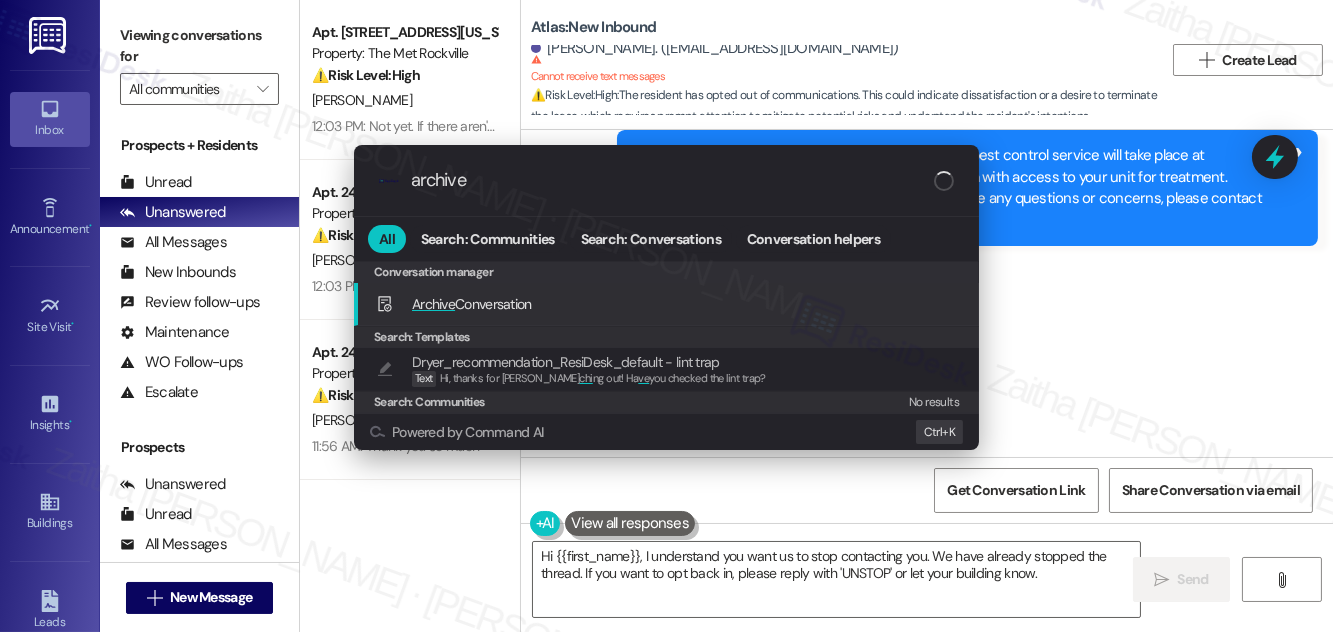 type on "archive" 